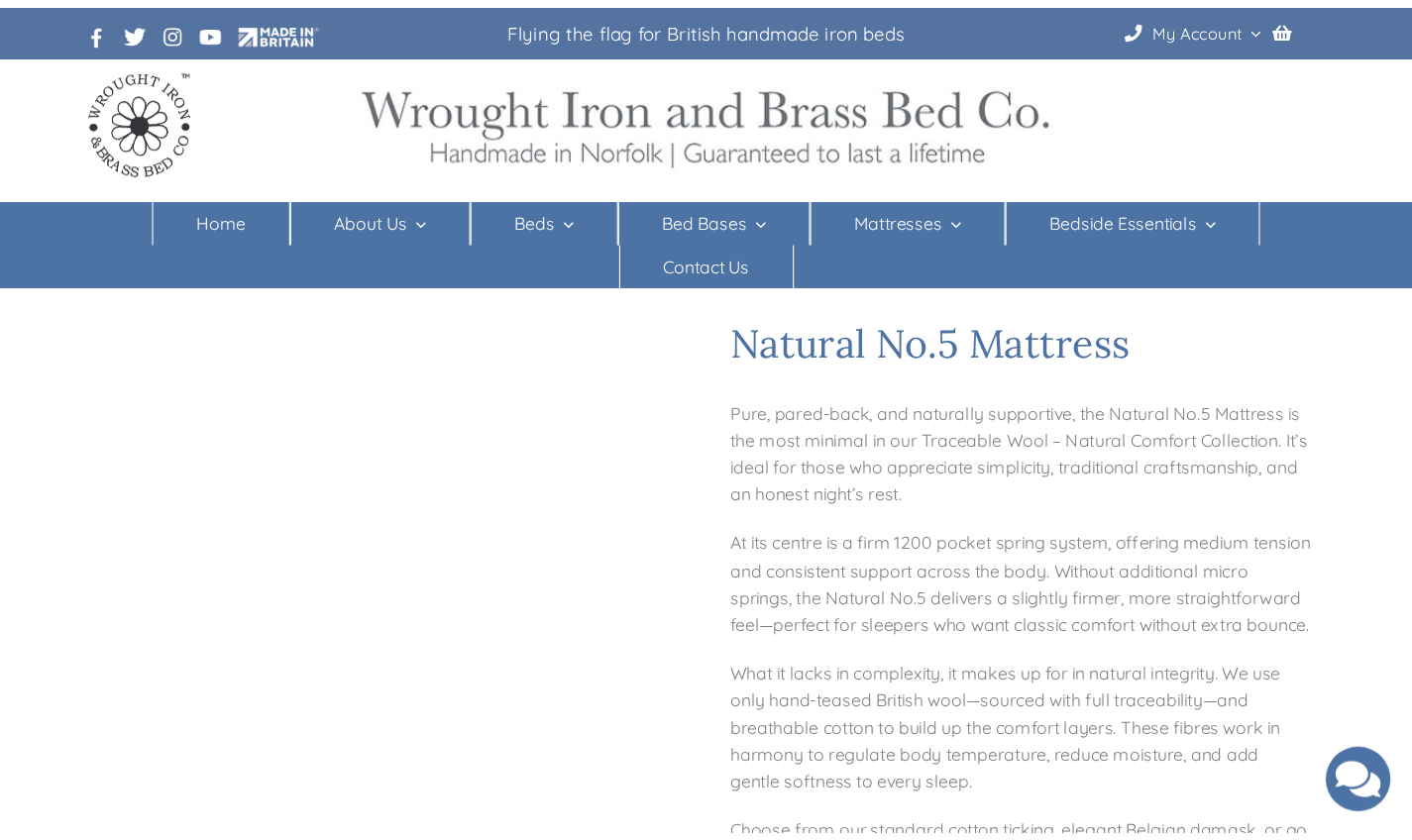 scroll, scrollTop: 0, scrollLeft: 0, axis: both 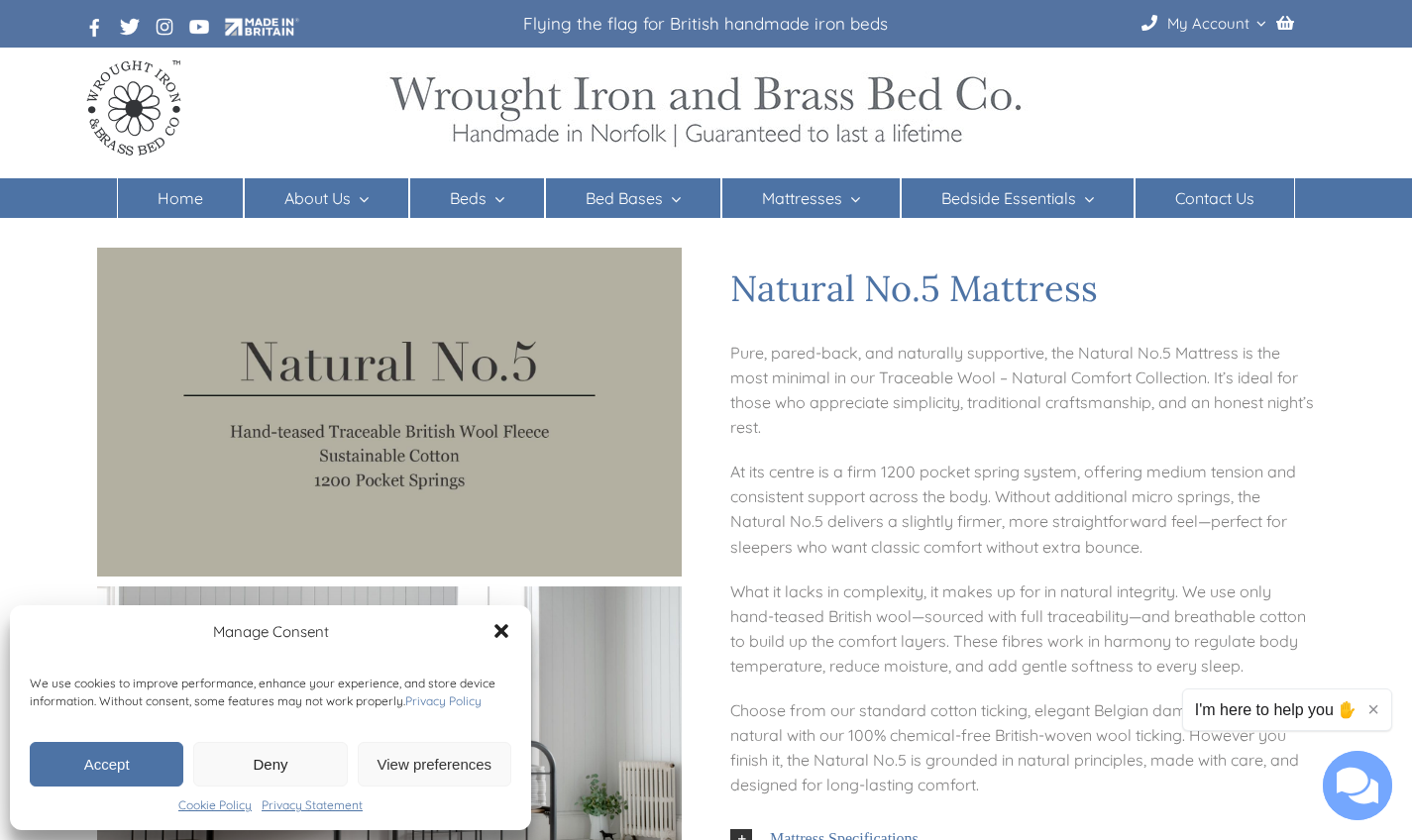 click on "Deny" at bounding box center [270, 764] 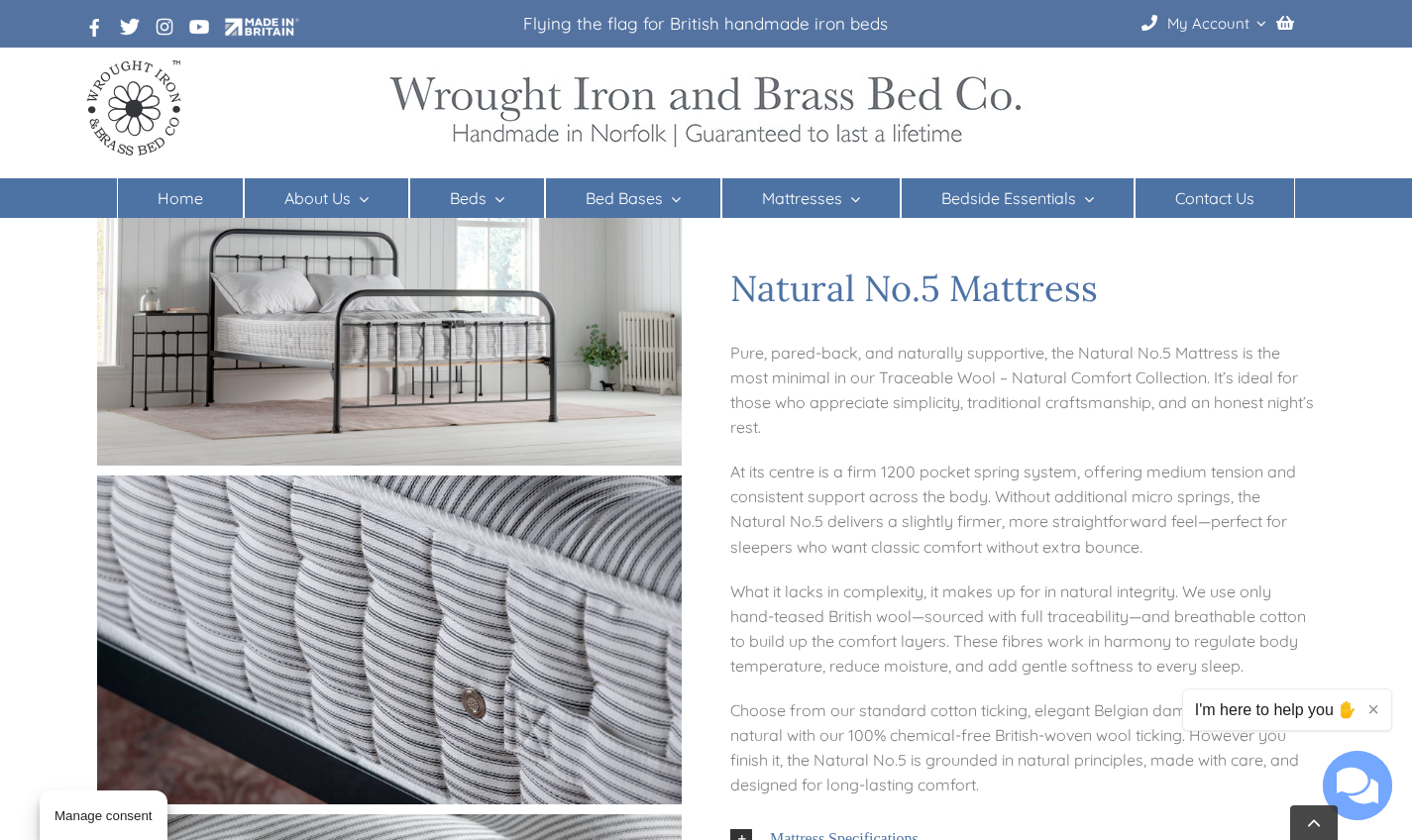 scroll, scrollTop: 711, scrollLeft: 0, axis: vertical 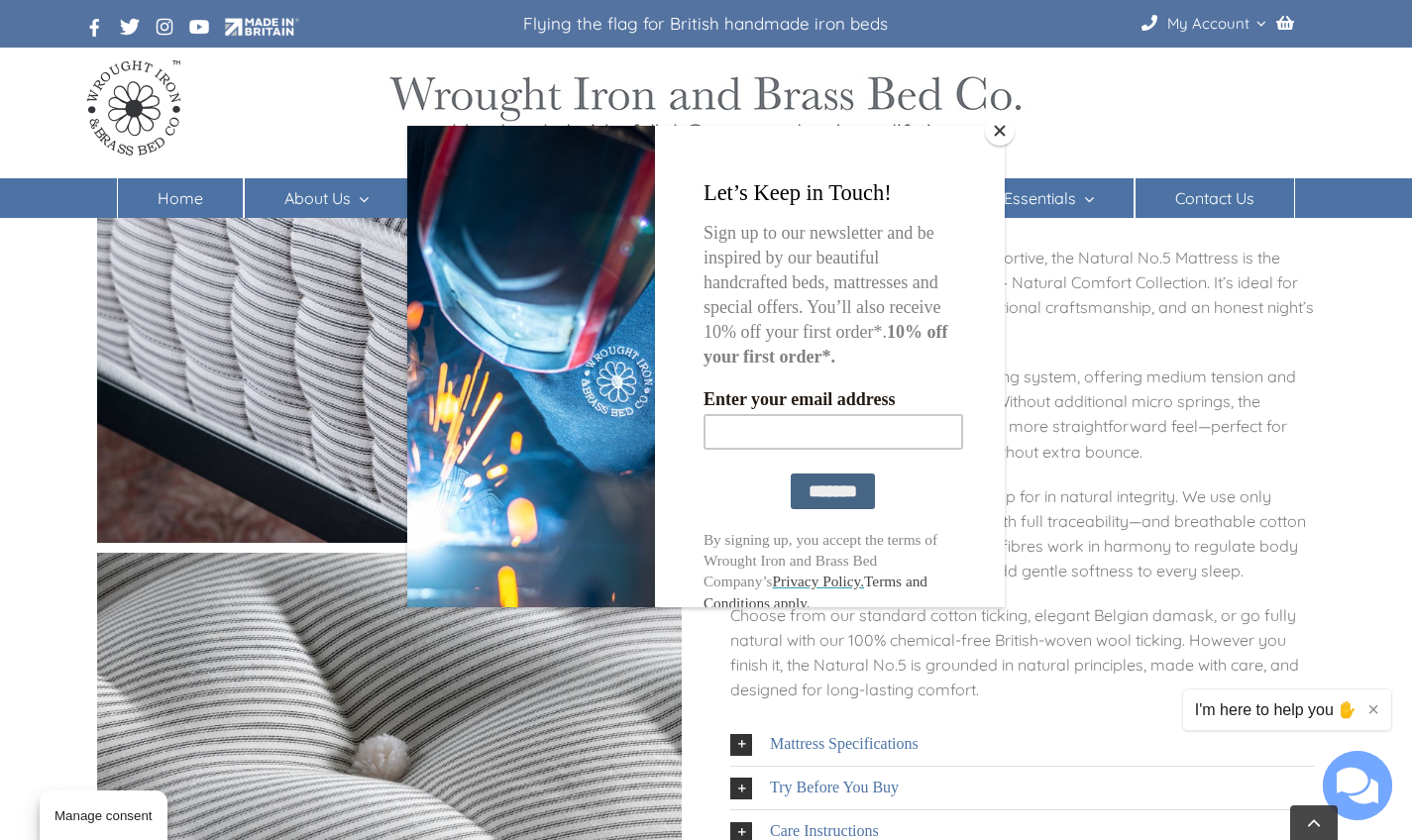 click on "×" at bounding box center (1373, 709) 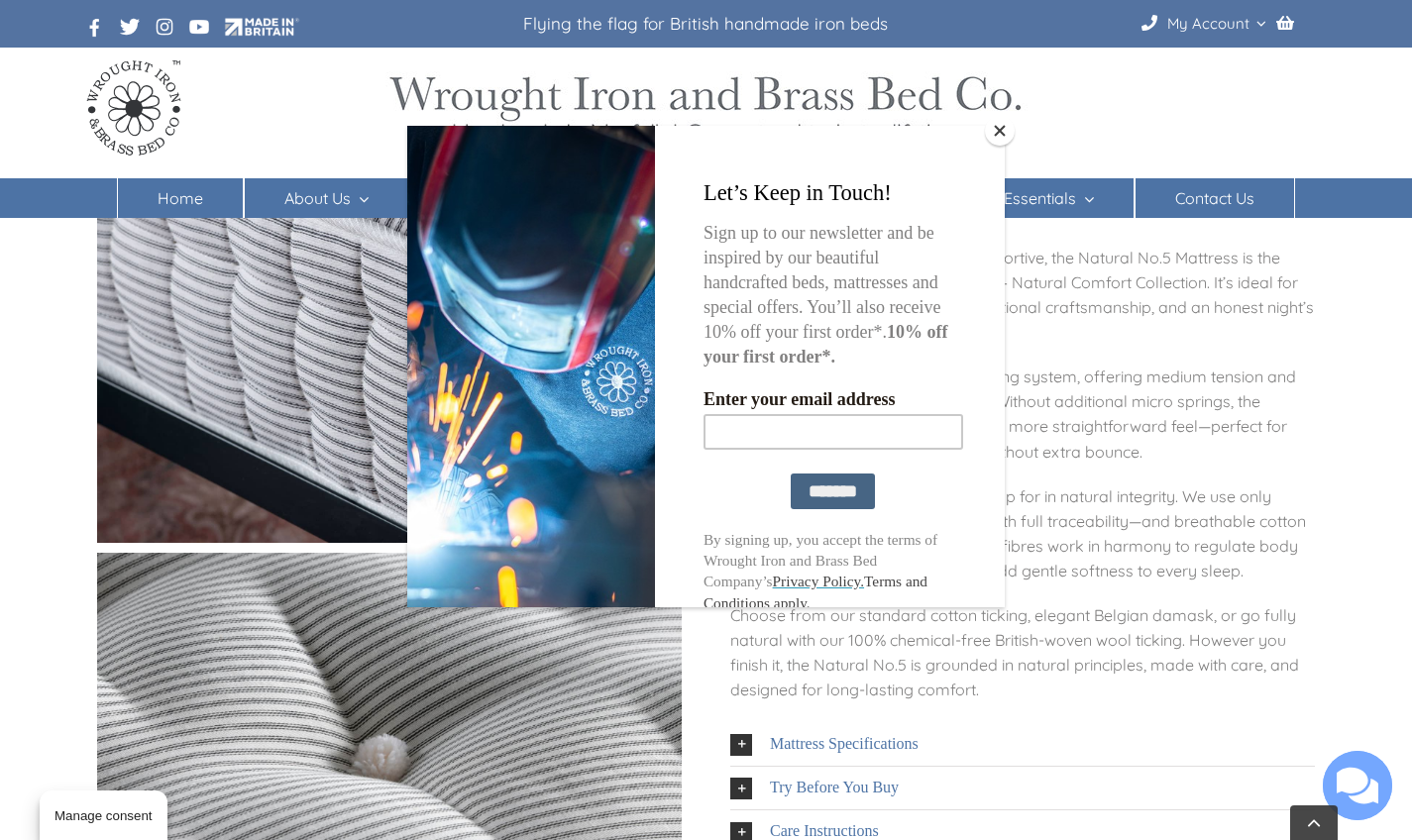 click at bounding box center (1000, 131) 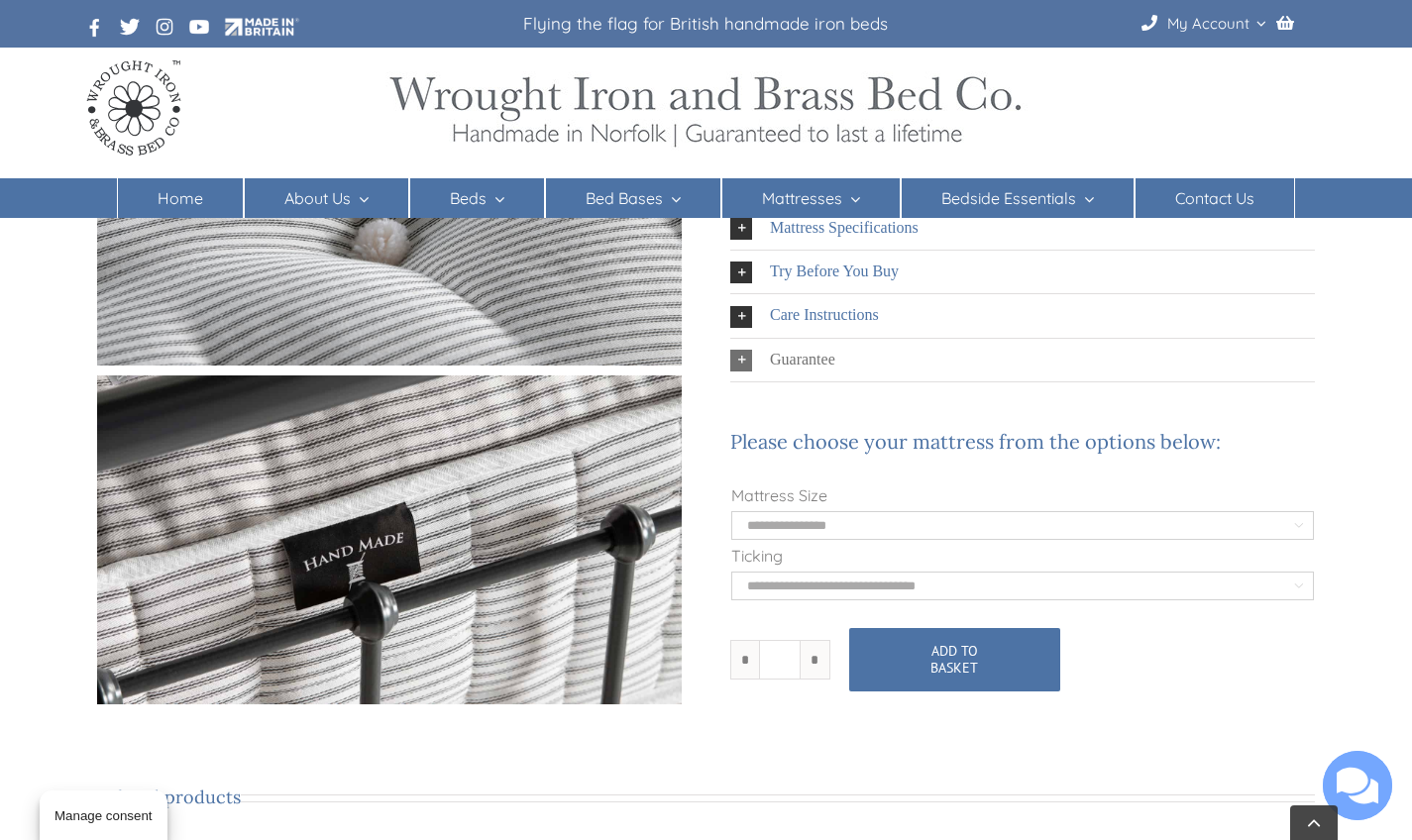 scroll, scrollTop: 1198, scrollLeft: 0, axis: vertical 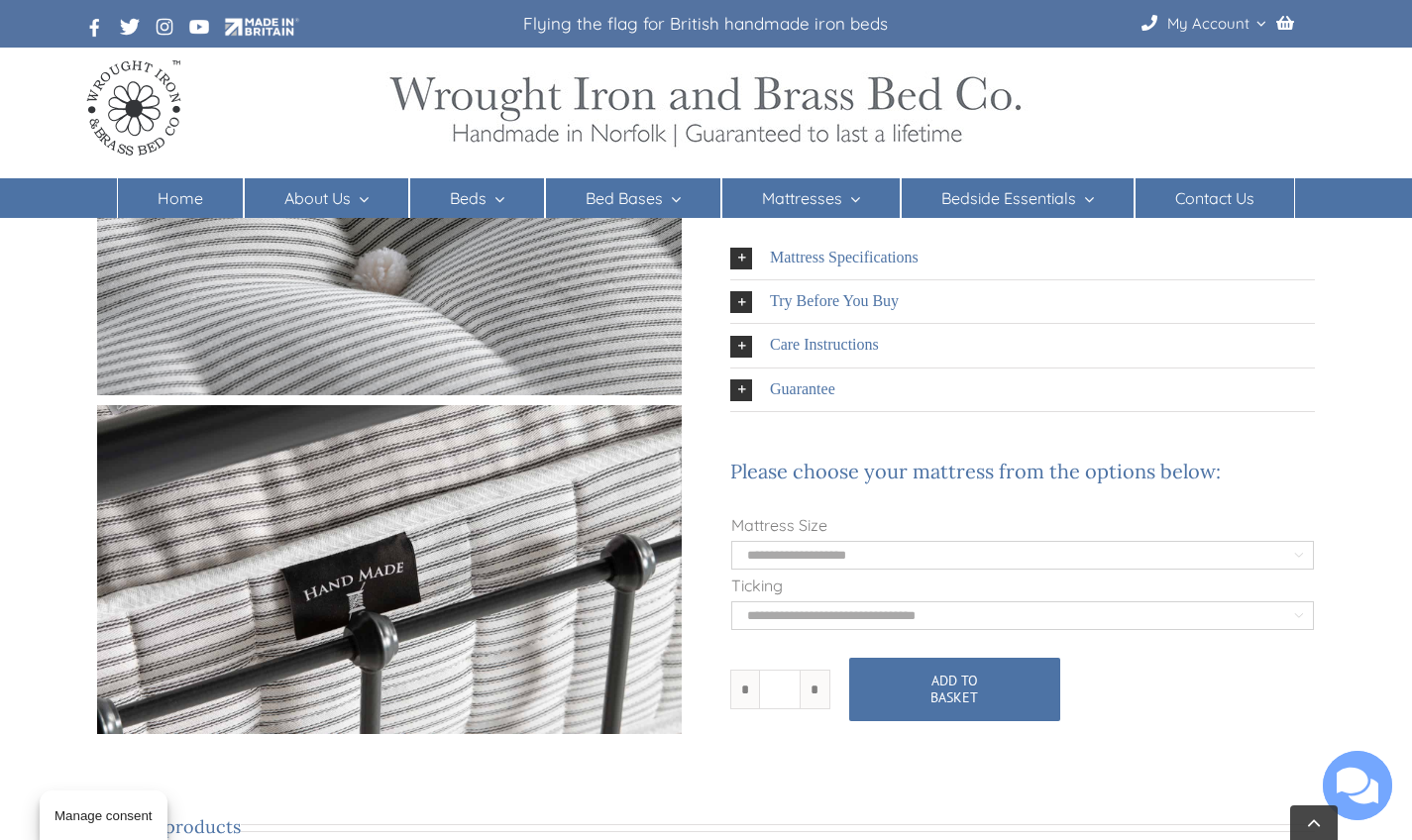 select on "**********" 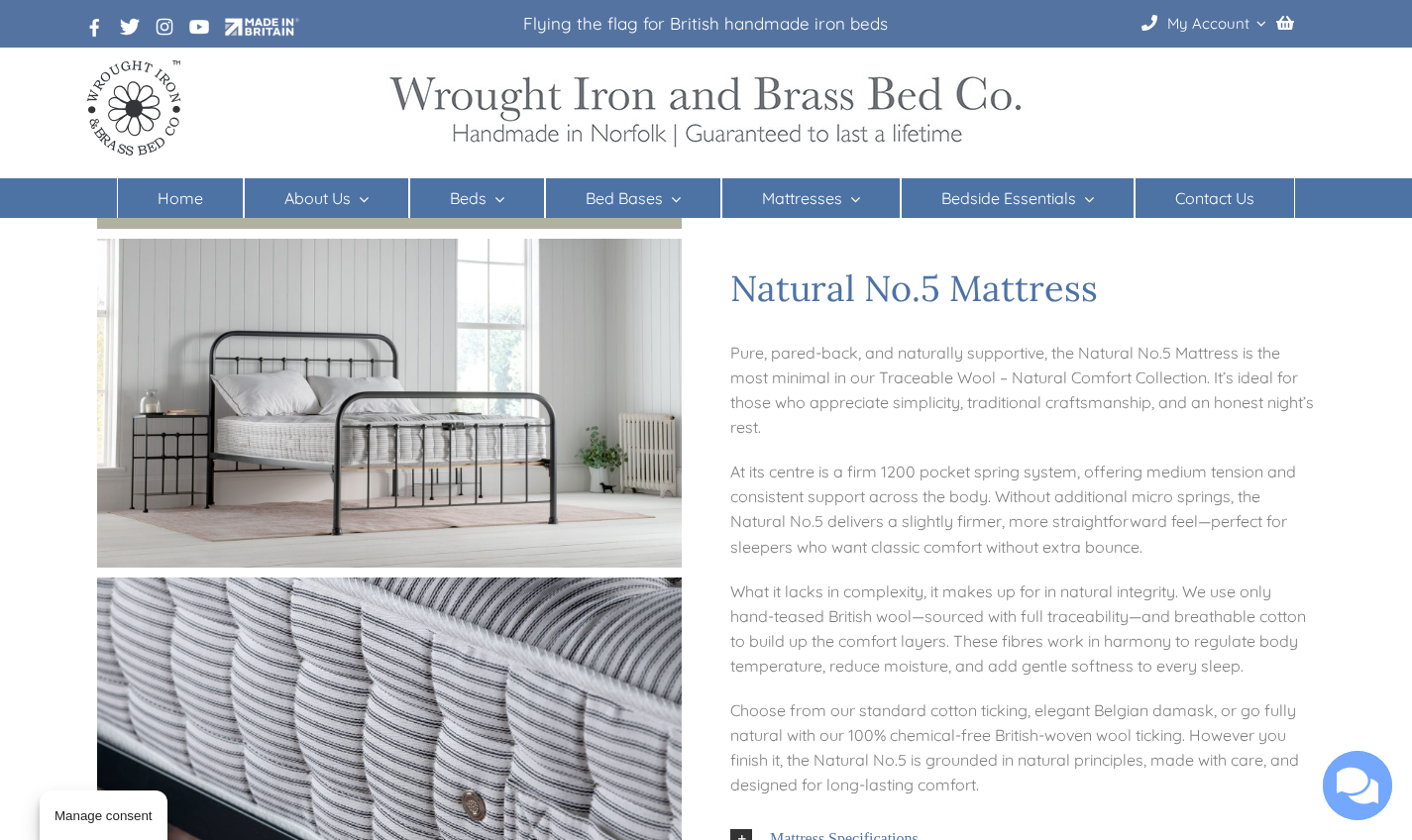 scroll, scrollTop: 0, scrollLeft: 0, axis: both 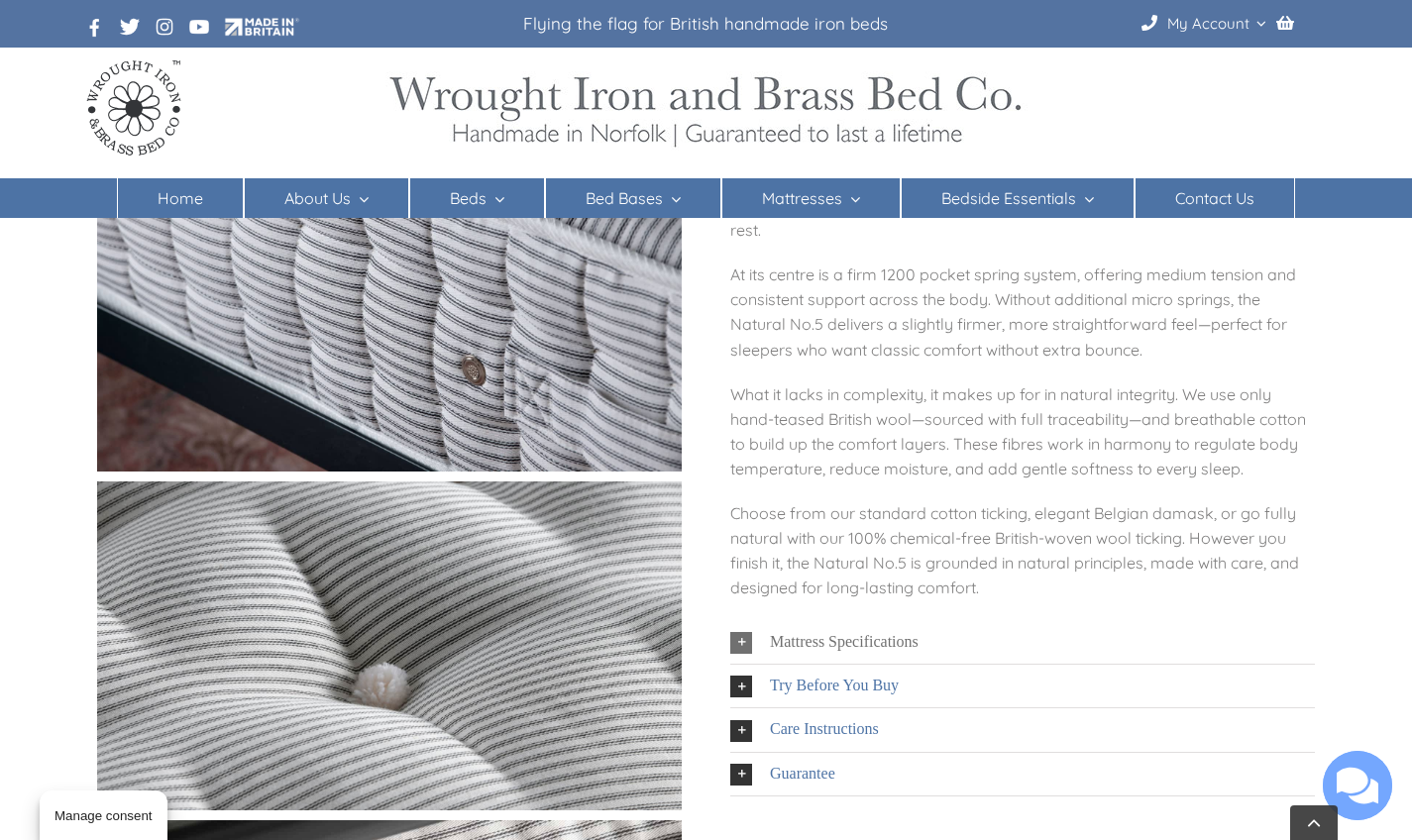 click on "Mattress Specifications" at bounding box center (844, 641) 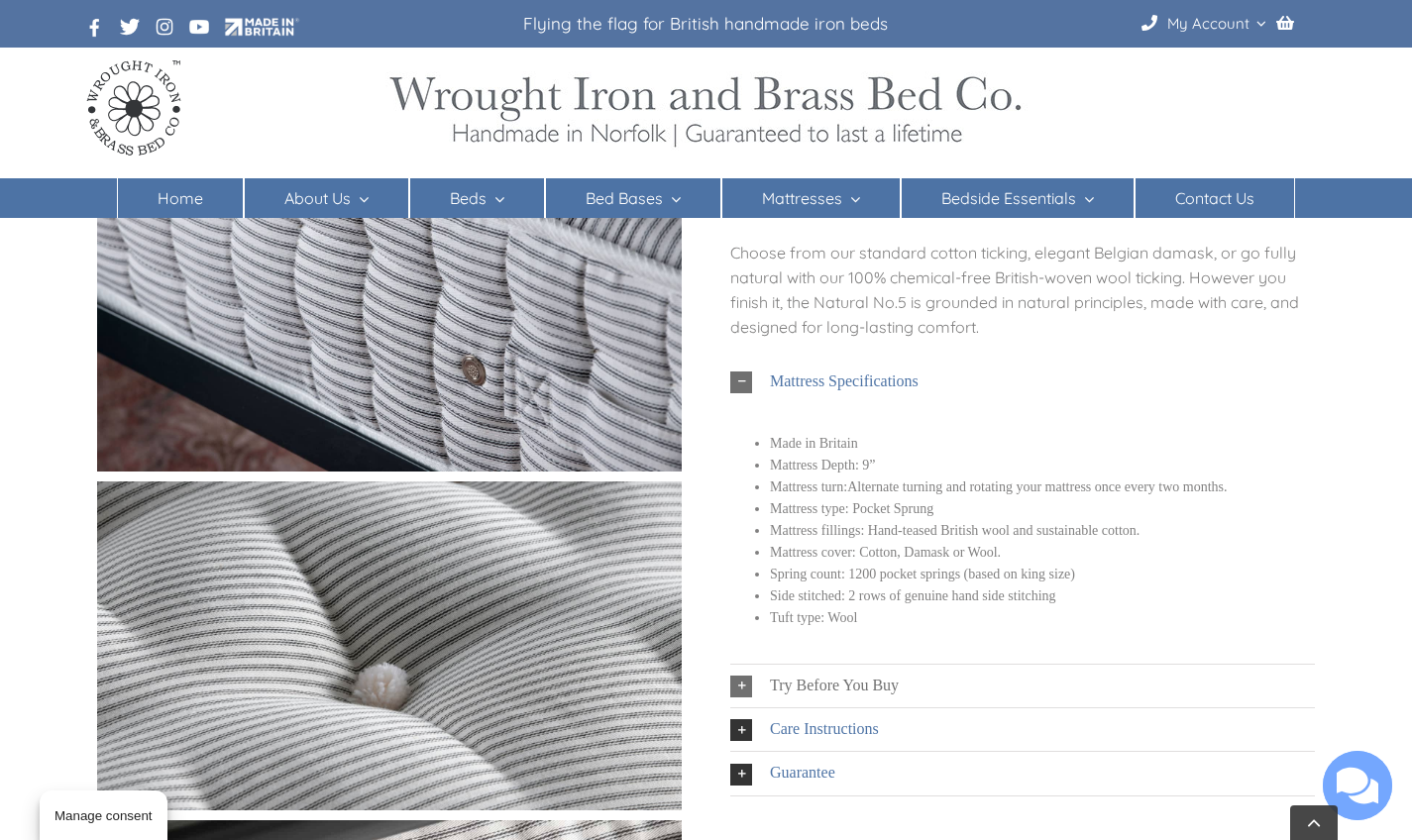 click on "Try Before You Buy" at bounding box center [834, 685] 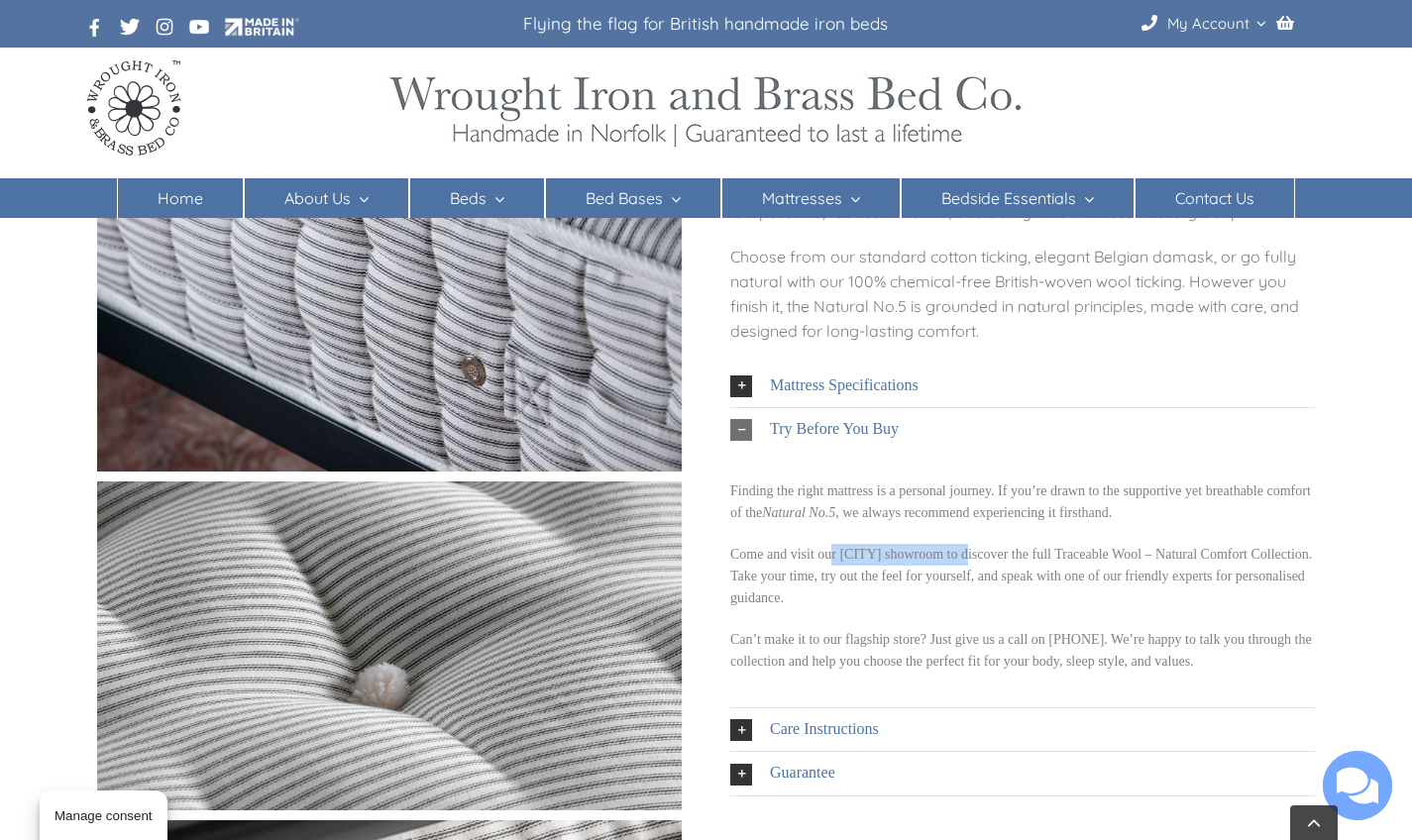 drag, startPoint x: 828, startPoint y: 560, endPoint x: 973, endPoint y: 562, distance: 145.0138 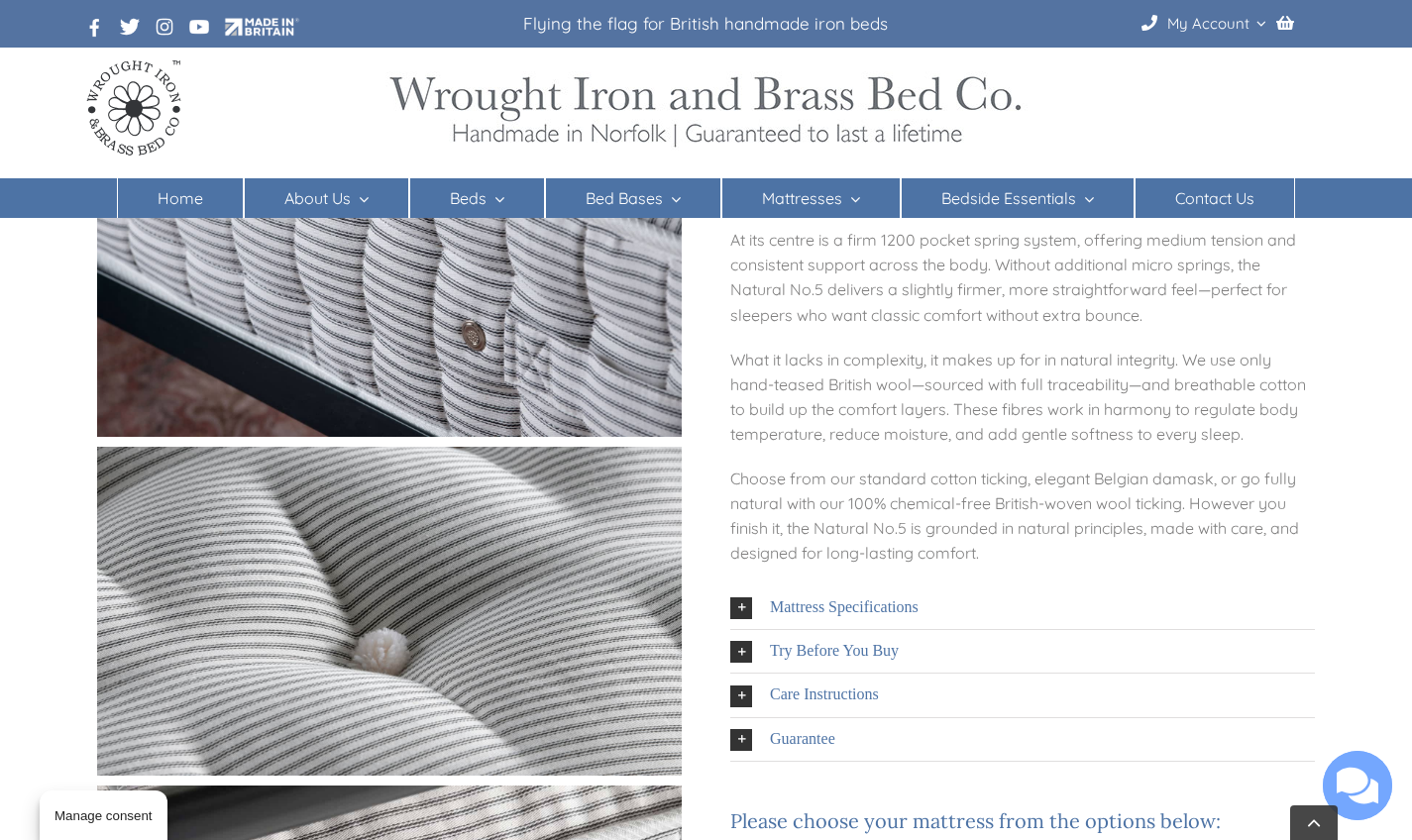 scroll, scrollTop: 908, scrollLeft: 0, axis: vertical 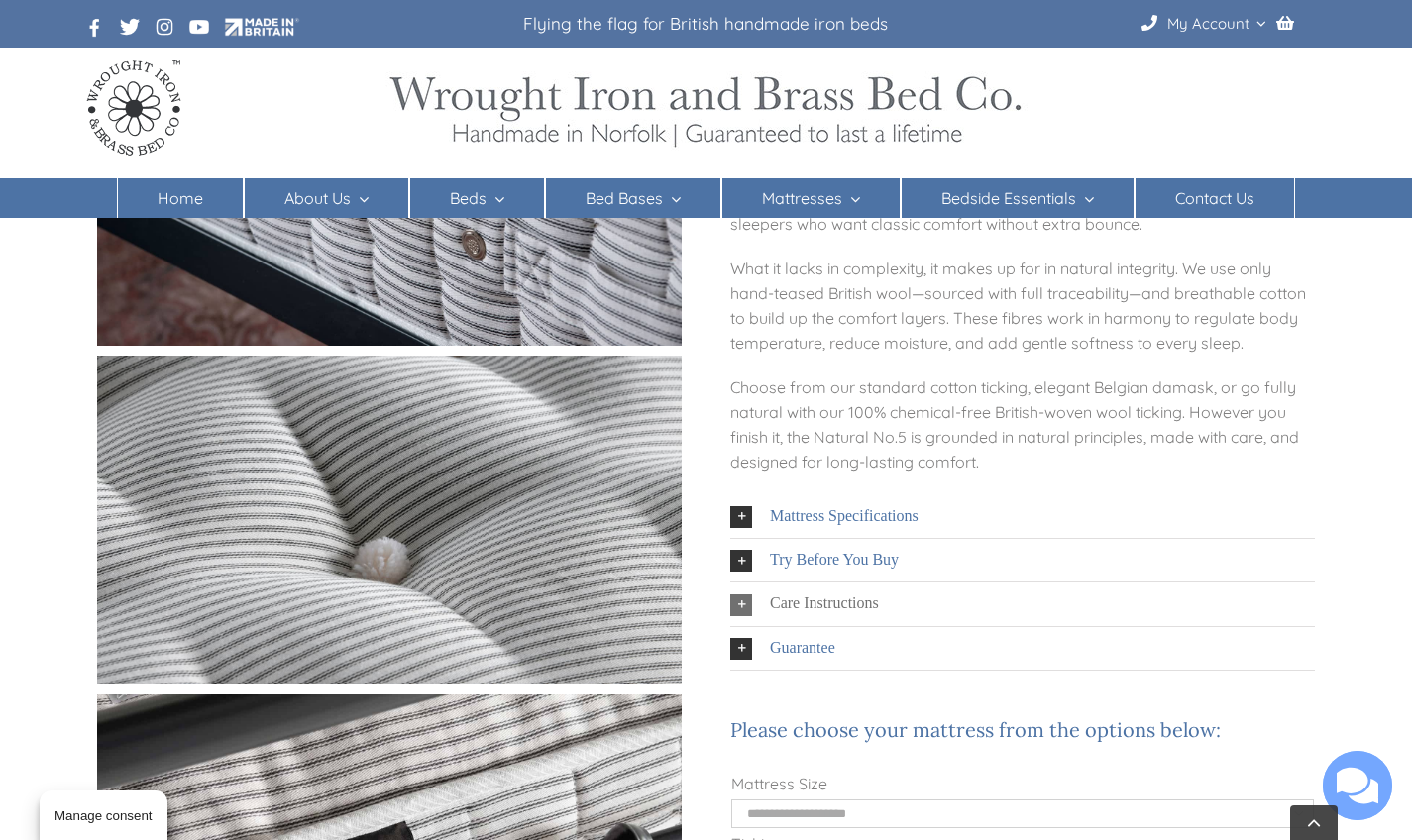 click on "Care Instructions" at bounding box center [824, 603] 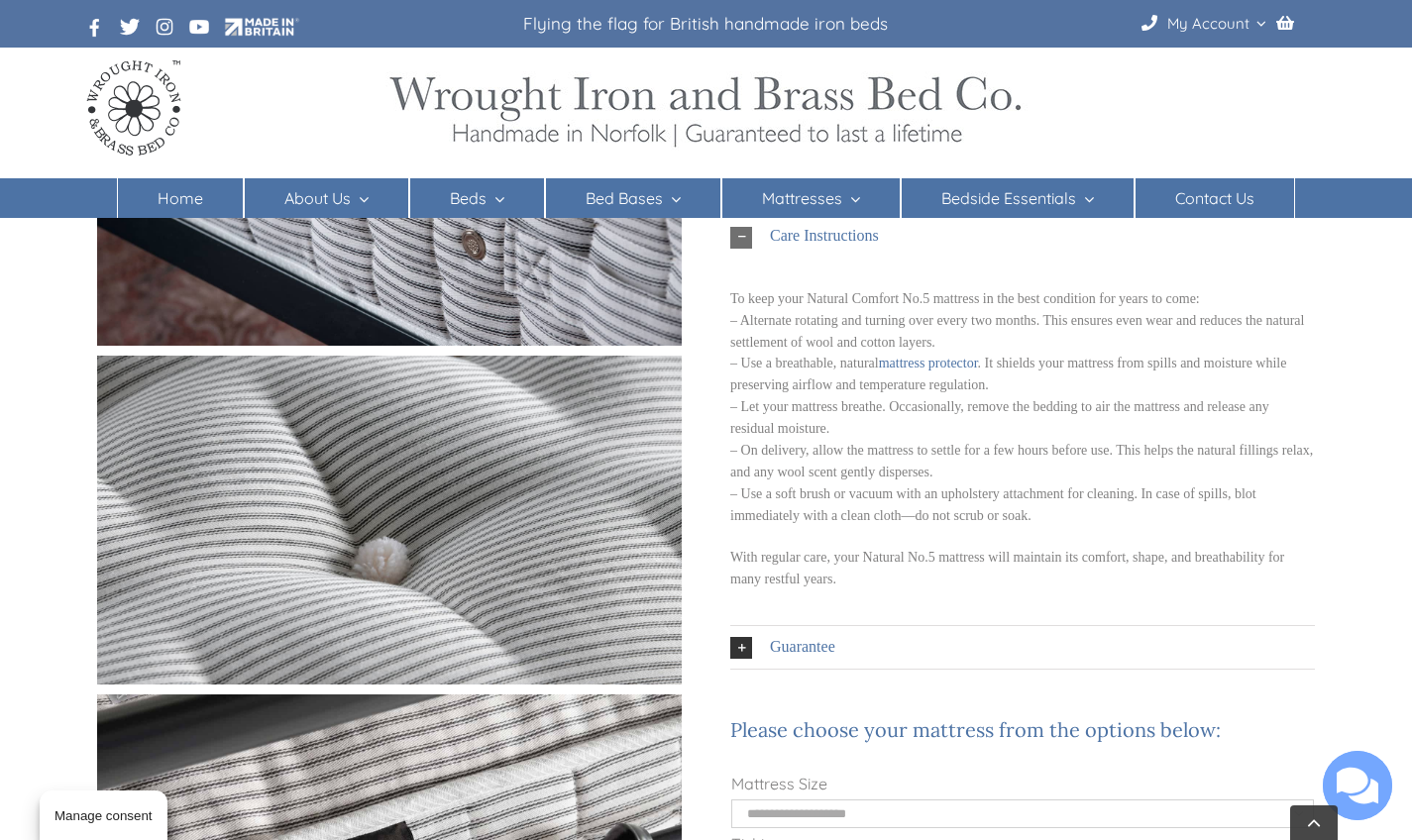 drag, startPoint x: 771, startPoint y: 331, endPoint x: 967, endPoint y: 353, distance: 197.23083 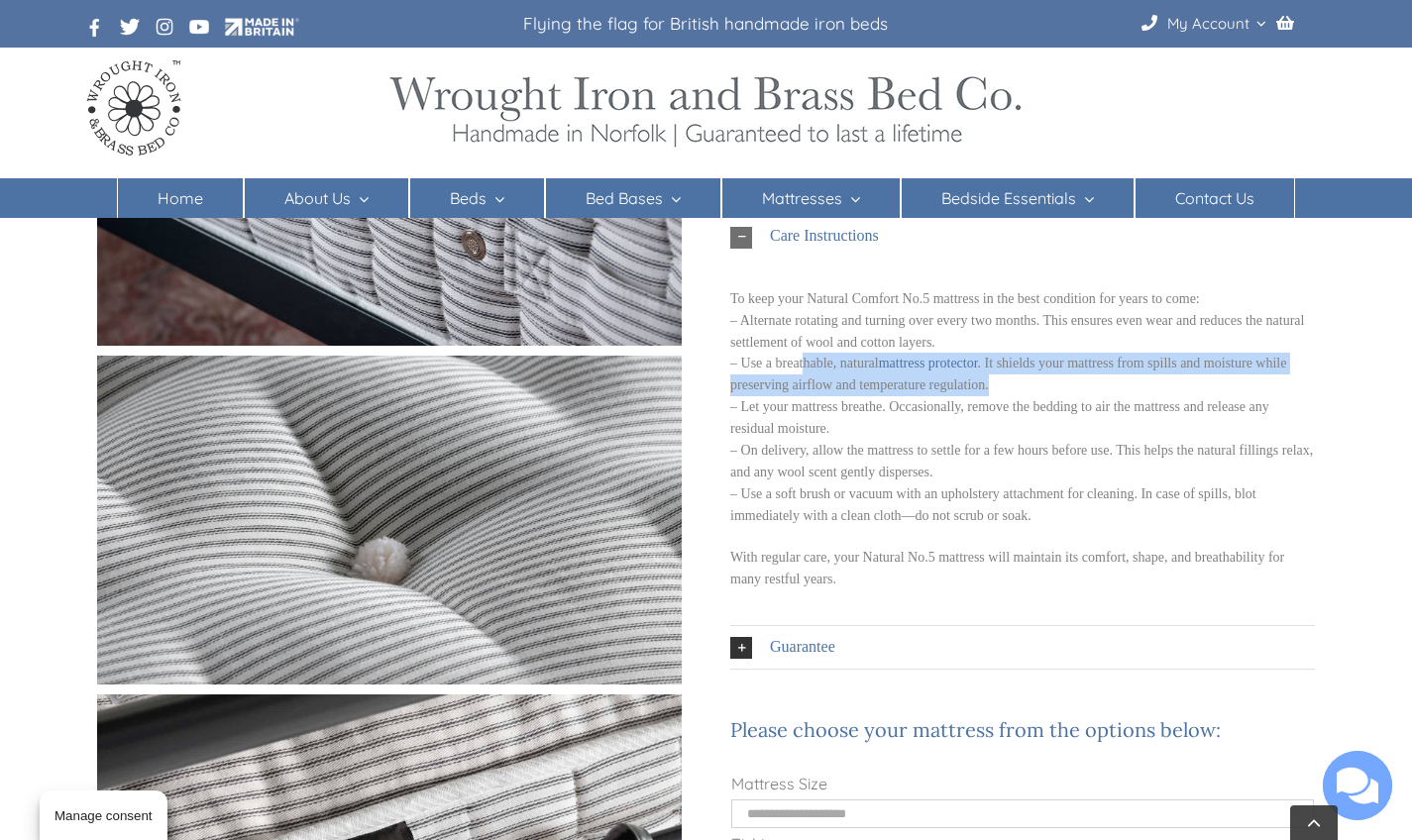 drag, startPoint x: 798, startPoint y: 372, endPoint x: 1014, endPoint y: 388, distance: 216.59178 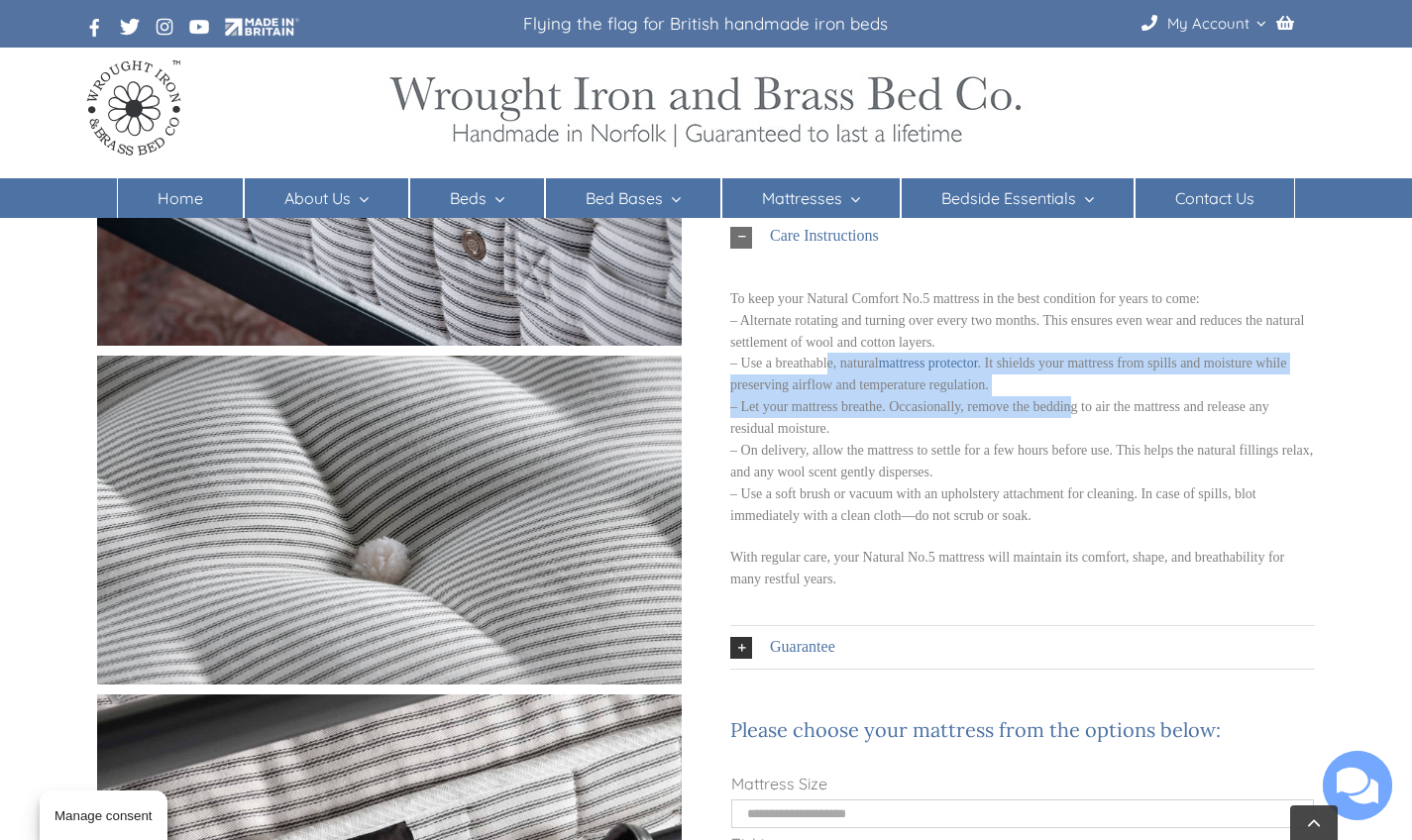 drag, startPoint x: 822, startPoint y: 375, endPoint x: 1063, endPoint y: 409, distance: 243.38652 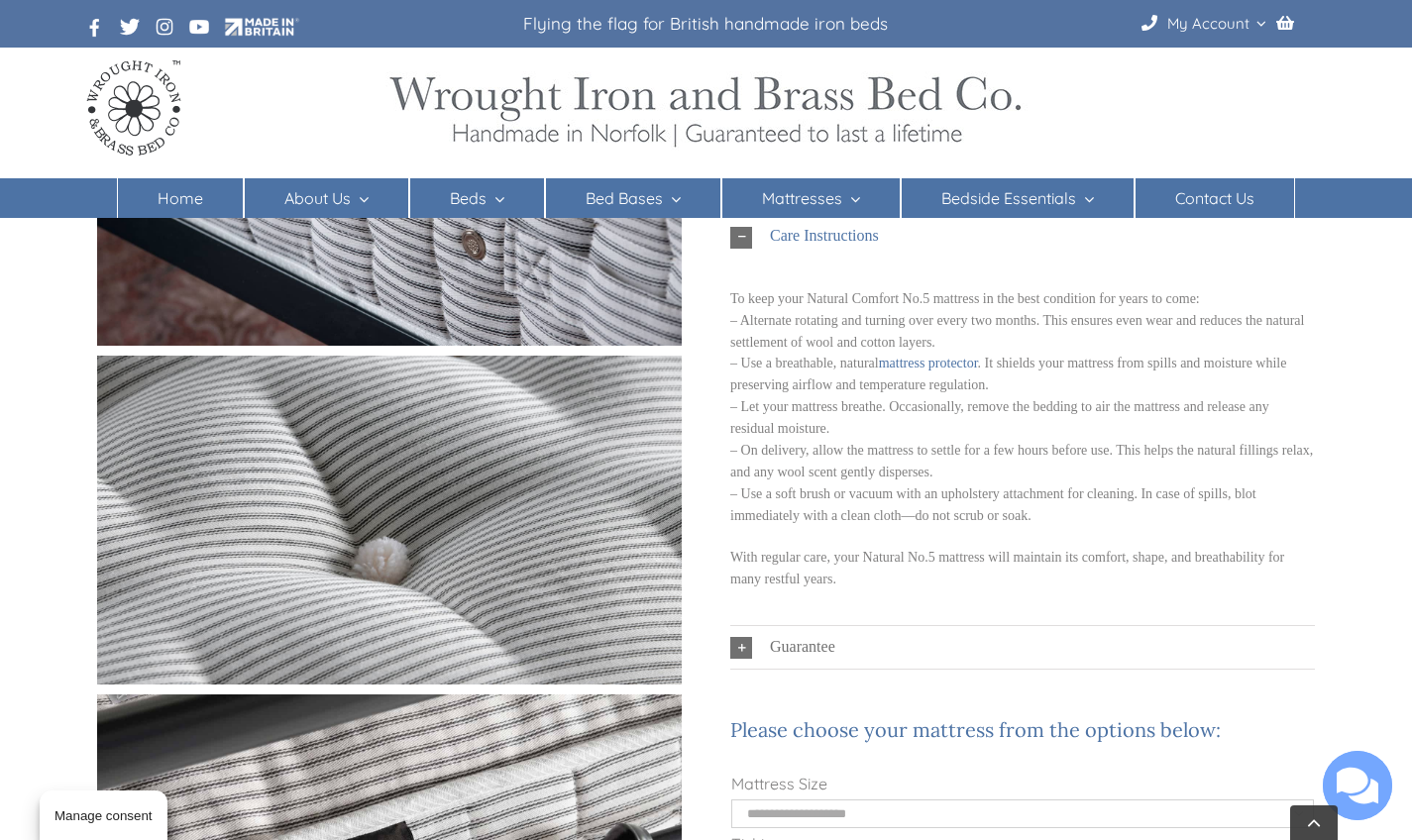 click on "Guarantee" at bounding box center (803, 647) 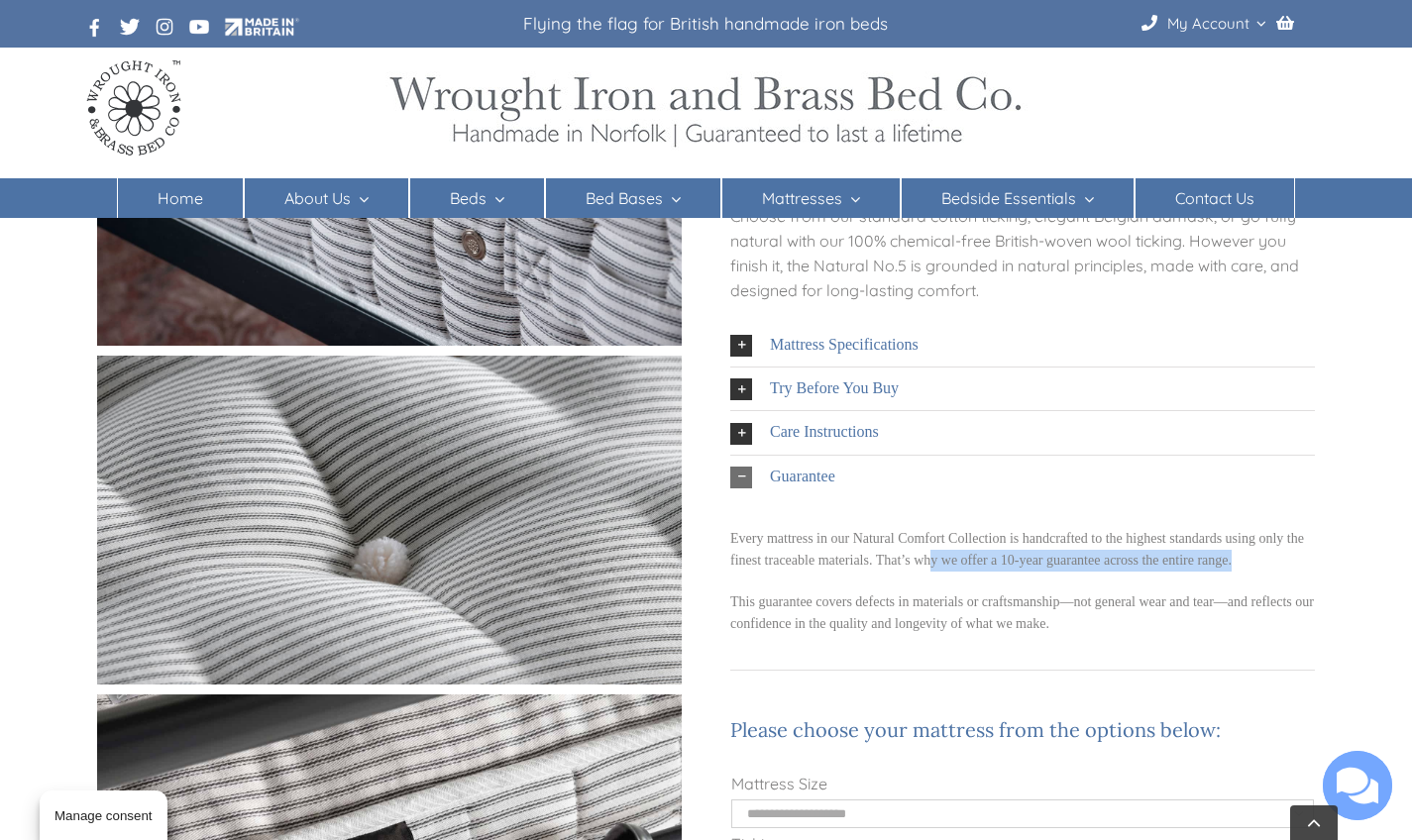 drag, startPoint x: 930, startPoint y: 561, endPoint x: 1240, endPoint y: 556, distance: 310.04032 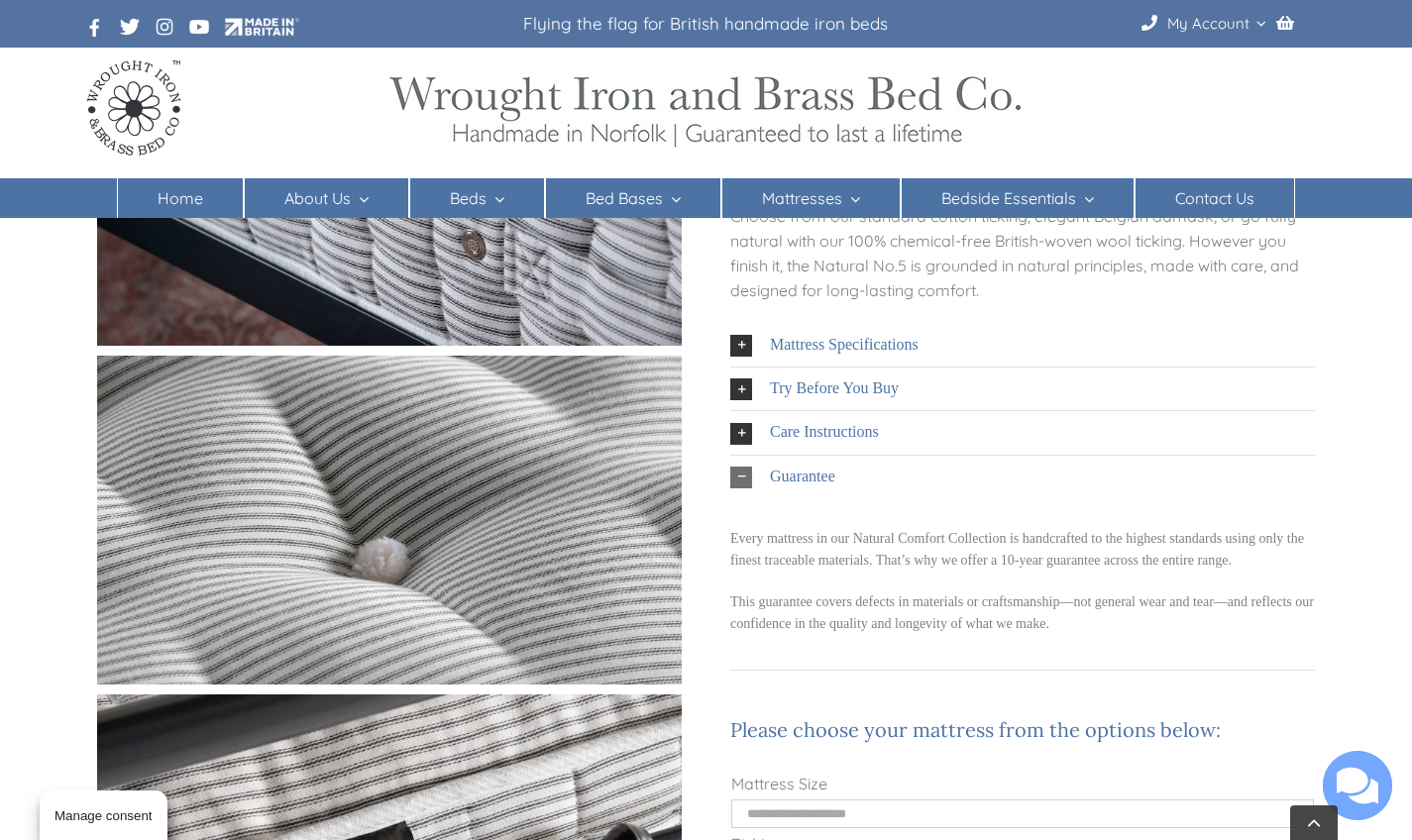 click on "Every mattress in our Natural Comfort Collection is handcrafted to the highest standards using only the finest traceable materials. That’s why we offer a 10-year guarantee across the entire range.
This guarantee covers defects in materials or craftsmanship—not general wear and tear—and reflects our confidence in the quality and longevity of what we make." at bounding box center [1023, 583] 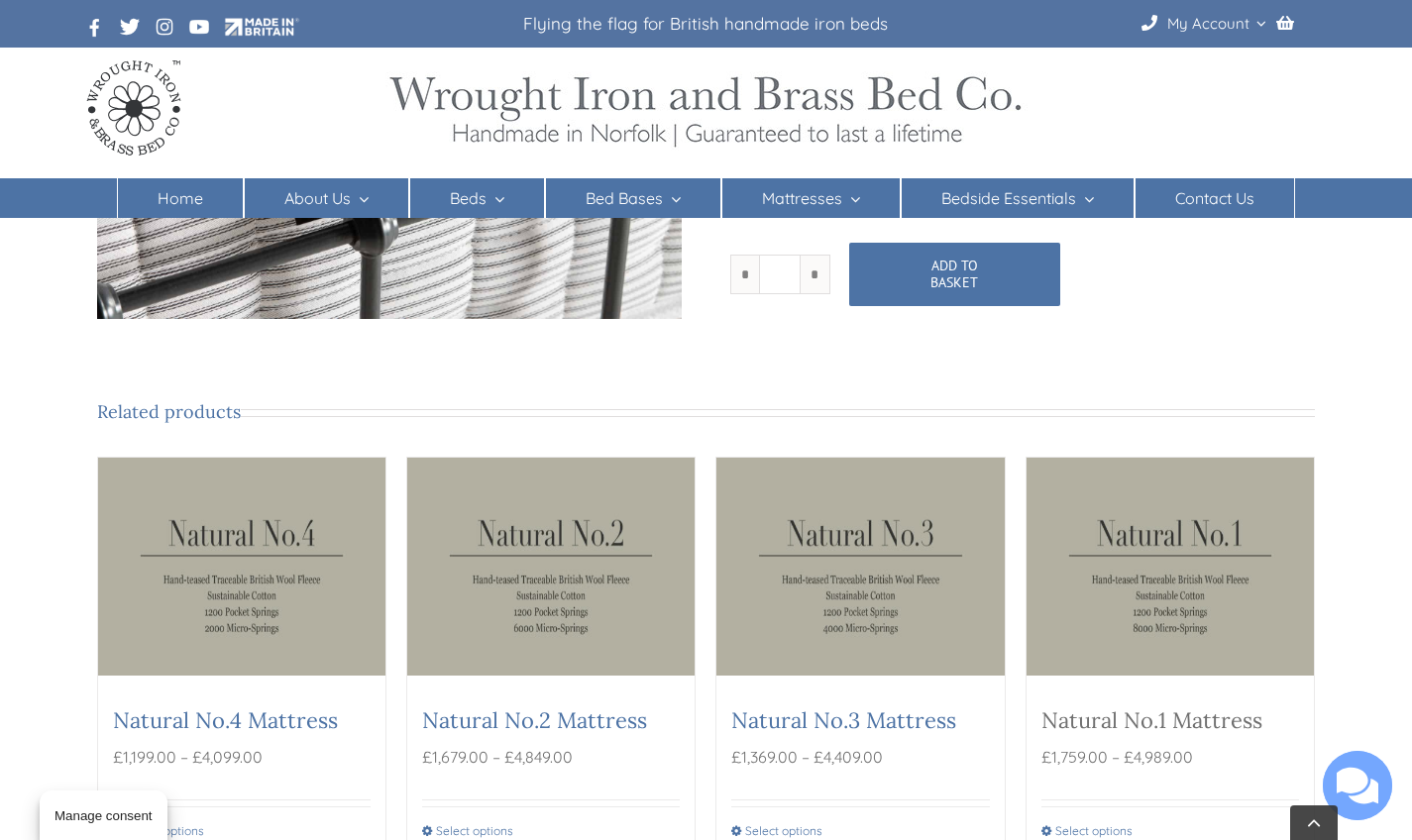 scroll, scrollTop: 1433, scrollLeft: 0, axis: vertical 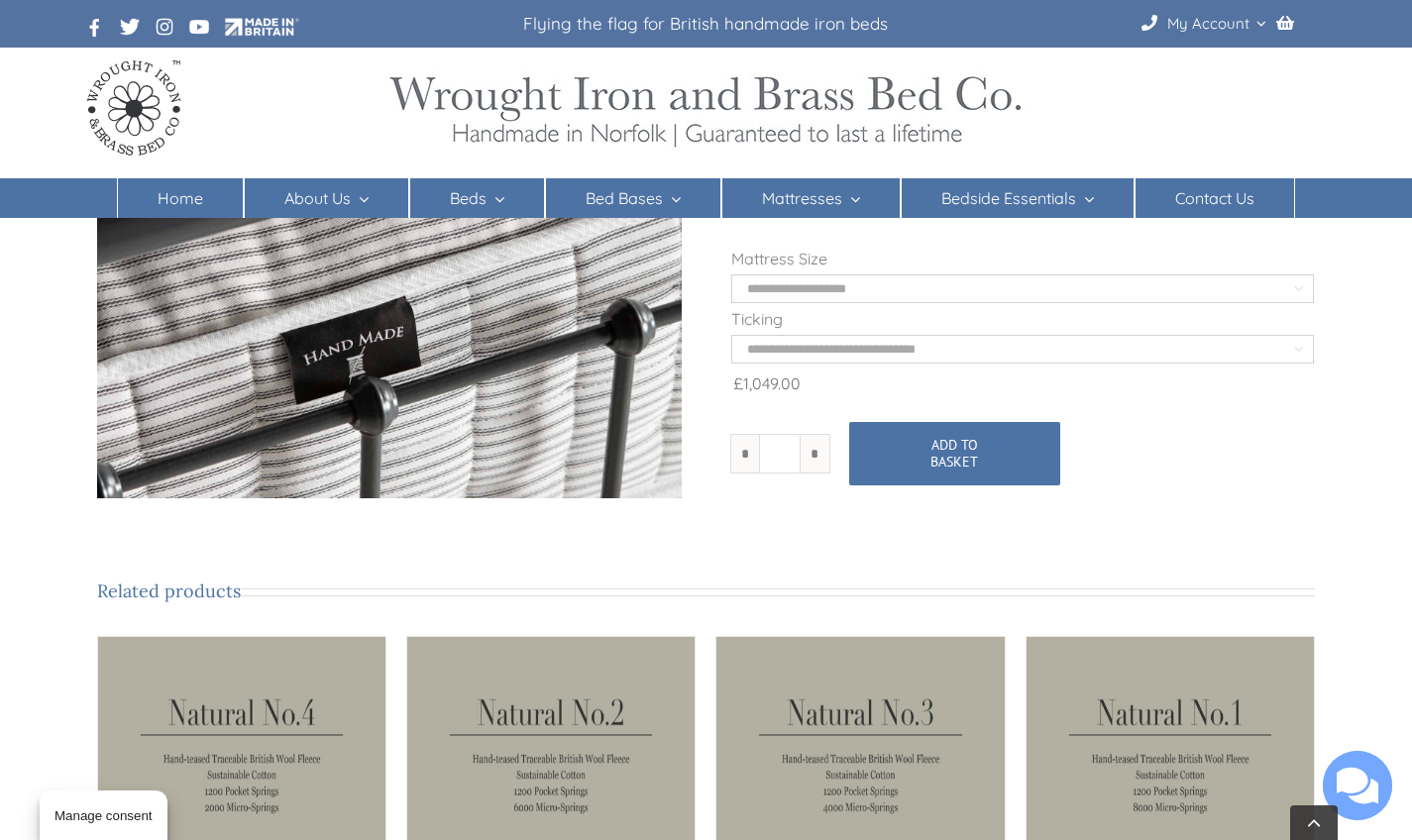 select on "**********" 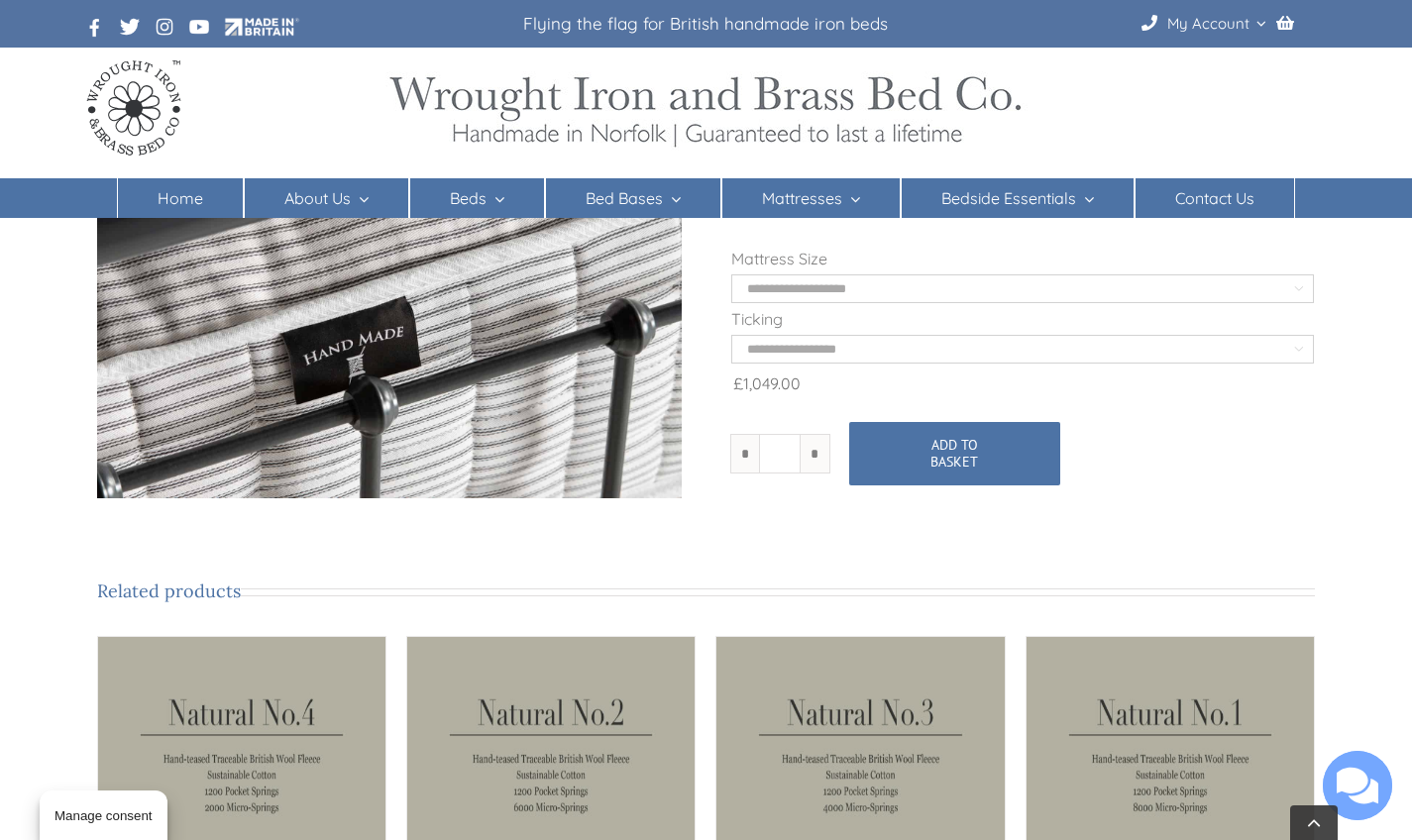 select on "**********" 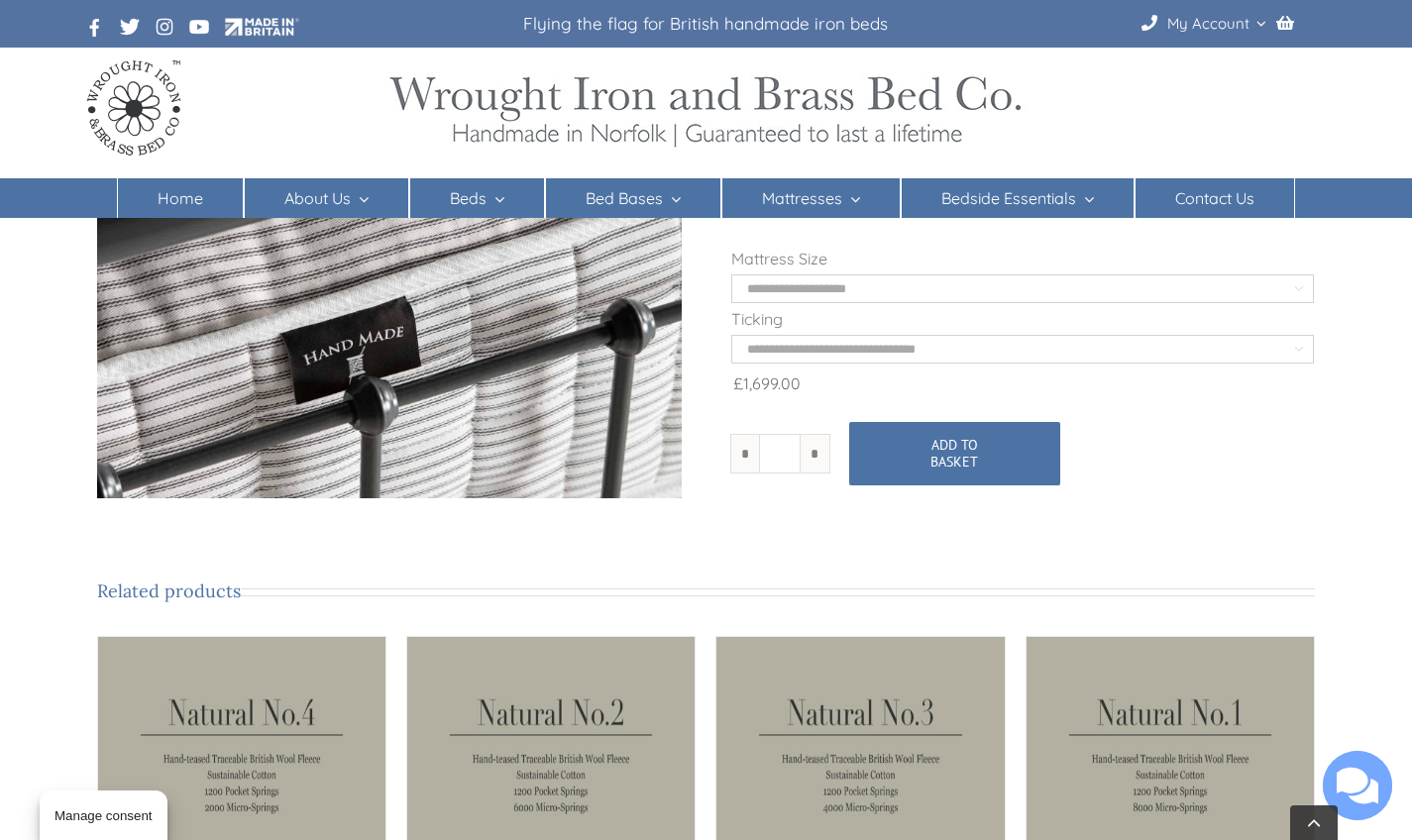 select on "**********" 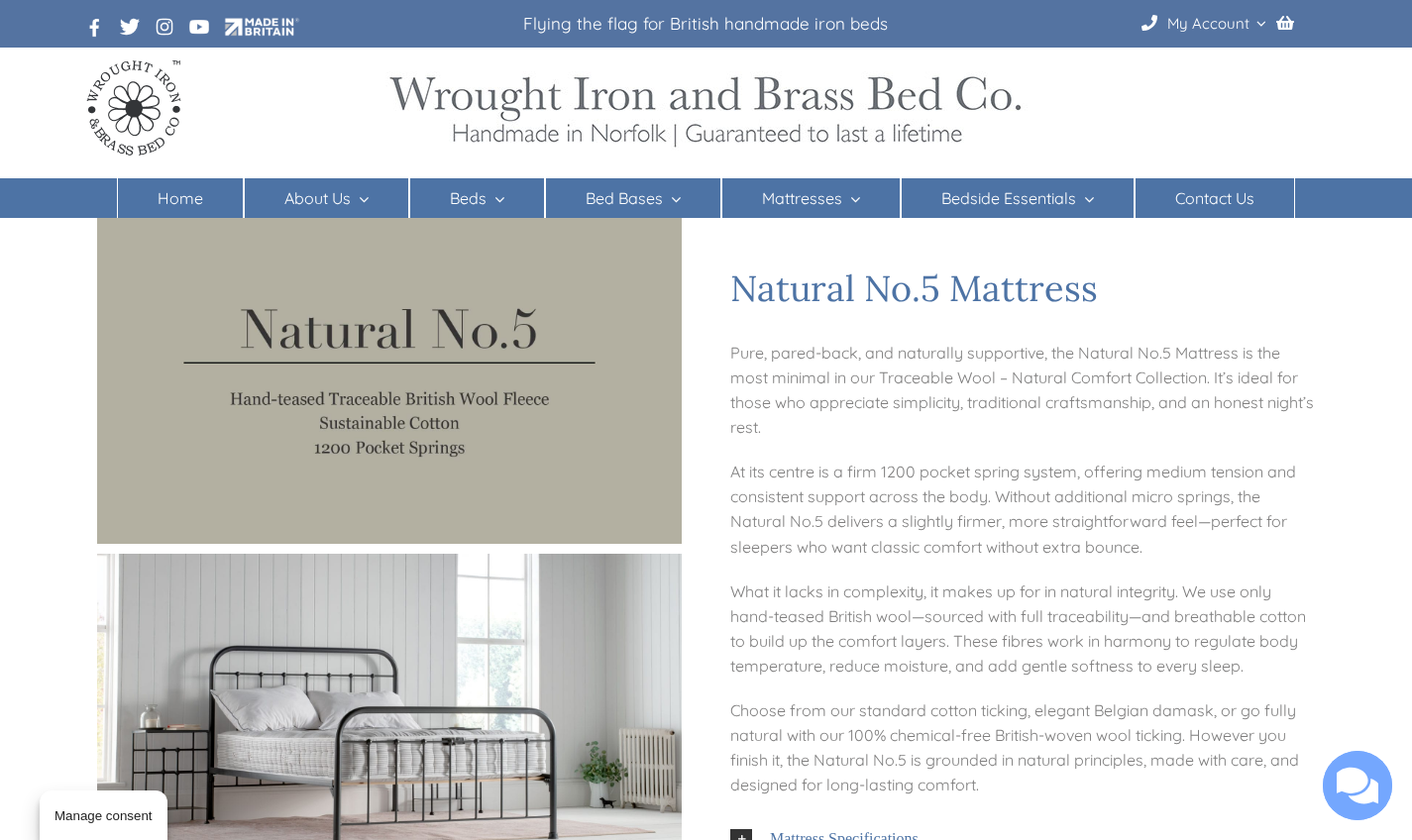 scroll, scrollTop: 0, scrollLeft: 0, axis: both 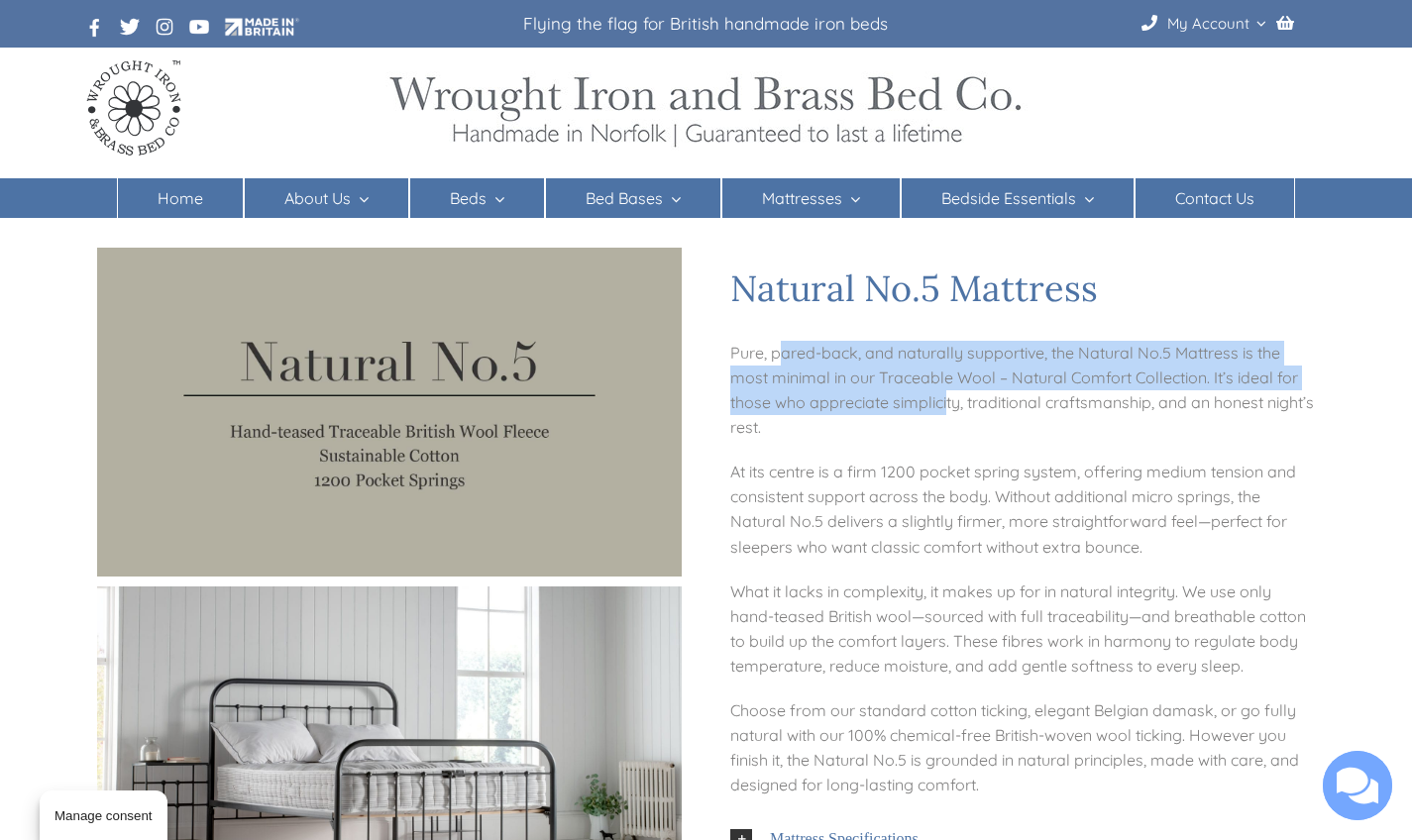 drag, startPoint x: 783, startPoint y: 358, endPoint x: 948, endPoint y: 399, distance: 170.01765 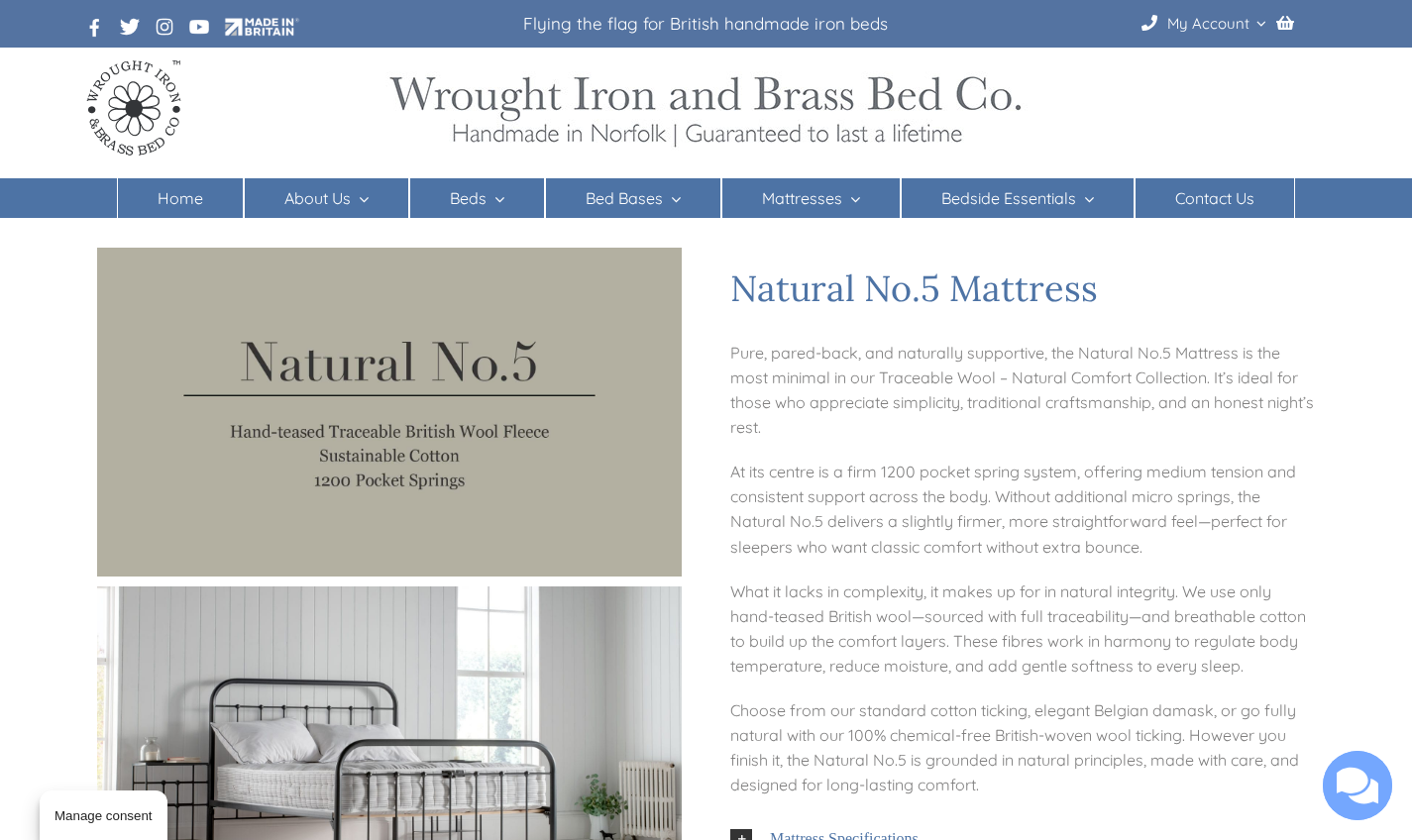 click on "Pure, pared-back, and naturally supportive, the Natural No.5 Mattress is the most minimal in our Traceable Wool – Natural Comfort Collection. It’s ideal for those who appreciate simplicity, traditional craftsmanship, and an honest night’s rest." at bounding box center (1023, 390) 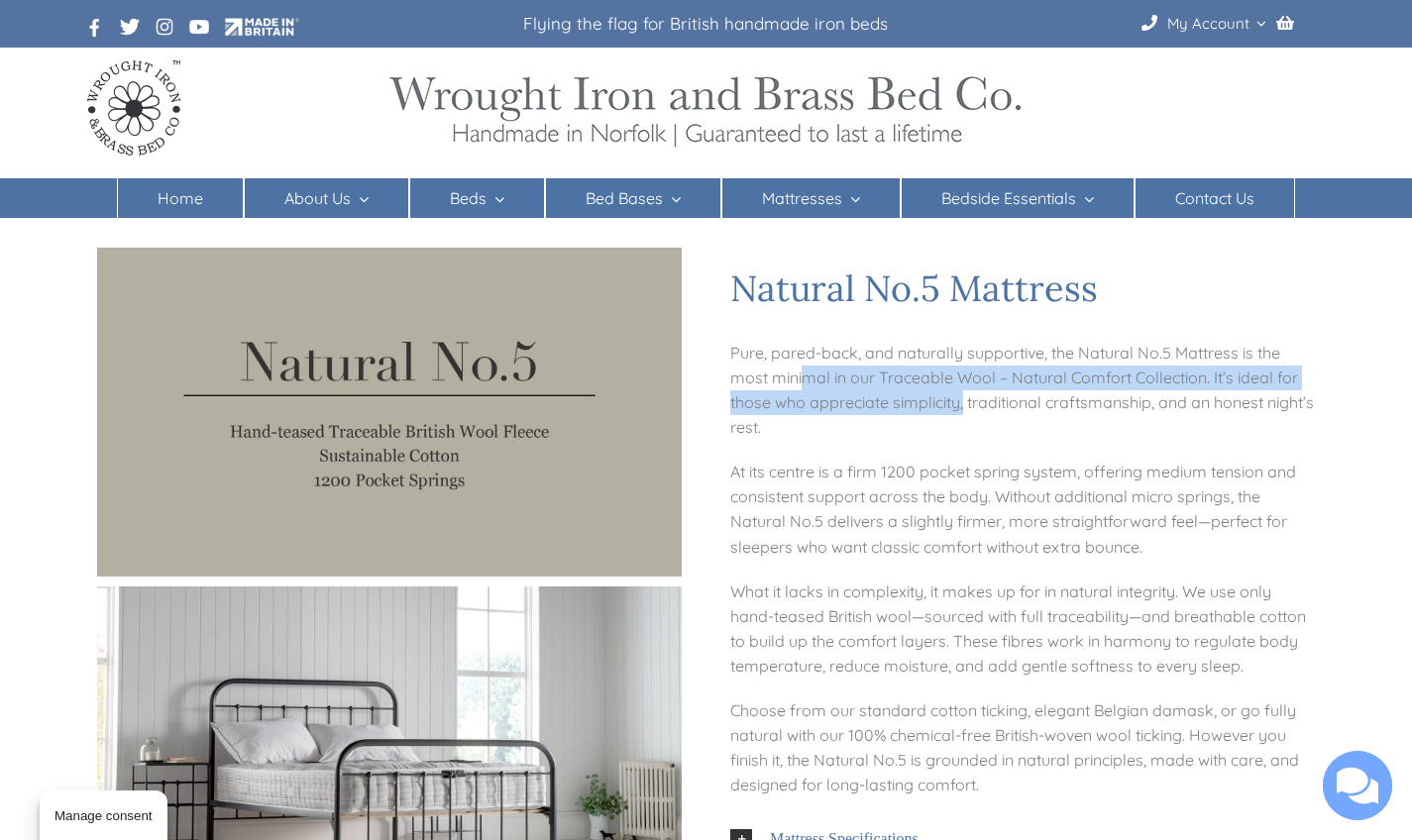 drag, startPoint x: 805, startPoint y: 377, endPoint x: 963, endPoint y: 387, distance: 158.3161 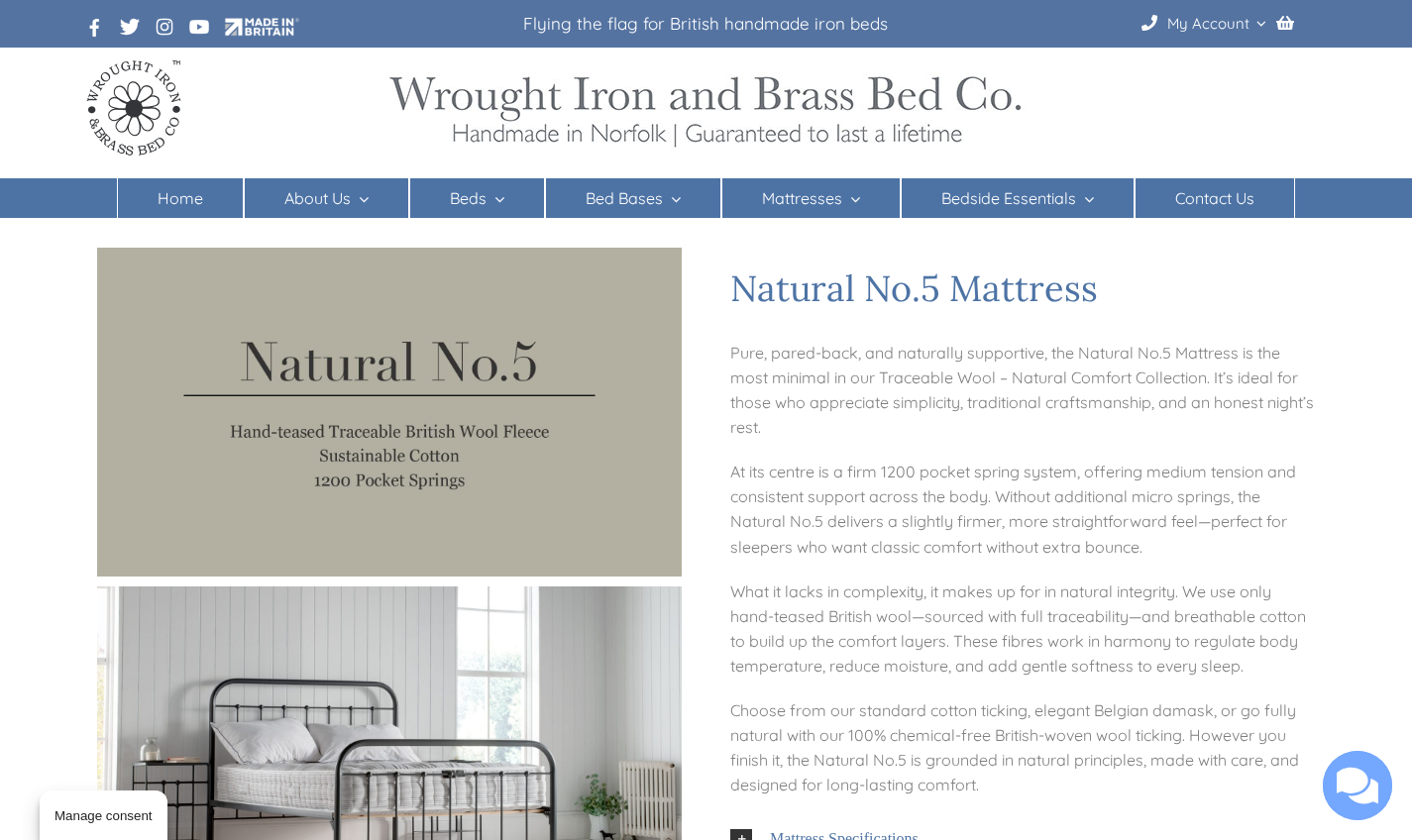 click on "Pure, pared-back, and naturally supportive, the Natural No.5 Mattress is the most minimal in our Traceable Wool – Natural Comfort Collection. It’s ideal for those who appreciate simplicity, traditional craftsmanship, and an honest night’s rest." at bounding box center (1023, 390) 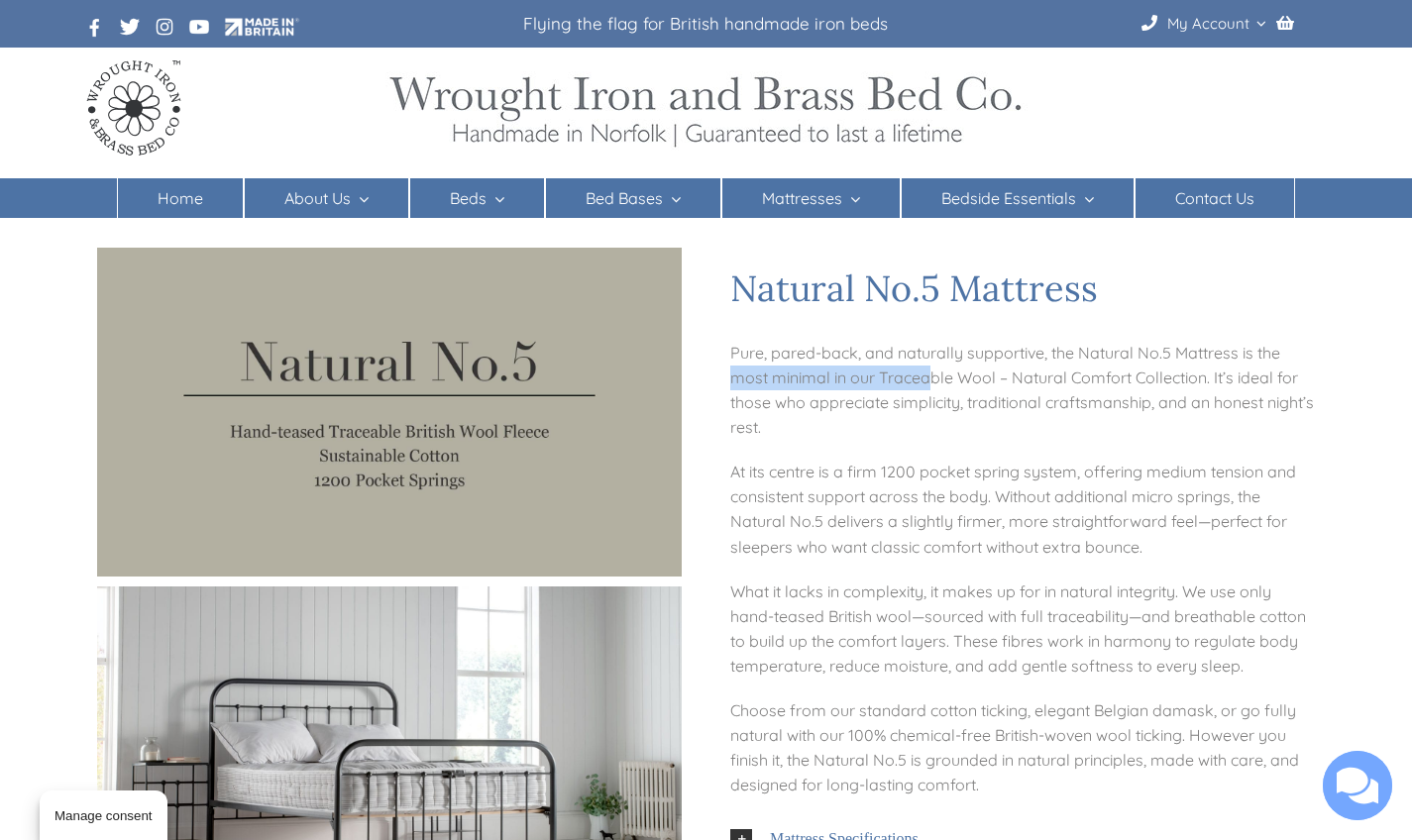 drag, startPoint x: 731, startPoint y: 370, endPoint x: 934, endPoint y: 381, distance: 203.2978 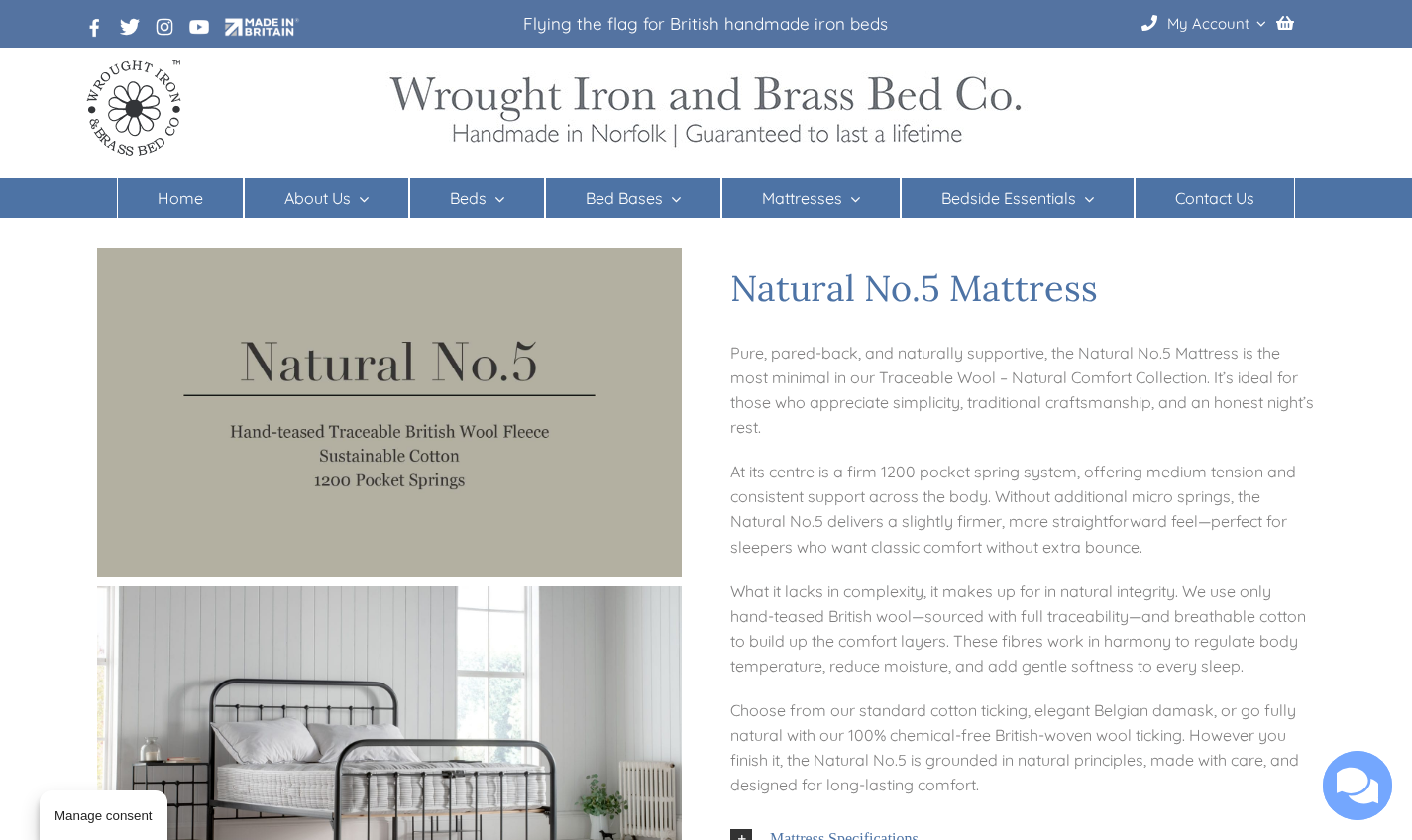 click on "Pure, pared-back, and naturally supportive, the Natural No.5 Mattress is the most minimal in our Traceable Wool – Natural Comfort Collection. It’s ideal for those who appreciate simplicity, traditional craftsmanship, and an honest night’s rest." at bounding box center (1023, 390) 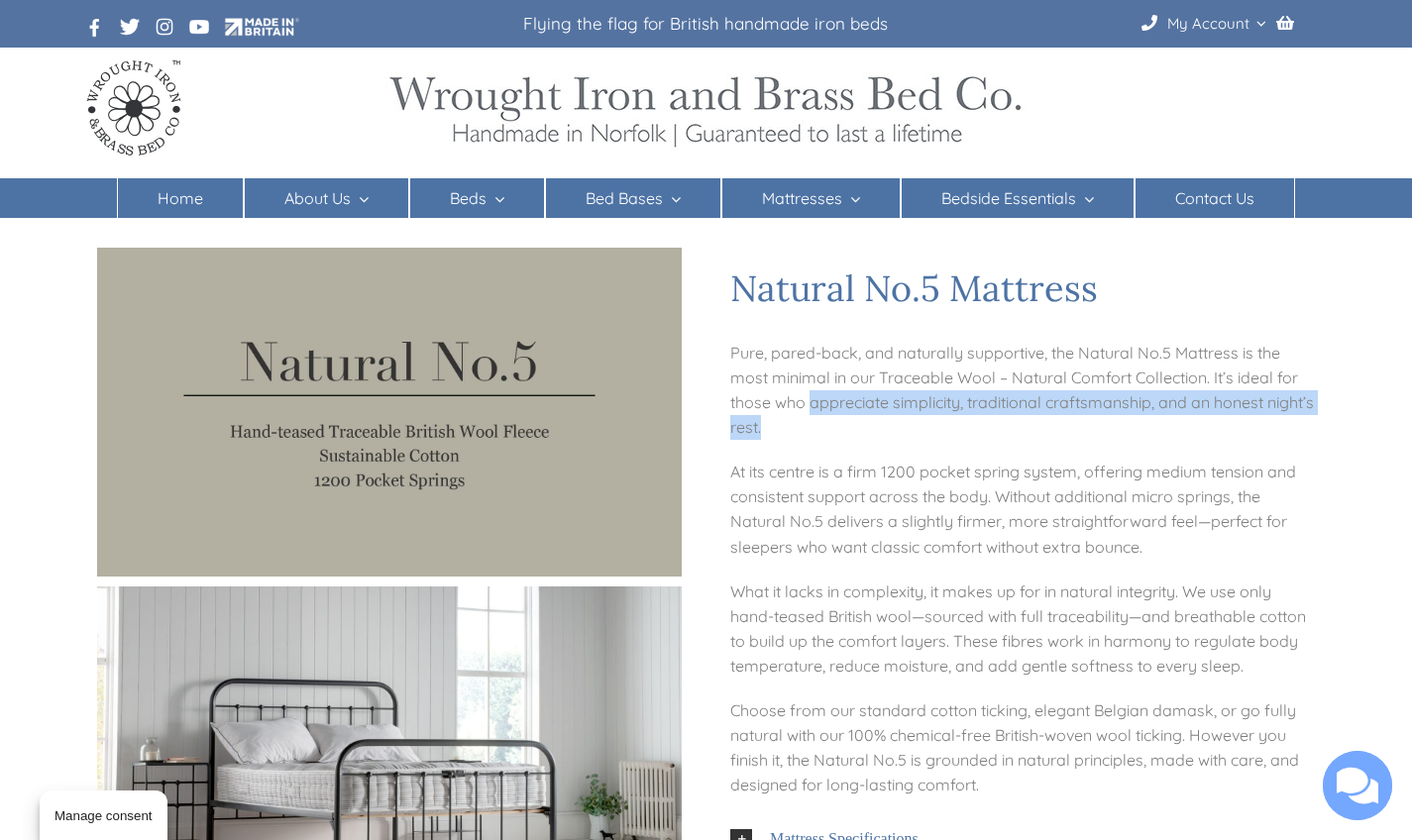 drag, startPoint x: 811, startPoint y: 403, endPoint x: 821, endPoint y: 426, distance: 25.079872 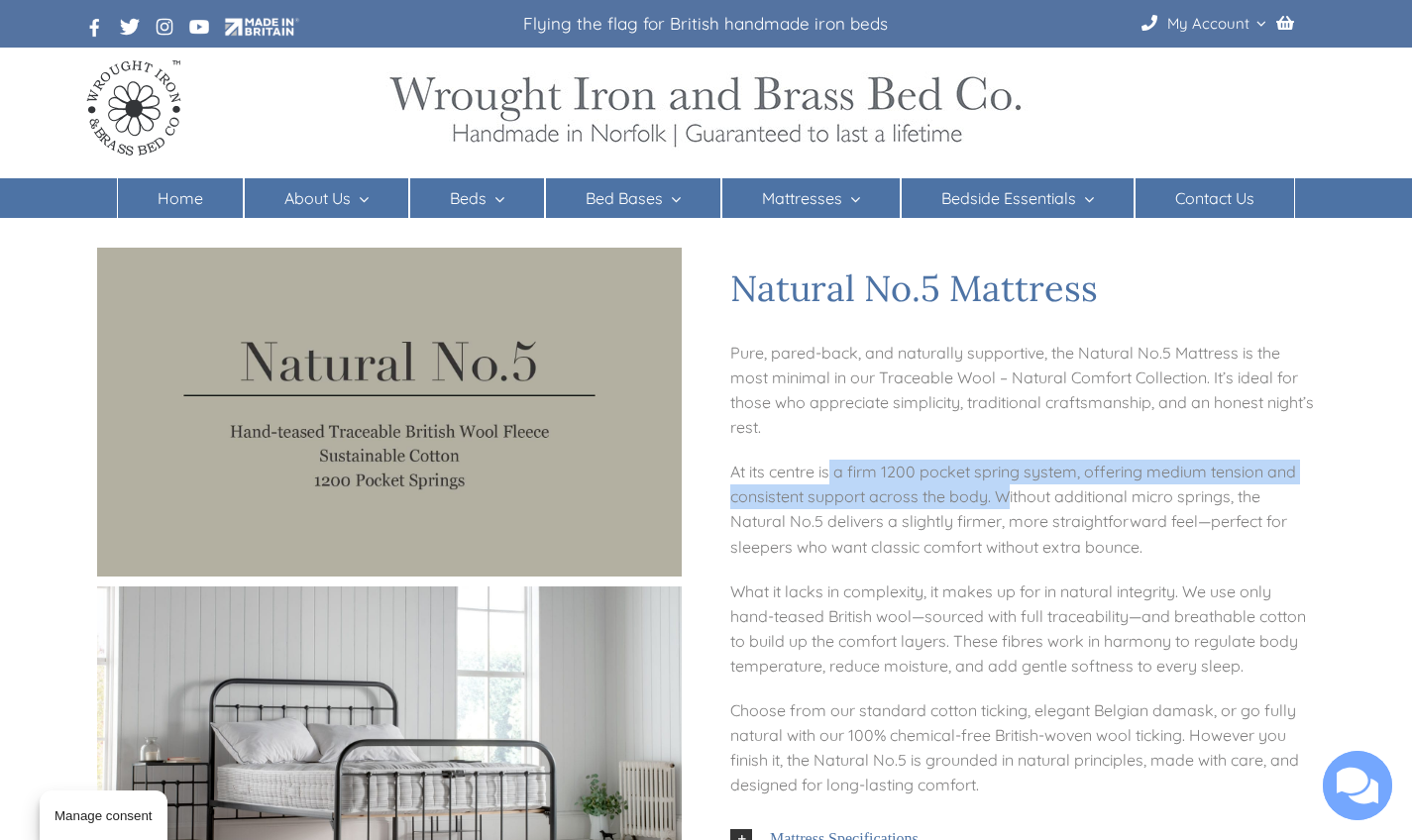drag, startPoint x: 829, startPoint y: 467, endPoint x: 1011, endPoint y: 483, distance: 182.70194 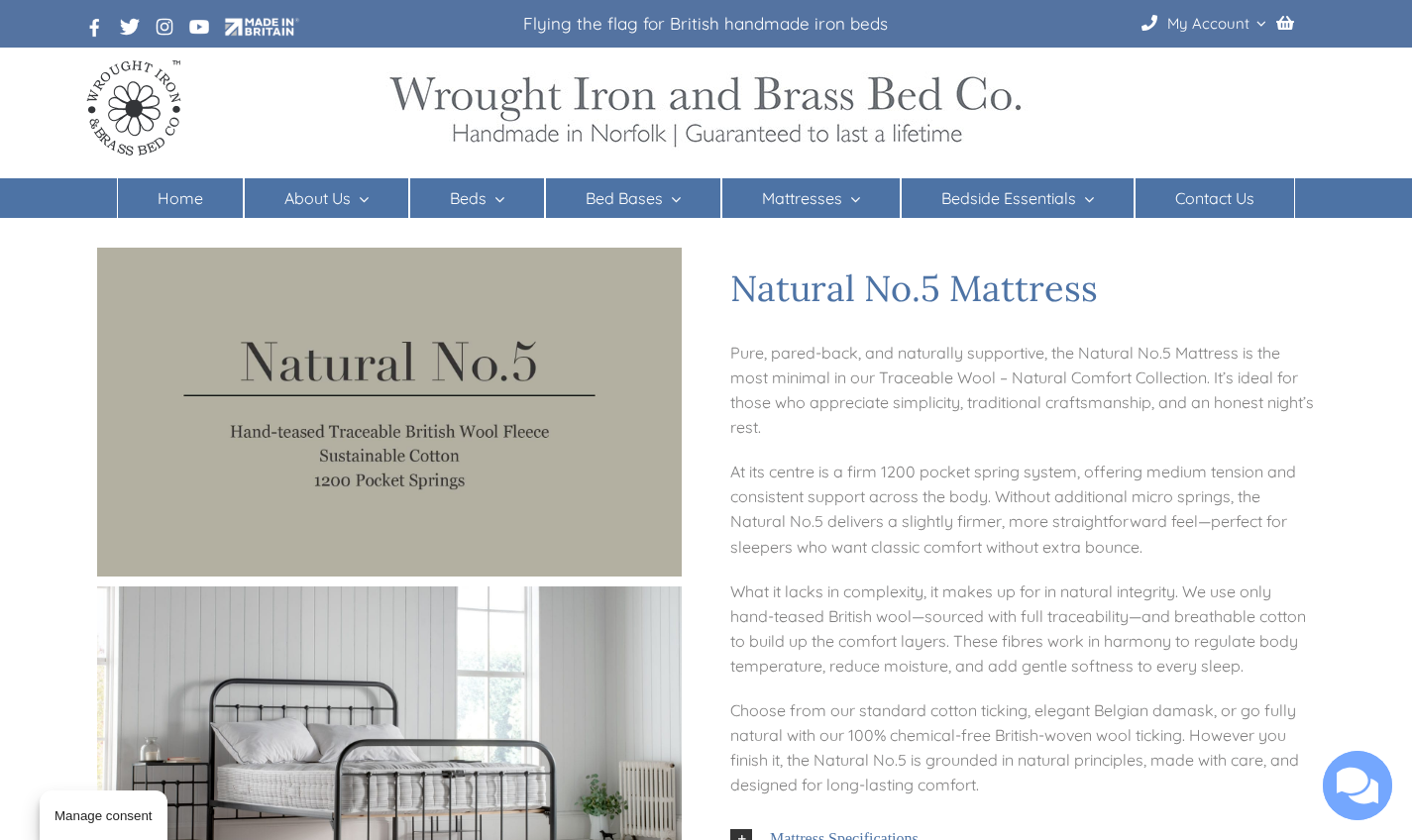 click on "At its centre is a firm 1200 pocket spring system, offering medium tension and consistent support across the body. Without additional micro springs, the Natural No.5 delivers a slightly firmer, more straightforward feel—perfect for sleepers who want classic comfort without extra bounce." at bounding box center [1023, 509] 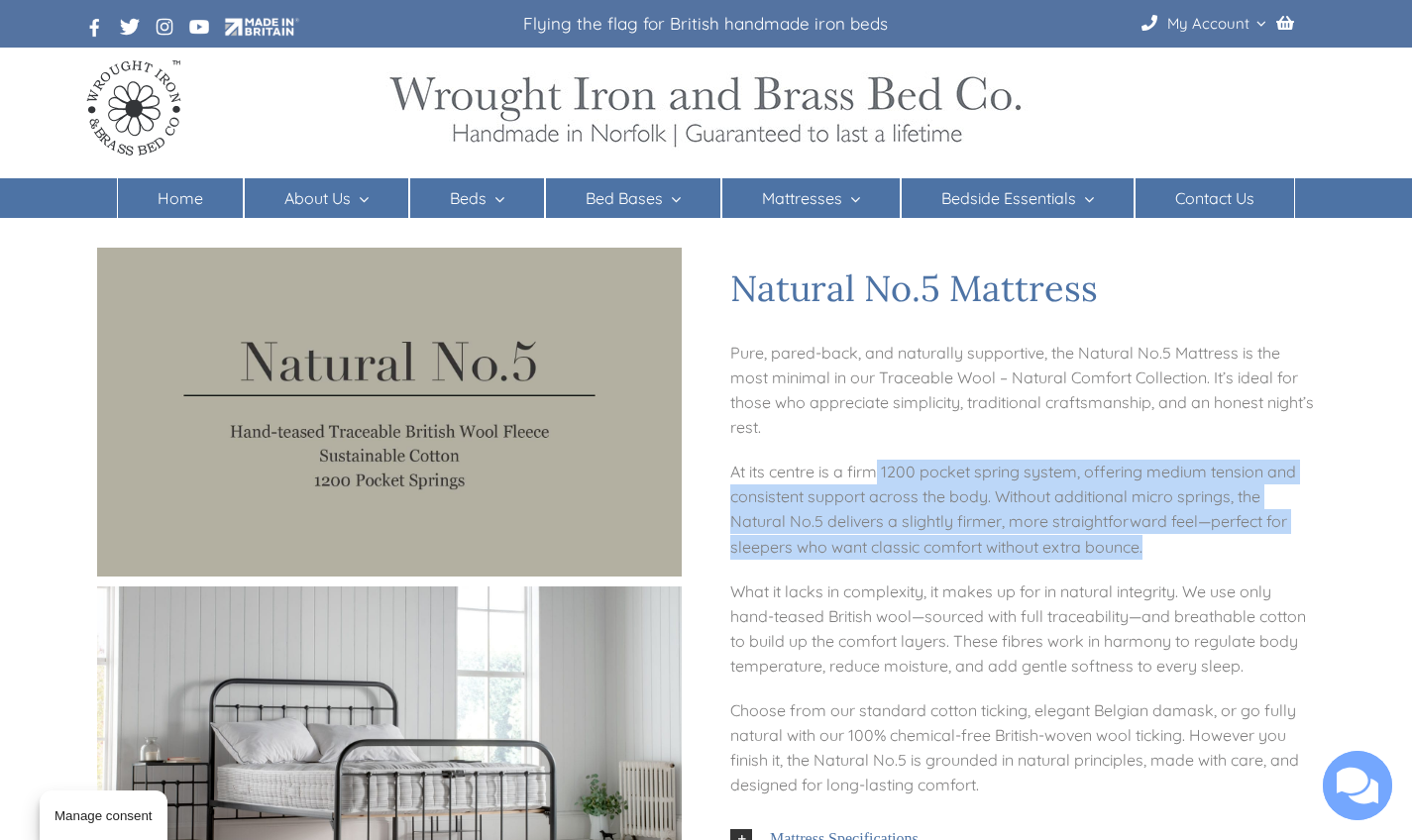drag, startPoint x: 876, startPoint y: 474, endPoint x: 1166, endPoint y: 550, distance: 299.79326 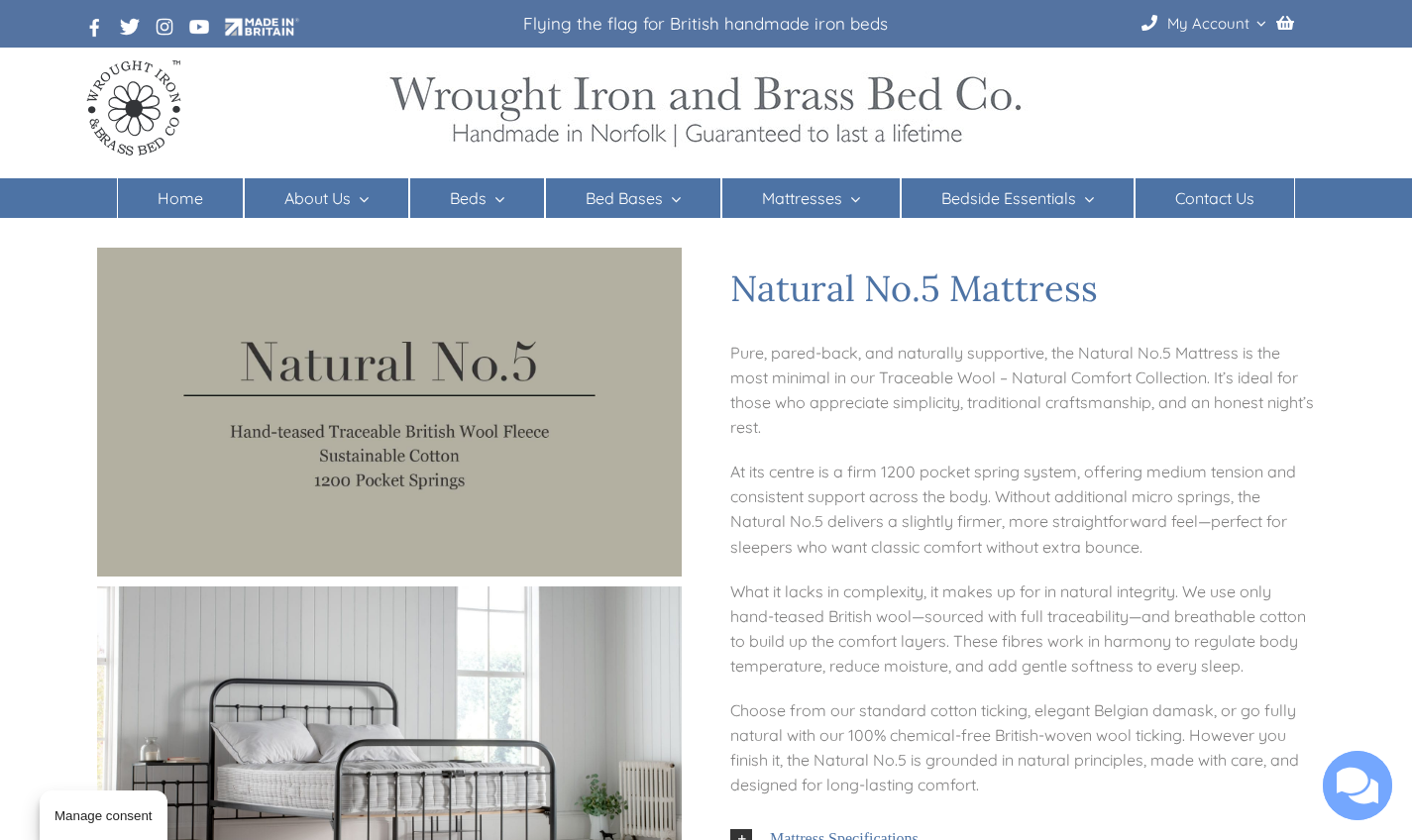 click on "Pure, pared-back, and naturally supportive, the Natural No.5 Mattress is the most minimal in our Traceable Wool – Natural Comfort Collection. It’s ideal for those who appreciate simplicity, traditional craftsmanship, and an honest night’s rest.
At its centre is a firm 1200 pocket spring system, offering medium tension and consistent support across the body. Without additional micro springs, the Natural No.5 delivers a slightly firmer, more straightforward feel—perfect for sleepers who want classic comfort without extra bounce.
What it lacks in complexity, it makes up for in natural integrity. We use only hand-teased British wool—sourced with full traceability—and breathable cotton to build up the comfort layers. These fibres work in harmony to regulate body temperature, reduce moisture, and add gentle softness to every sleep.
Mattress Specifications
Made in Britain
Mattress Depth: 9”
Mattress turn:  Alternate turning and rotating your mattress once every two months." at bounding box center (1023, 789) 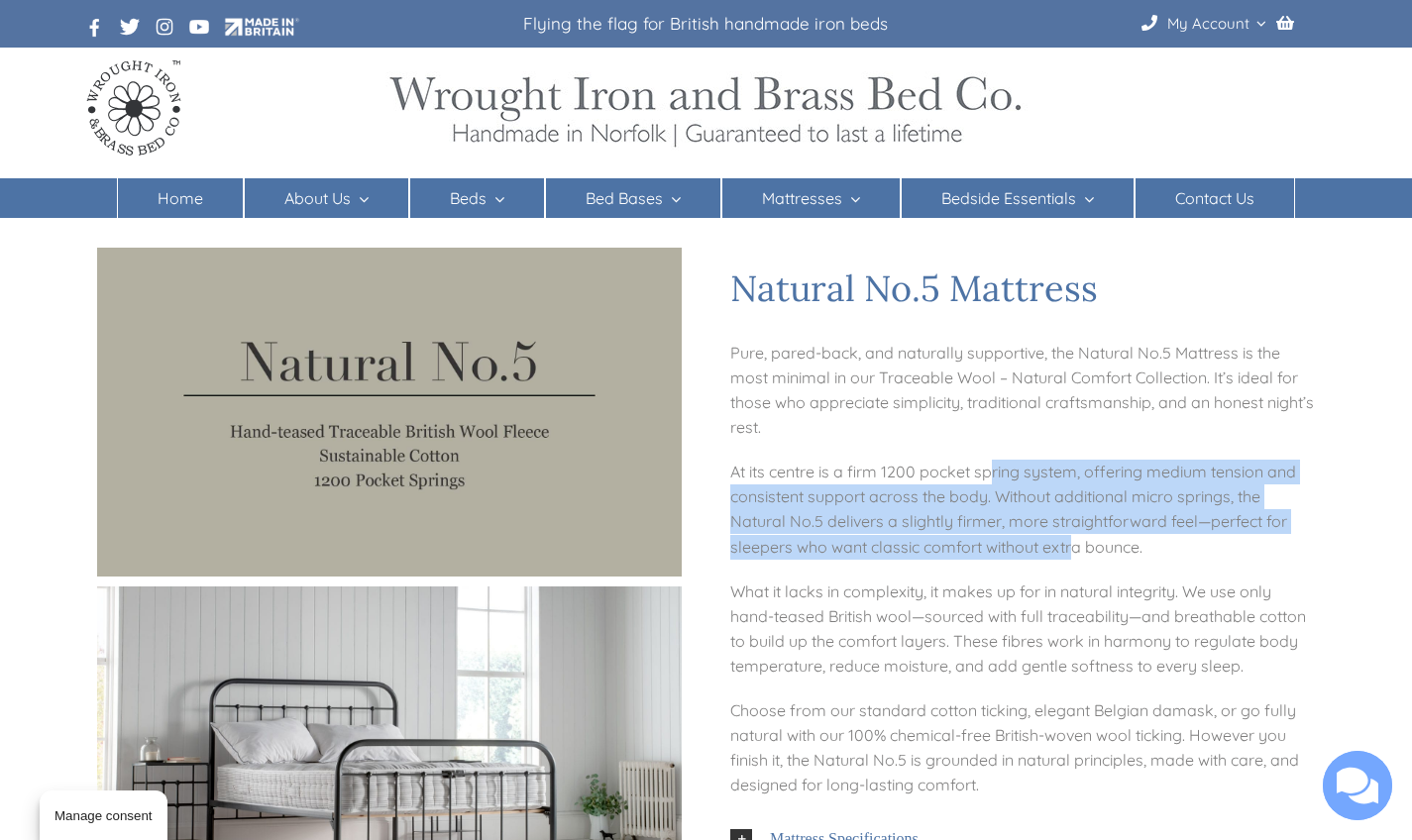 drag, startPoint x: 1014, startPoint y: 472, endPoint x: 1074, endPoint y: 531, distance: 84.1487 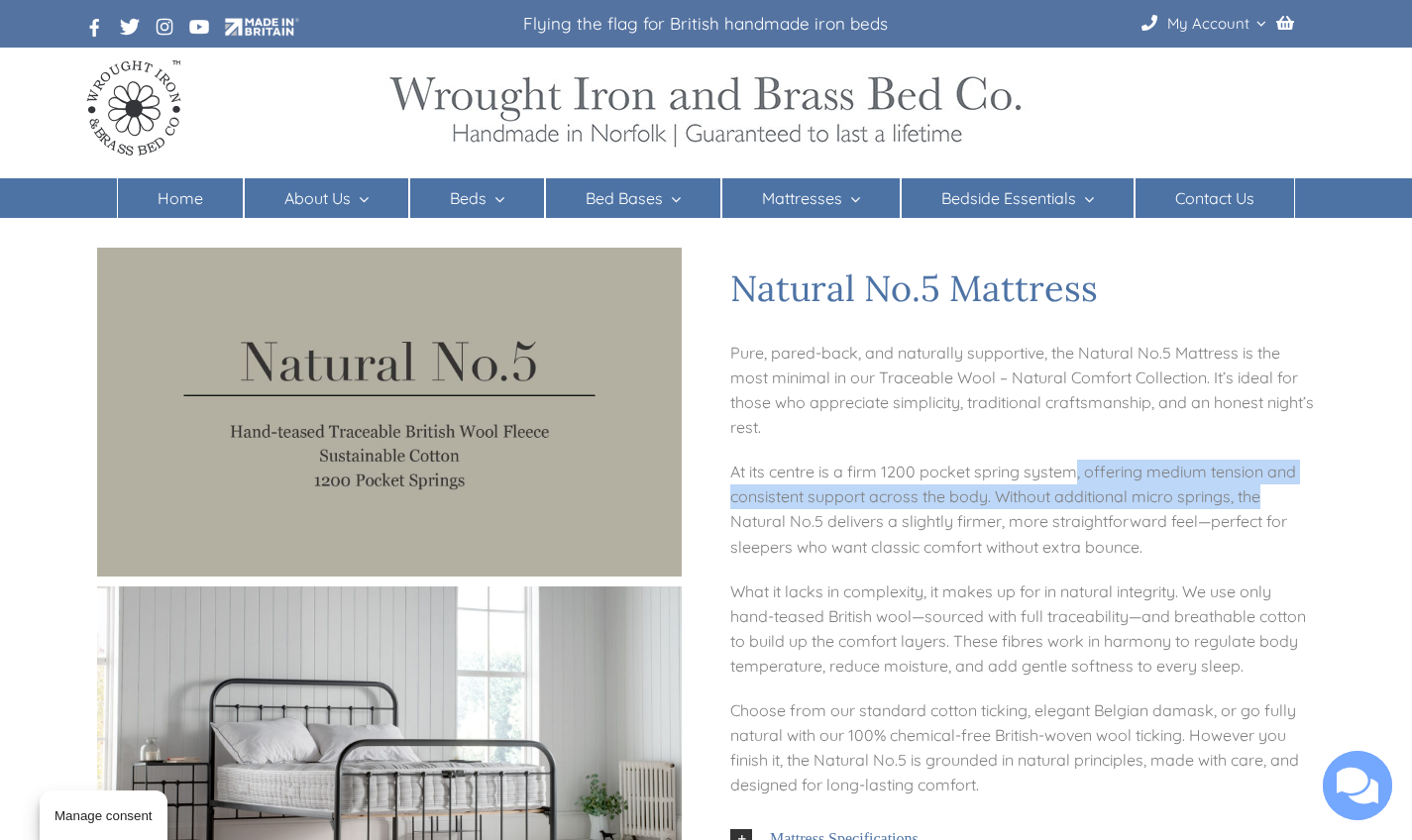 drag, startPoint x: 1079, startPoint y: 471, endPoint x: 1356, endPoint y: 463, distance: 277.1155 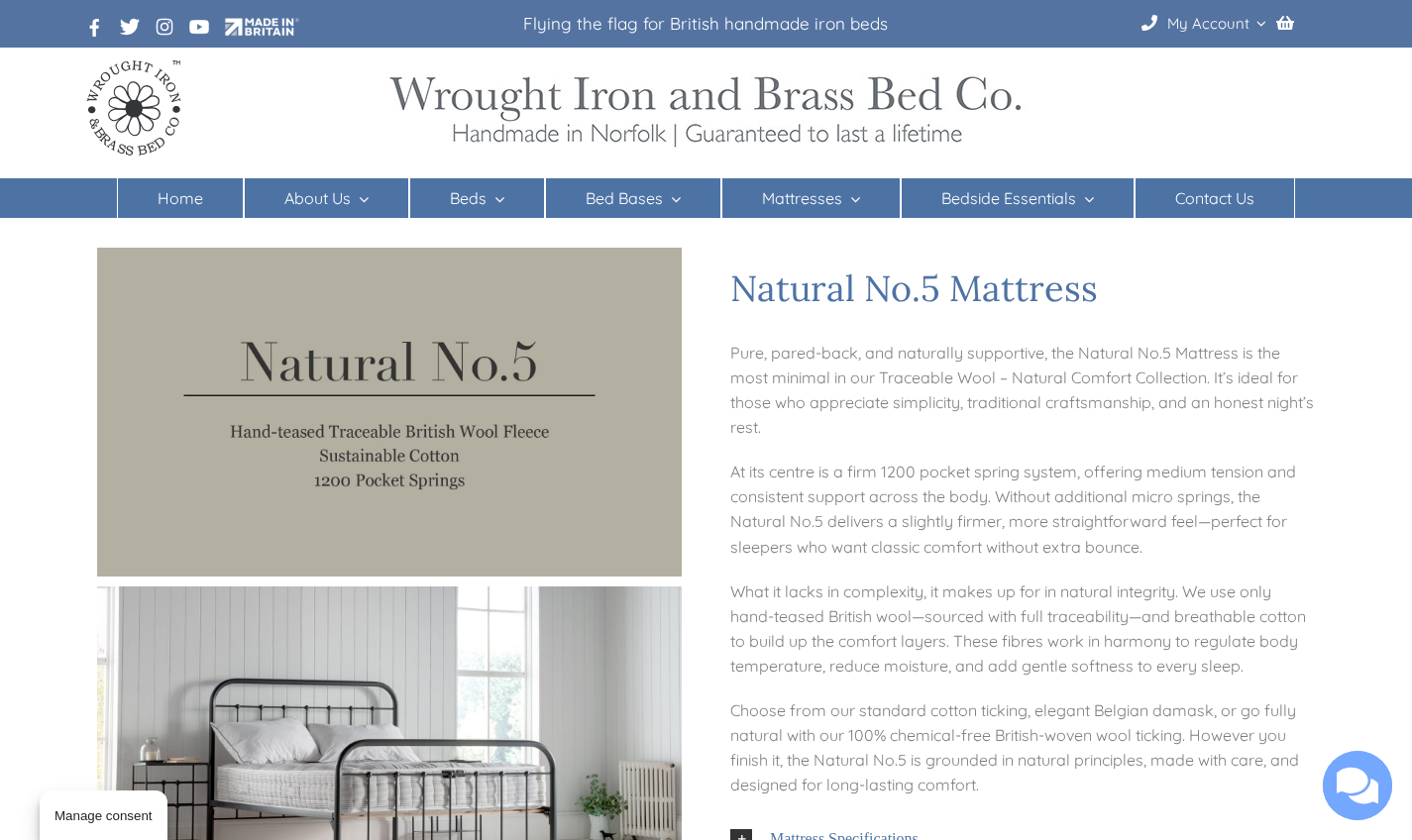 click on "At its centre is a firm 1200 pocket spring system, offering medium tension and consistent support across the body. Without additional micro springs, the Natural No.5 delivers a slightly firmer, more straightforward feel—perfect for sleepers who want classic comfort without extra bounce." at bounding box center [1023, 509] 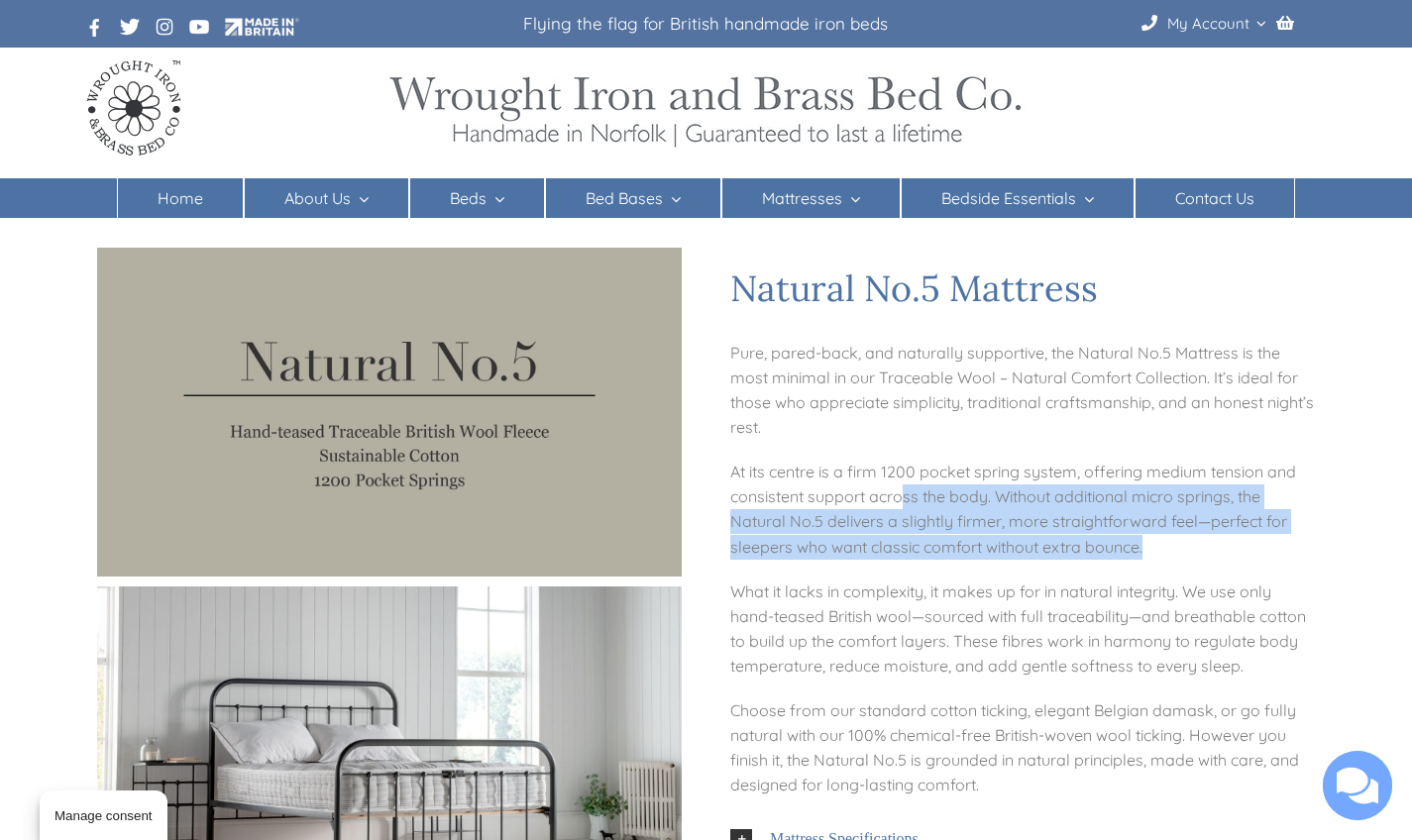 drag, startPoint x: 904, startPoint y: 480, endPoint x: 1151, endPoint y: 549, distance: 256.45662 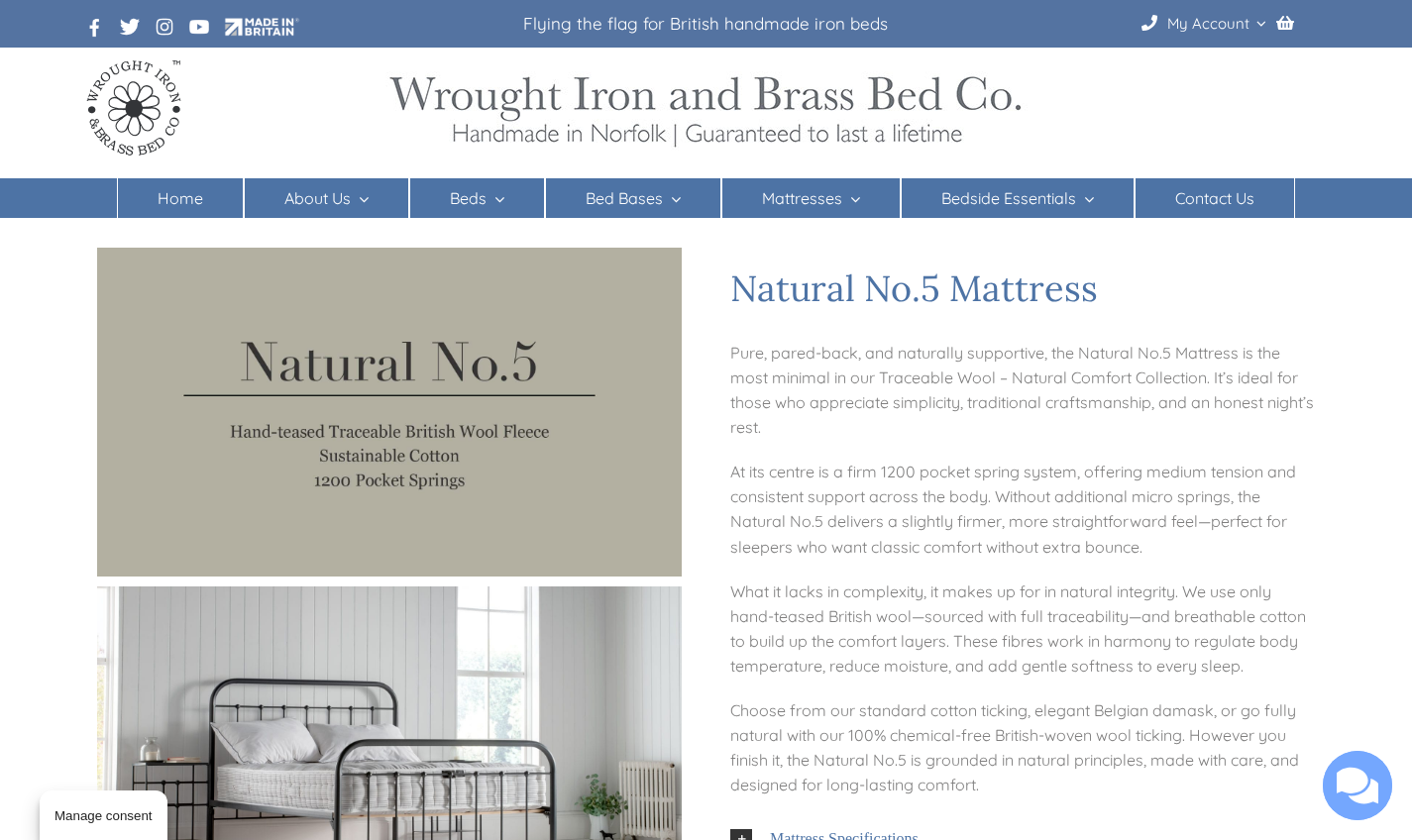 click on "At its centre is a firm 1200 pocket spring system, offering medium tension and consistent support across the body. Without additional micro springs, the Natural No.5 delivers a slightly firmer, more straightforward feel—perfect for sleepers who want classic comfort without extra bounce." at bounding box center [1023, 509] 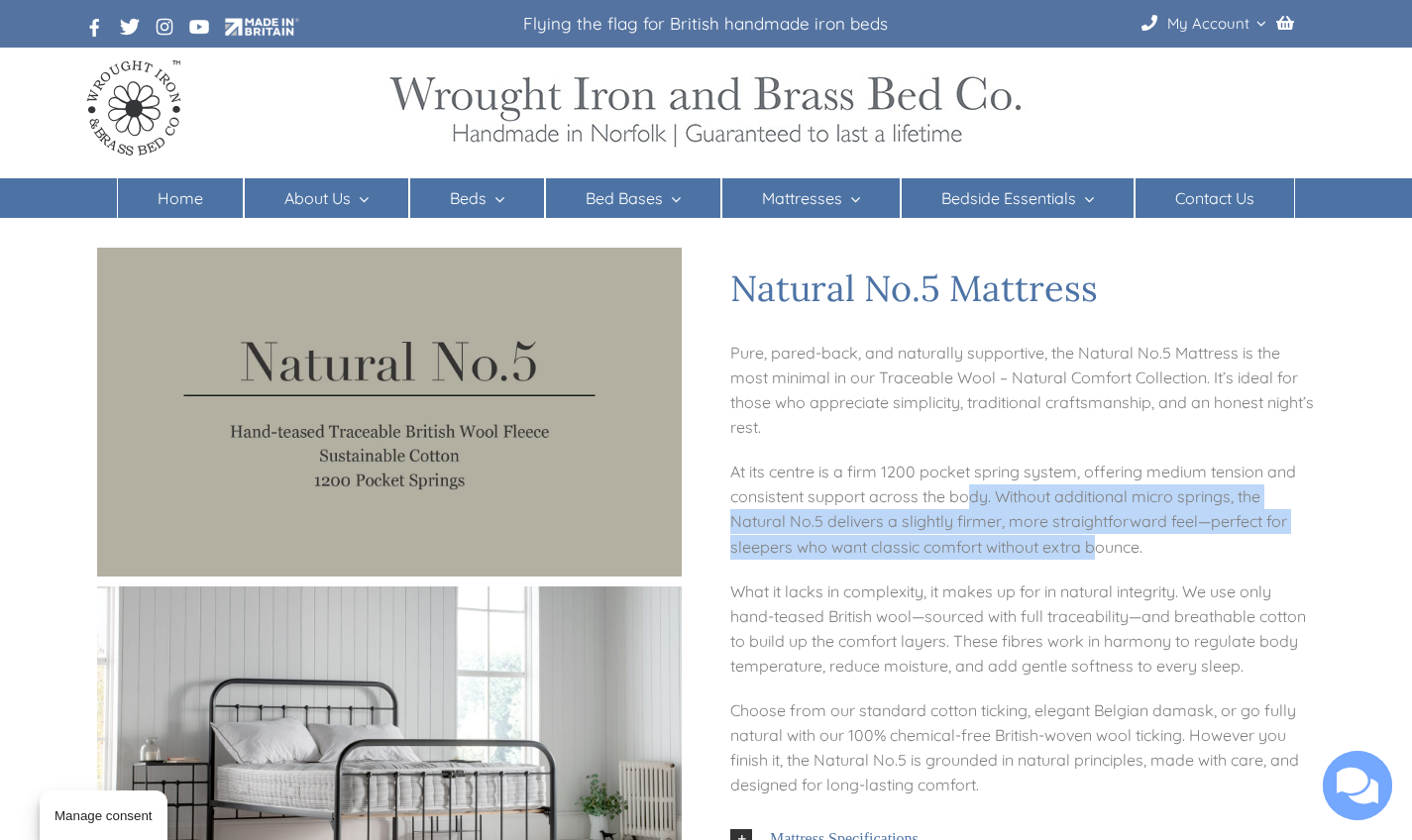 drag, startPoint x: 972, startPoint y: 486, endPoint x: 1094, endPoint y: 549, distance: 137.30623 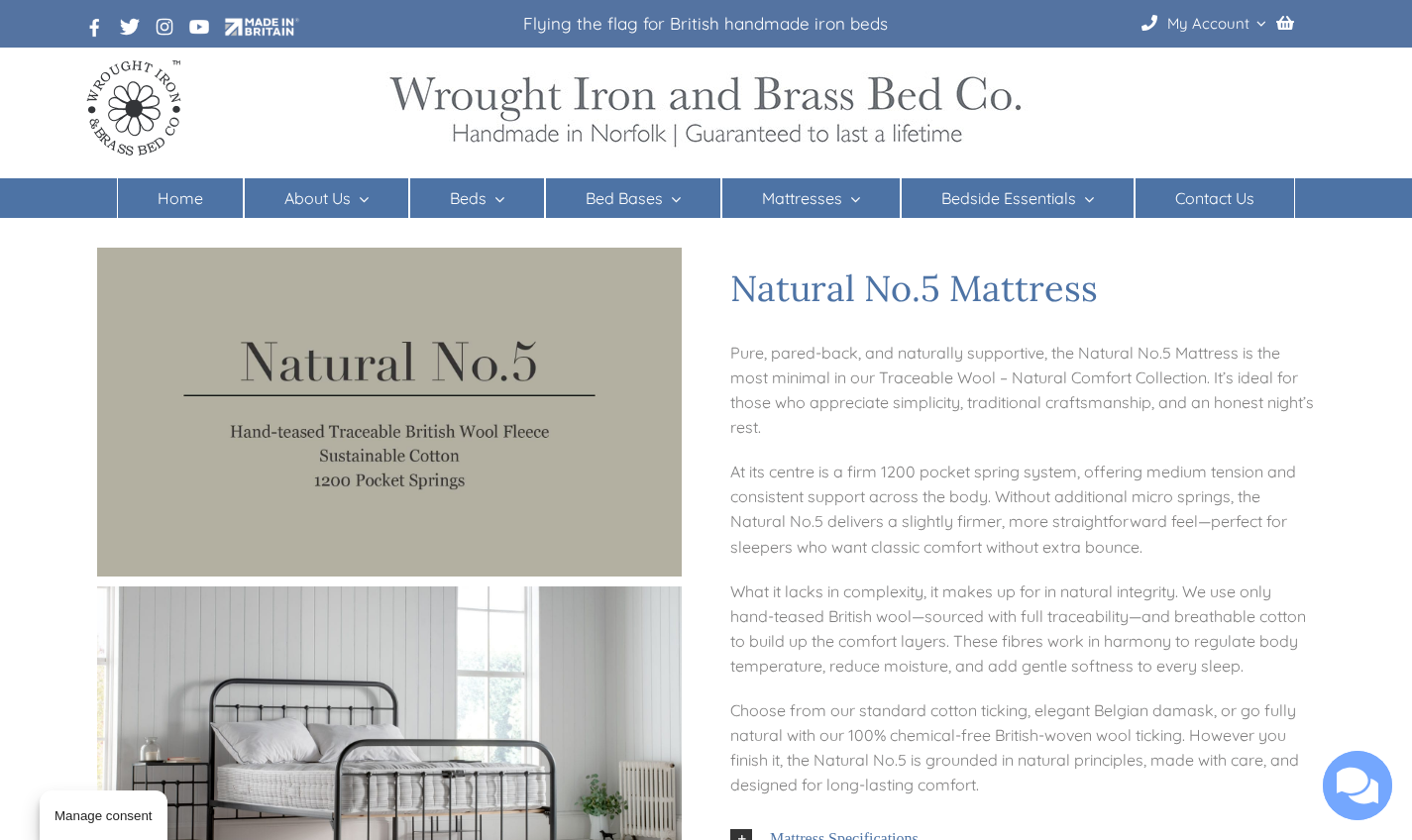 click on "At its centre is a firm 1200 pocket spring system, offering medium tension and consistent support across the body. Without additional micro springs, the Natural No.5 delivers a slightly firmer, more straightforward feel—perfect for sleepers who want classic comfort without extra bounce." at bounding box center (1023, 509) 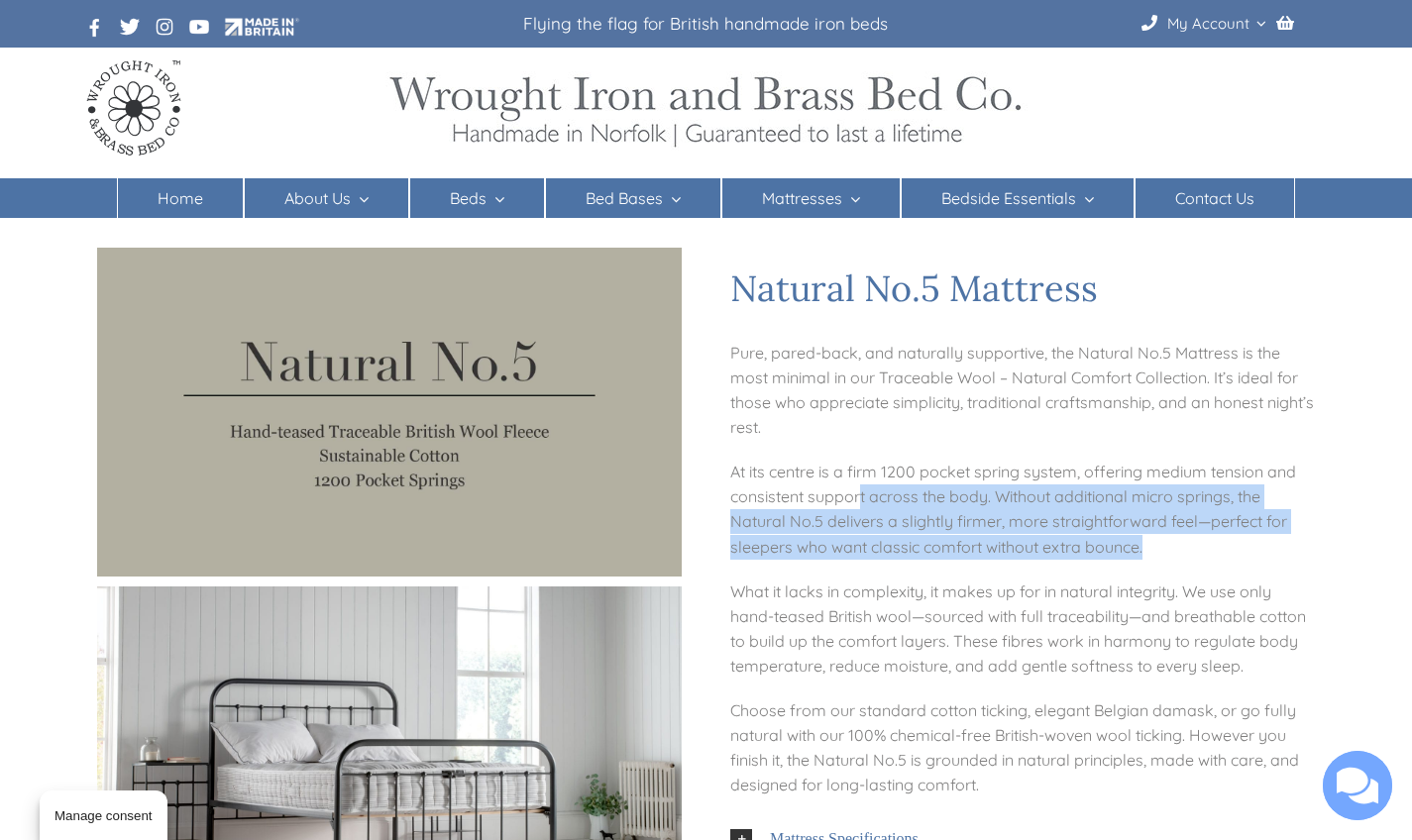 drag, startPoint x: 861, startPoint y: 496, endPoint x: 1161, endPoint y: 546, distance: 304.13813 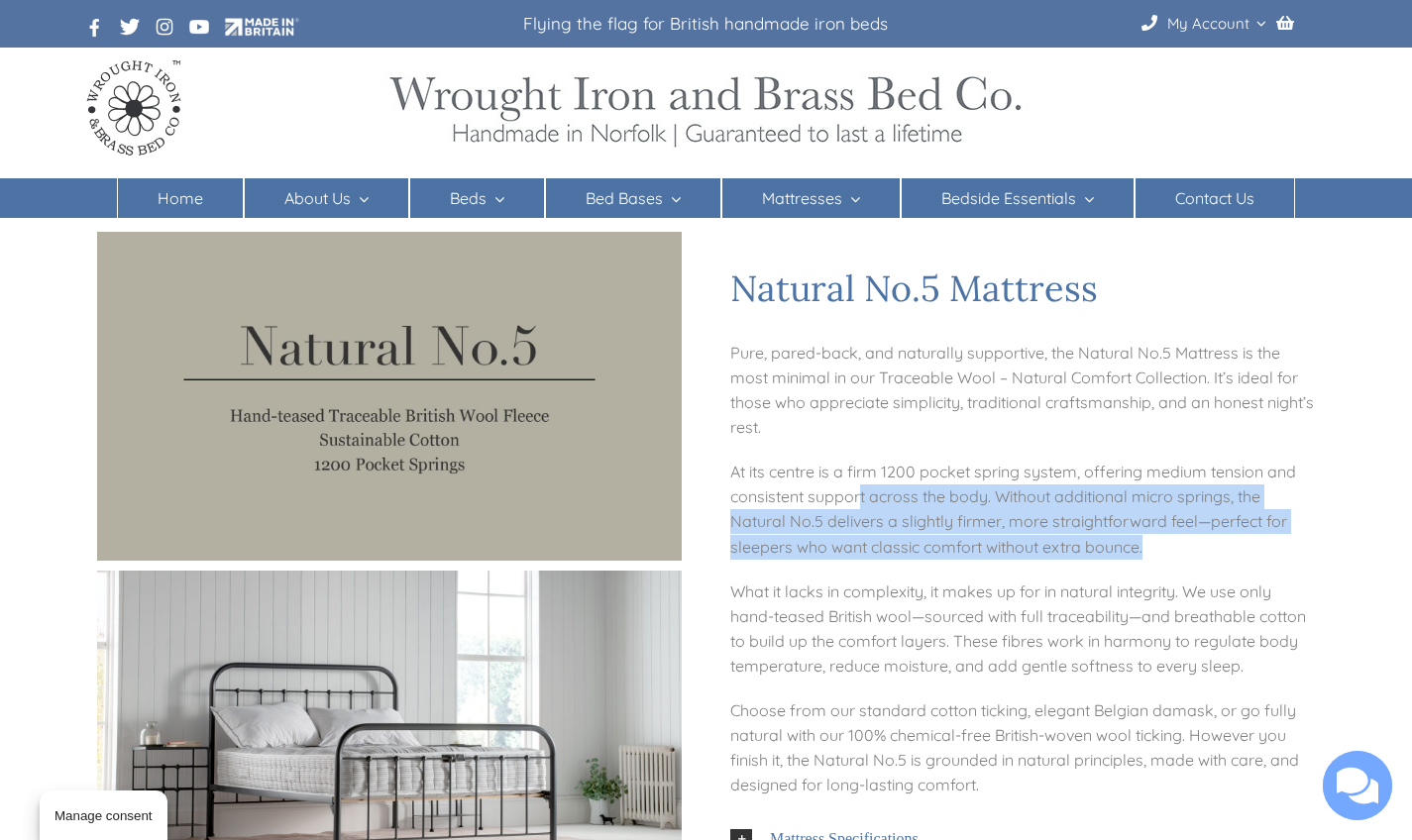 scroll, scrollTop: 31, scrollLeft: 0, axis: vertical 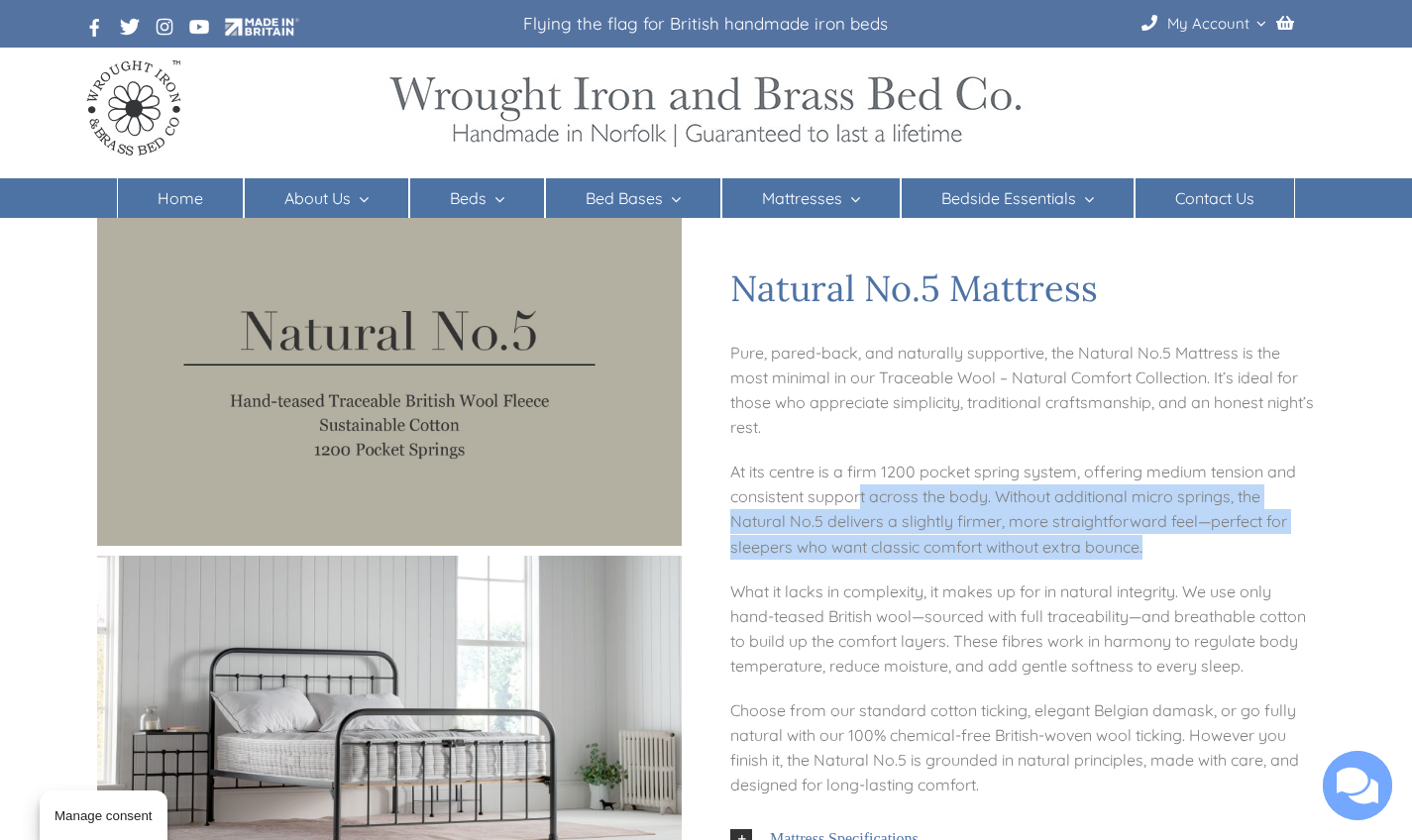 click on "At its centre is a firm 1200 pocket spring system, offering medium tension and consistent support across the body. Without additional micro springs, the Natural No.5 delivers a slightly firmer, more straightforward feel—perfect for sleepers who want classic comfort without extra bounce." at bounding box center [1023, 509] 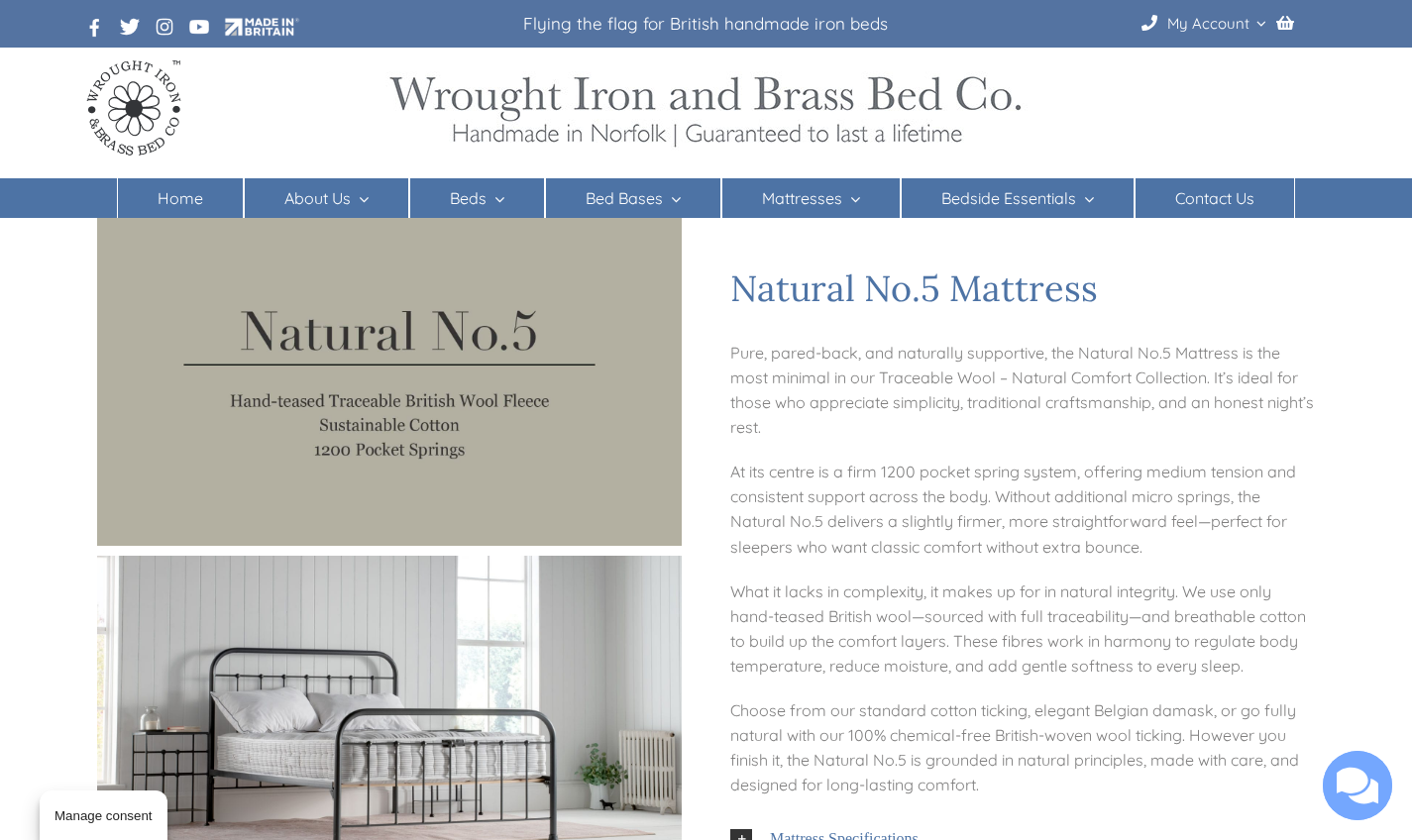 scroll, scrollTop: 104, scrollLeft: 0, axis: vertical 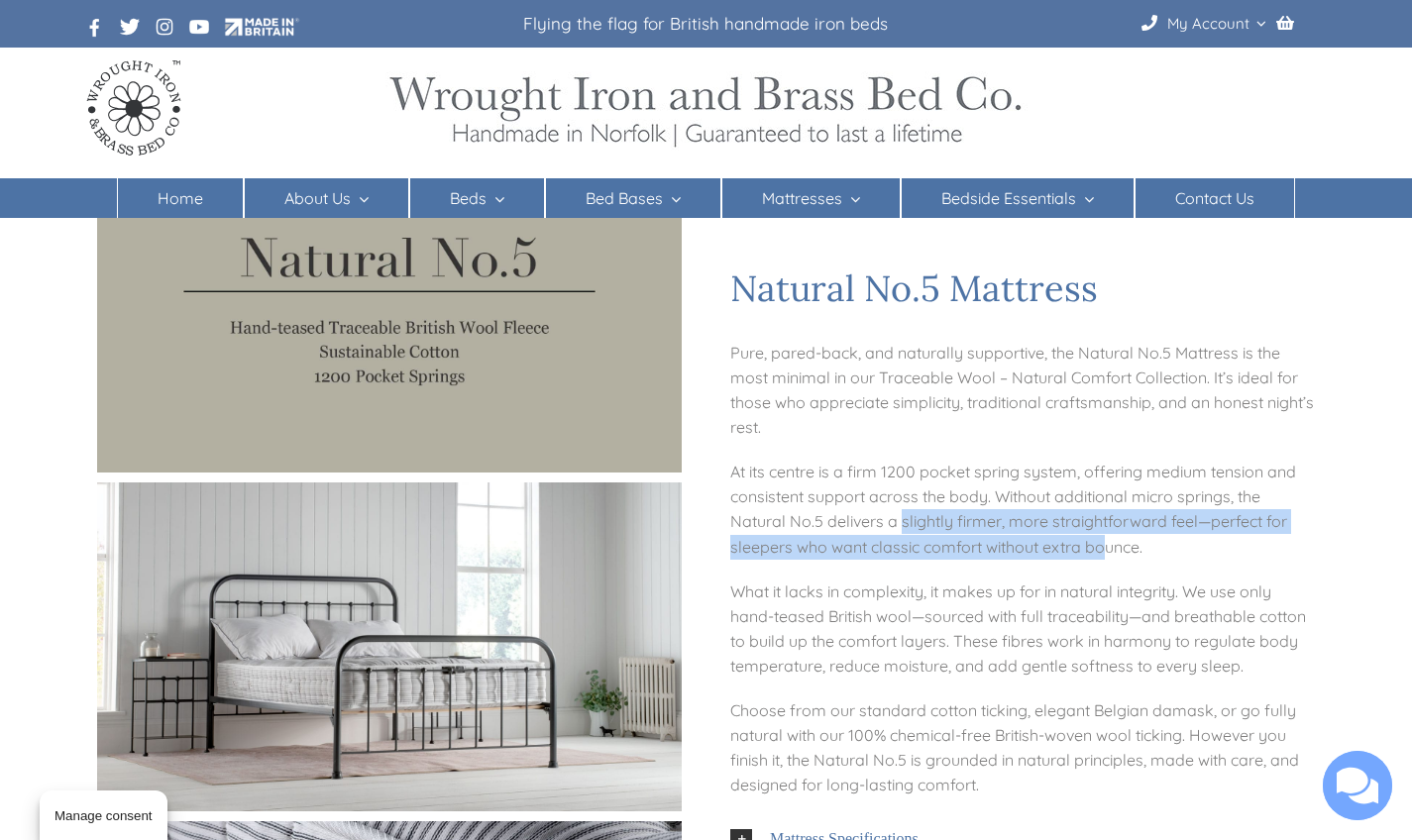 drag, startPoint x: 899, startPoint y: 516, endPoint x: 1101, endPoint y: 549, distance: 204.6778 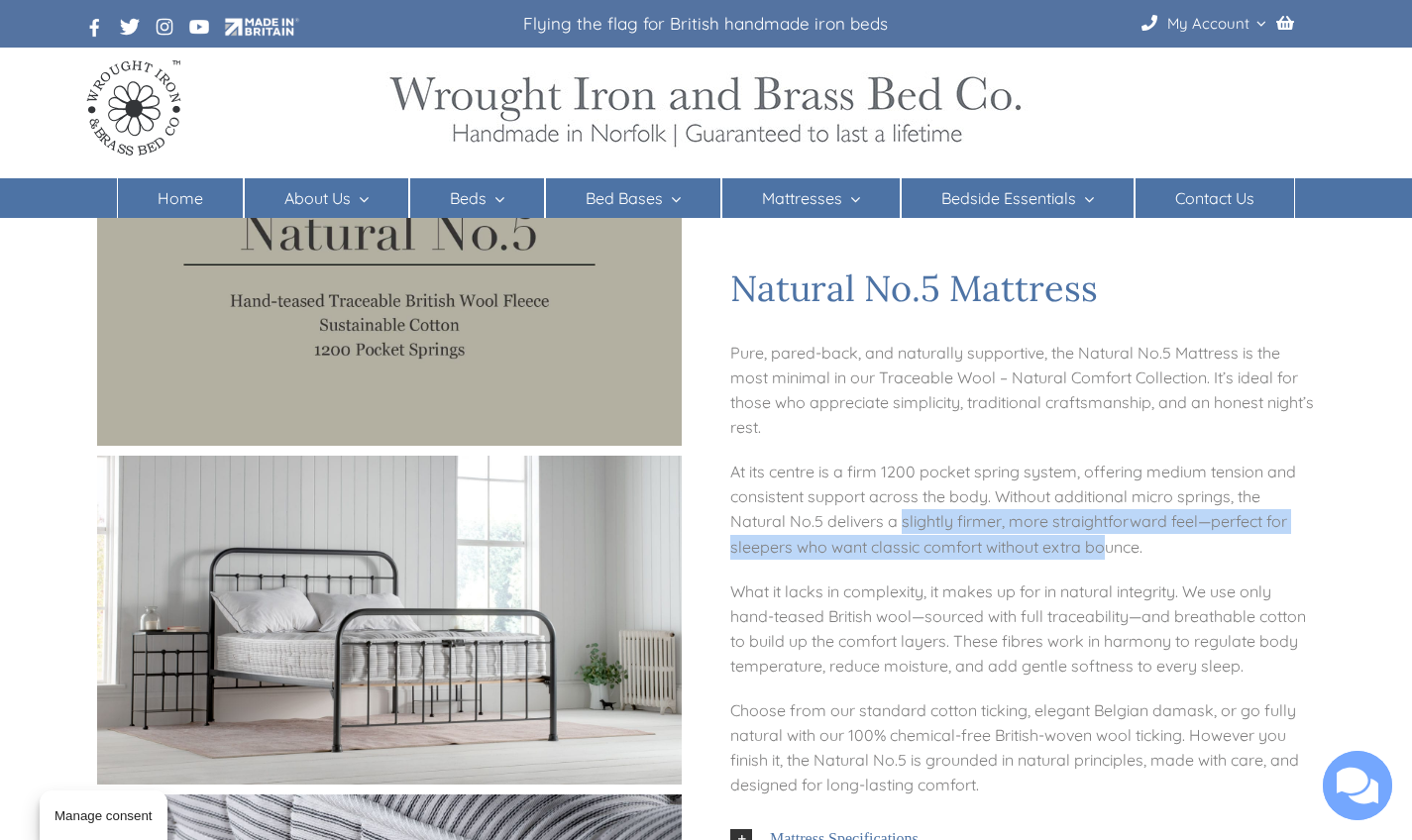 scroll, scrollTop: 166, scrollLeft: 0, axis: vertical 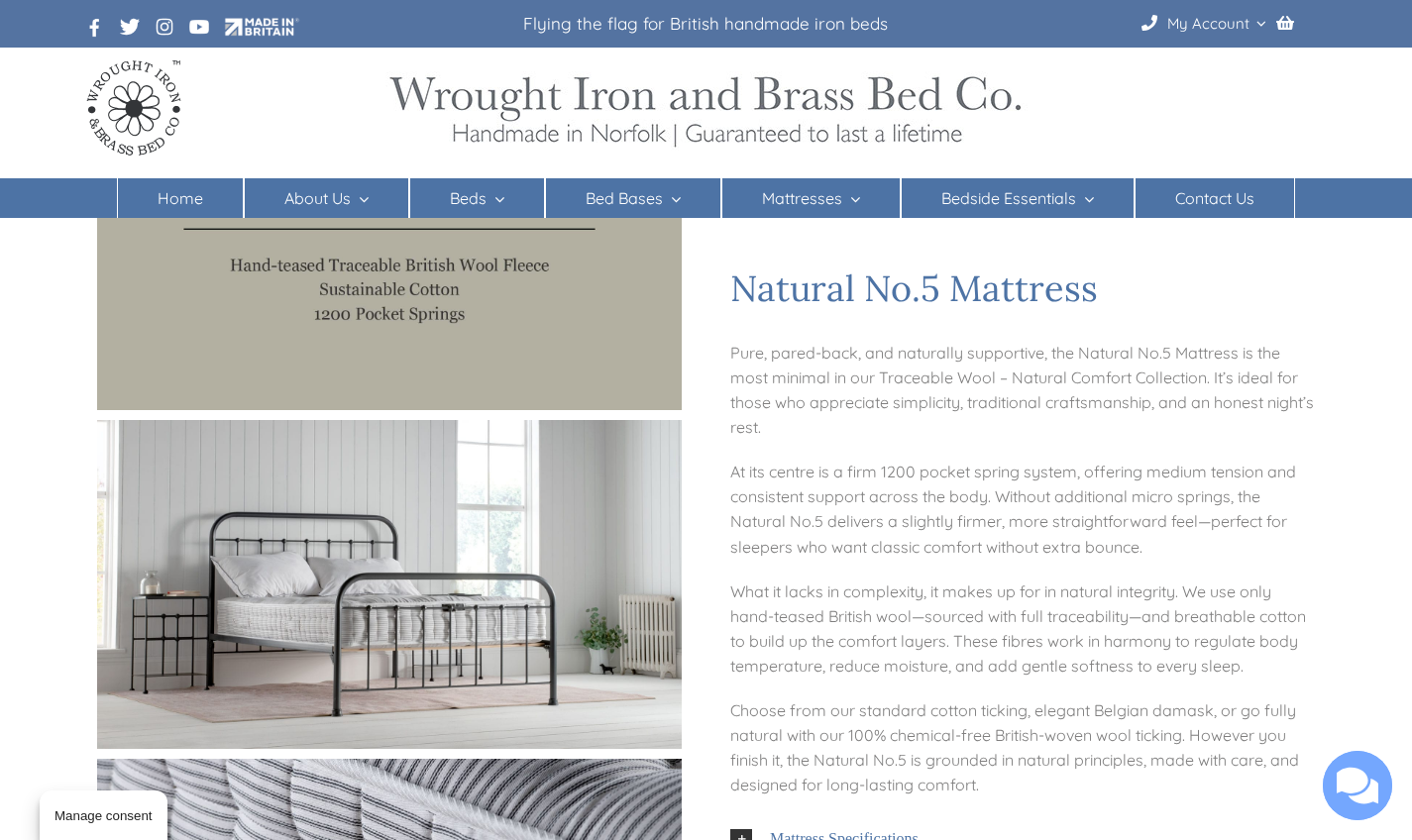 click on "Natural No.5 Mattress
Pure, pared-back, and naturally supportive, the Natural No.5 Mattress is the most minimal in our Traceable Wool – Natural Comfort Collection. It’s ideal for those who appreciate simplicity, traditional craftsmanship, and an honest night’s rest.
At its centre is a firm 1200 pocket spring system, offering medium tension and consistent support across the body. Without additional micro springs, the Natural No.5 delivers a slightly firmer, more straightforward feel—perfect for sleepers who want classic comfort without extra bounce.
What it lacks in complexity, it makes up for in natural integrity. We use only hand-teased British wool—sourced with full traceability—and breathable cotton to build up the comfort layers. These fibres work in harmony to regulate body temperature, reduce moisture, and add gentle softness to every sleep.
Mattress Specifications
Made in Britain
Mattress Depth: 9”
Mattress turn:
Mattress type: Pocket Sprung" at bounding box center (706, 933) 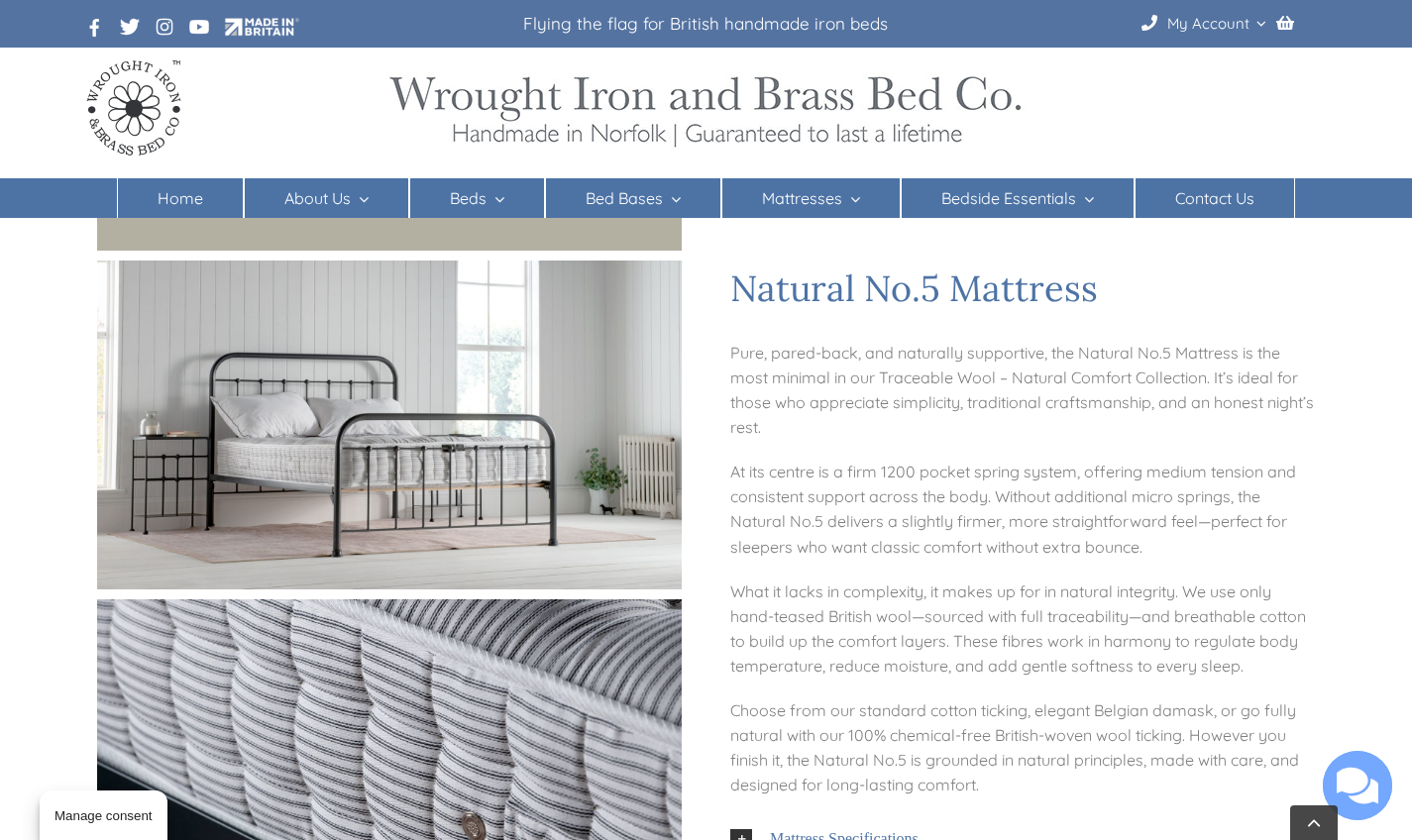 scroll, scrollTop: 382, scrollLeft: 0, axis: vertical 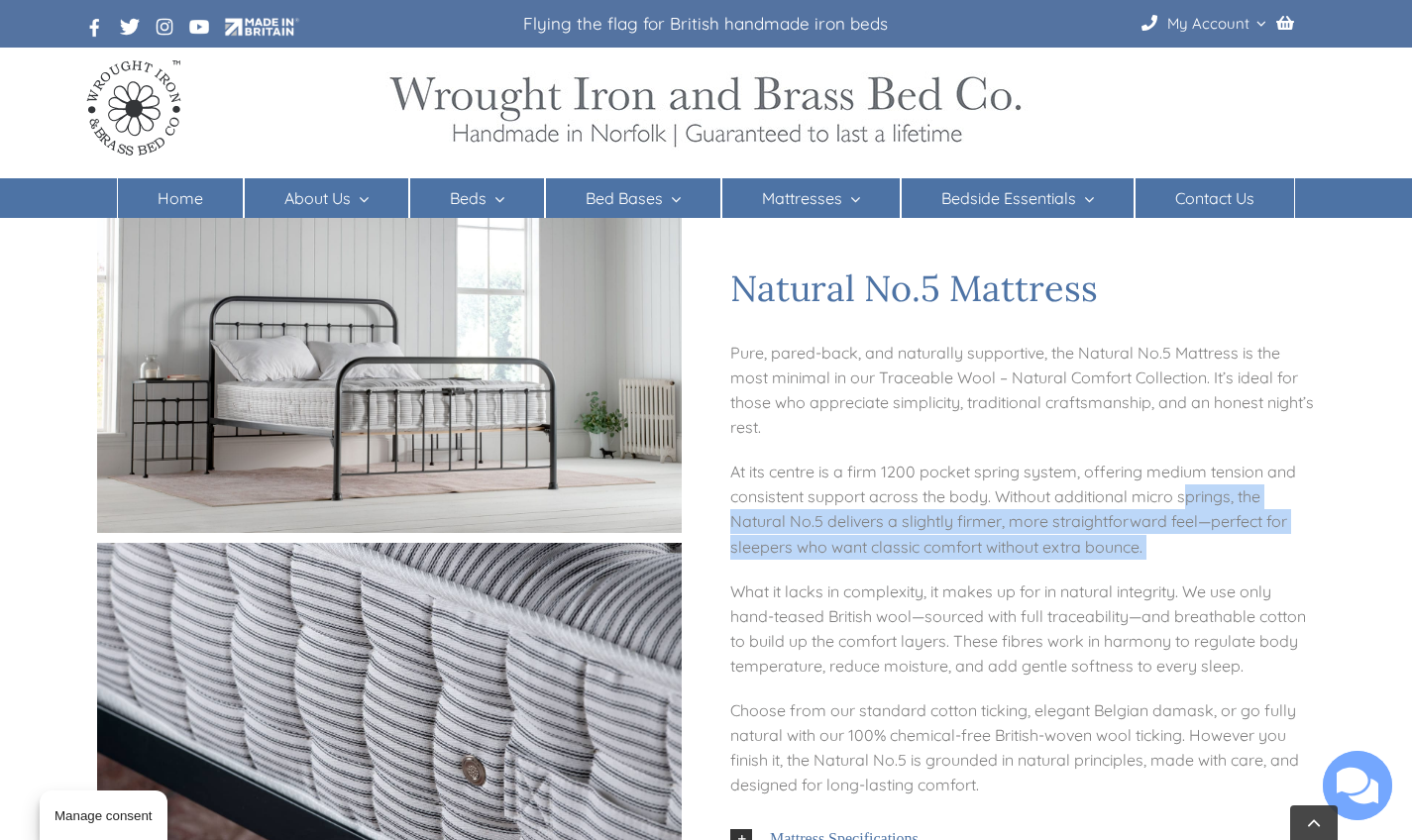 drag, startPoint x: 1176, startPoint y: 569, endPoint x: 1184, endPoint y: 488, distance: 81.394103 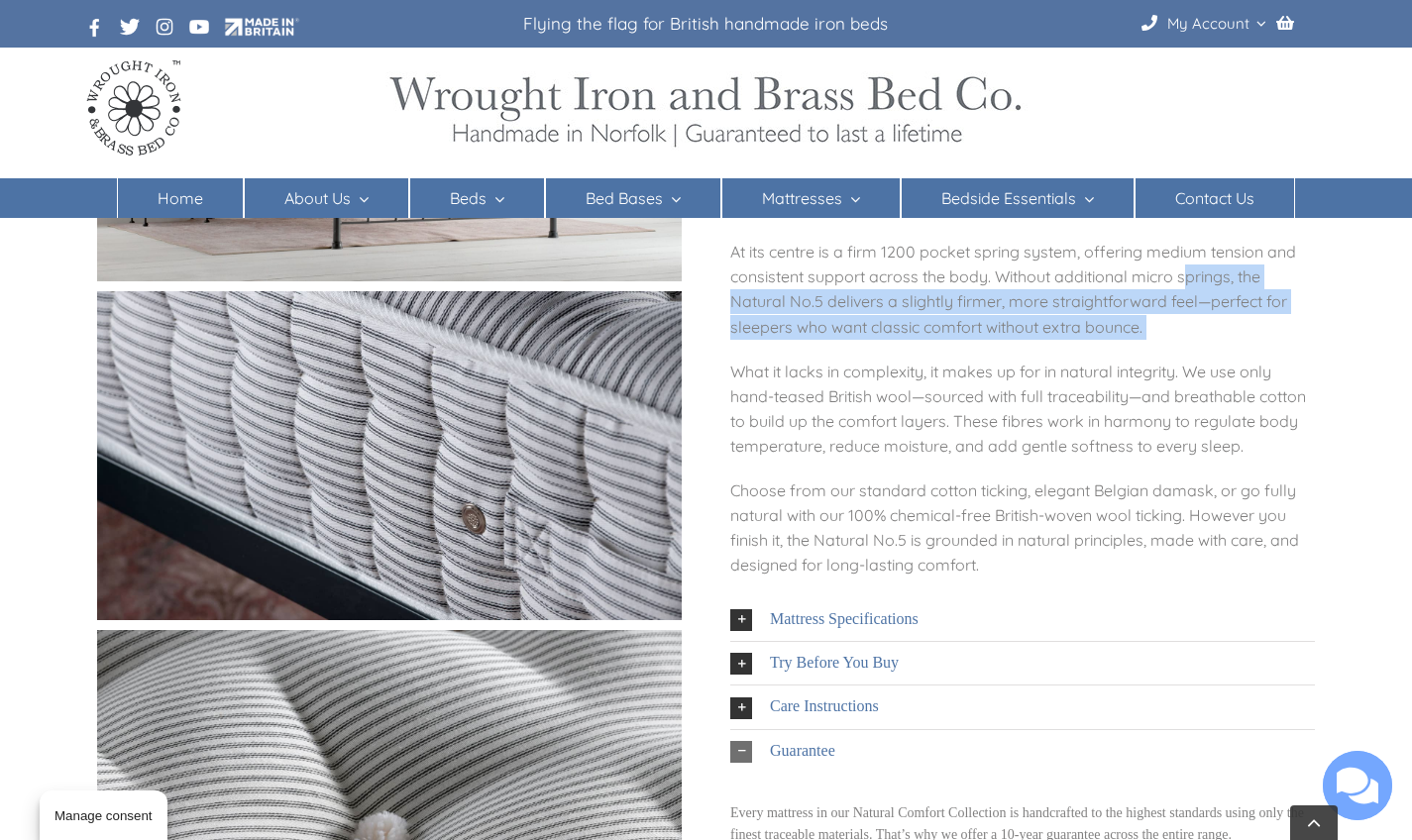 scroll, scrollTop: 646, scrollLeft: 0, axis: vertical 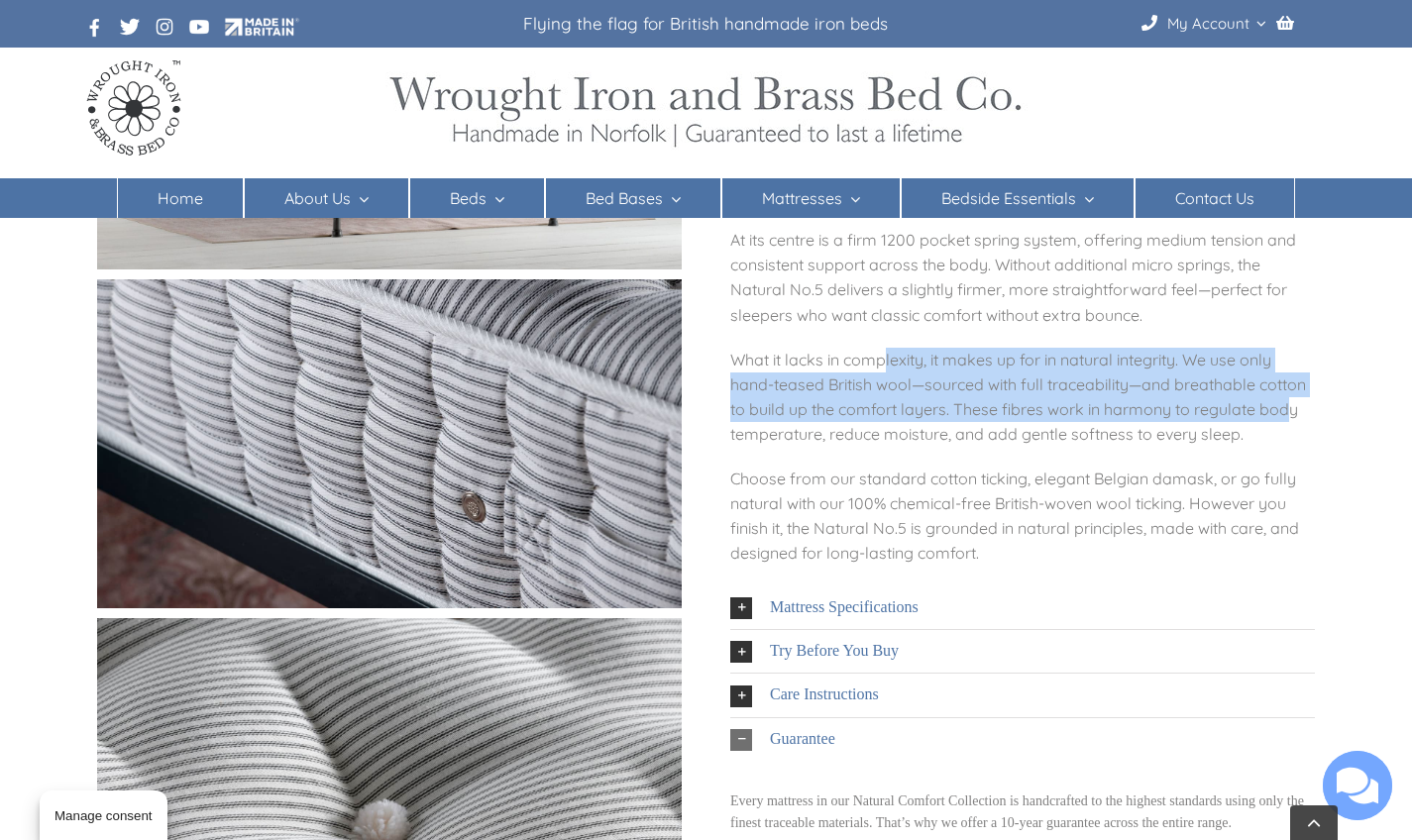 drag, startPoint x: 886, startPoint y: 366, endPoint x: 1286, endPoint y: 420, distance: 403.62854 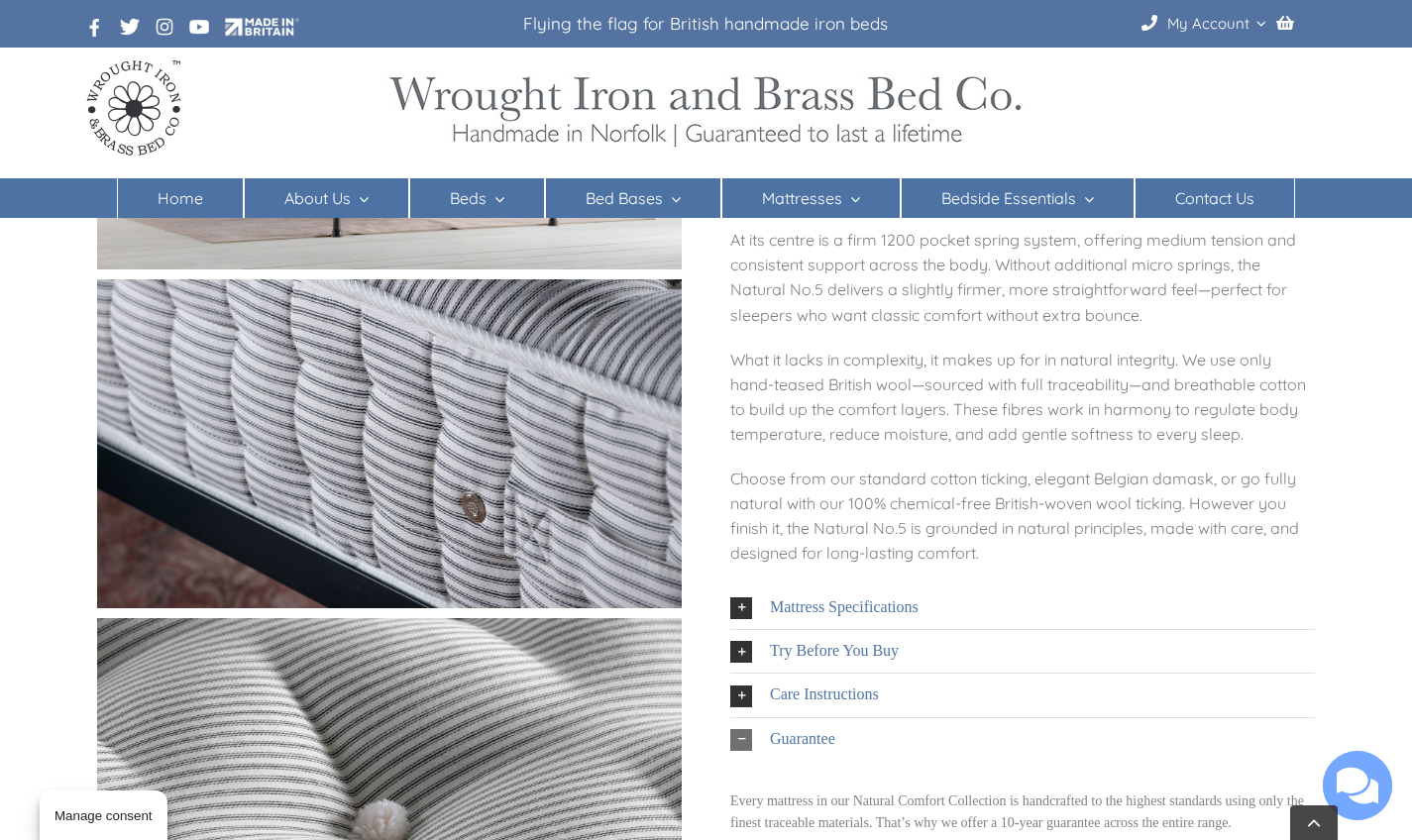 click on "Pure, pared-back, and naturally supportive, the Natural No.5 Mattress is the most minimal in our Traceable Wool – Natural Comfort Collection. It’s ideal for those who appreciate simplicity, traditional craftsmanship, and an honest night’s rest.
At its centre is a firm 1200 pocket spring system, offering medium tension and consistent support across the body. Without additional micro springs, the Natural No.5 delivers a slightly firmer, more straightforward feel—perfect for sleepers who want classic comfort without extra bounce.
What it lacks in complexity, it makes up for in natural integrity. We use only hand-teased British wool—sourced with full traceability—and breathable cotton to build up the comfort layers. These fibres work in harmony to regulate body temperature, reduce moisture, and add gentle softness to every sleep.
Mattress Specifications
Made in Britain
Mattress Depth: 9”
Mattress turn:  Alternate turning and rotating your mattress once every two months." at bounding box center (1023, 558) 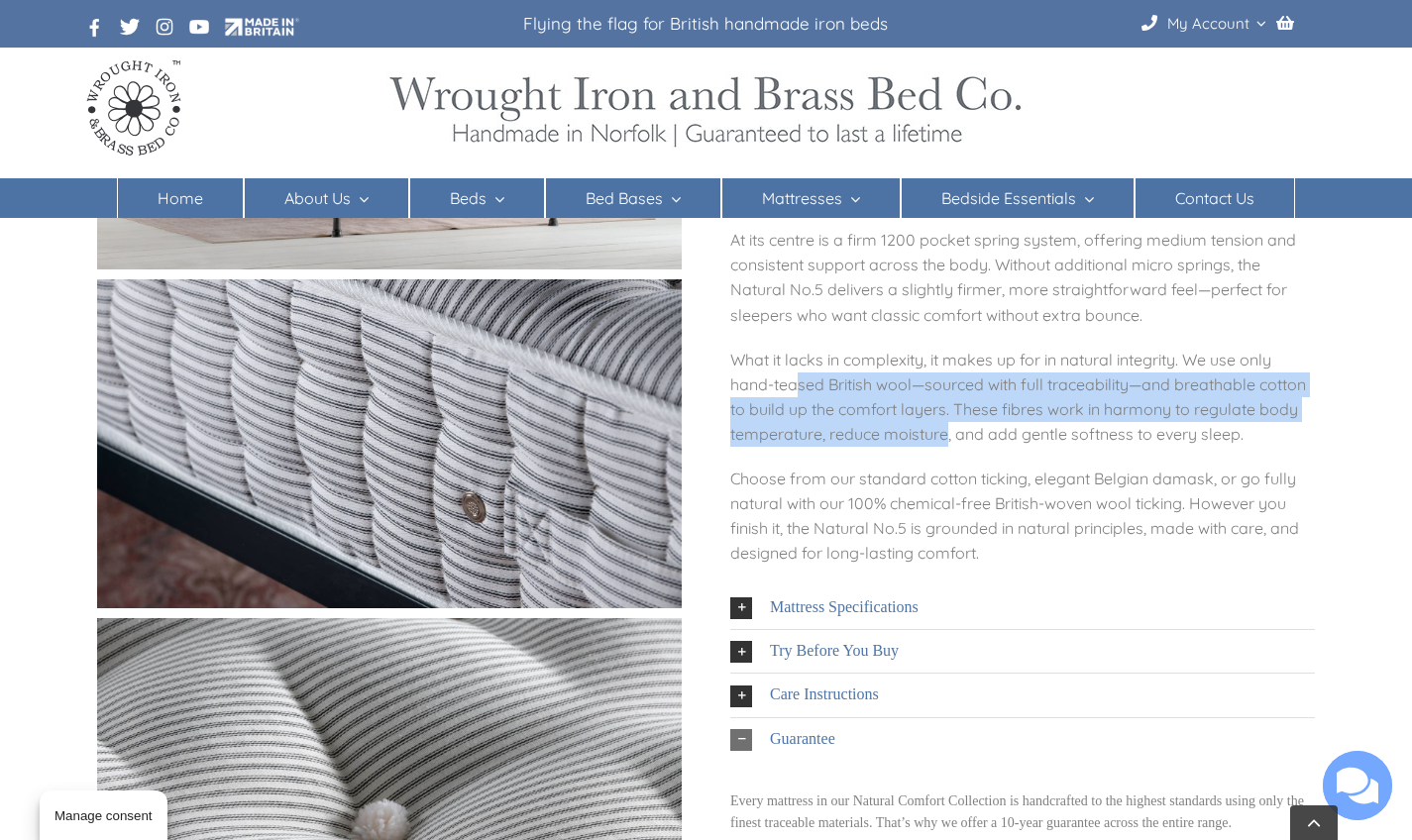 drag, startPoint x: 795, startPoint y: 388, endPoint x: 949, endPoint y: 424, distance: 158.15183 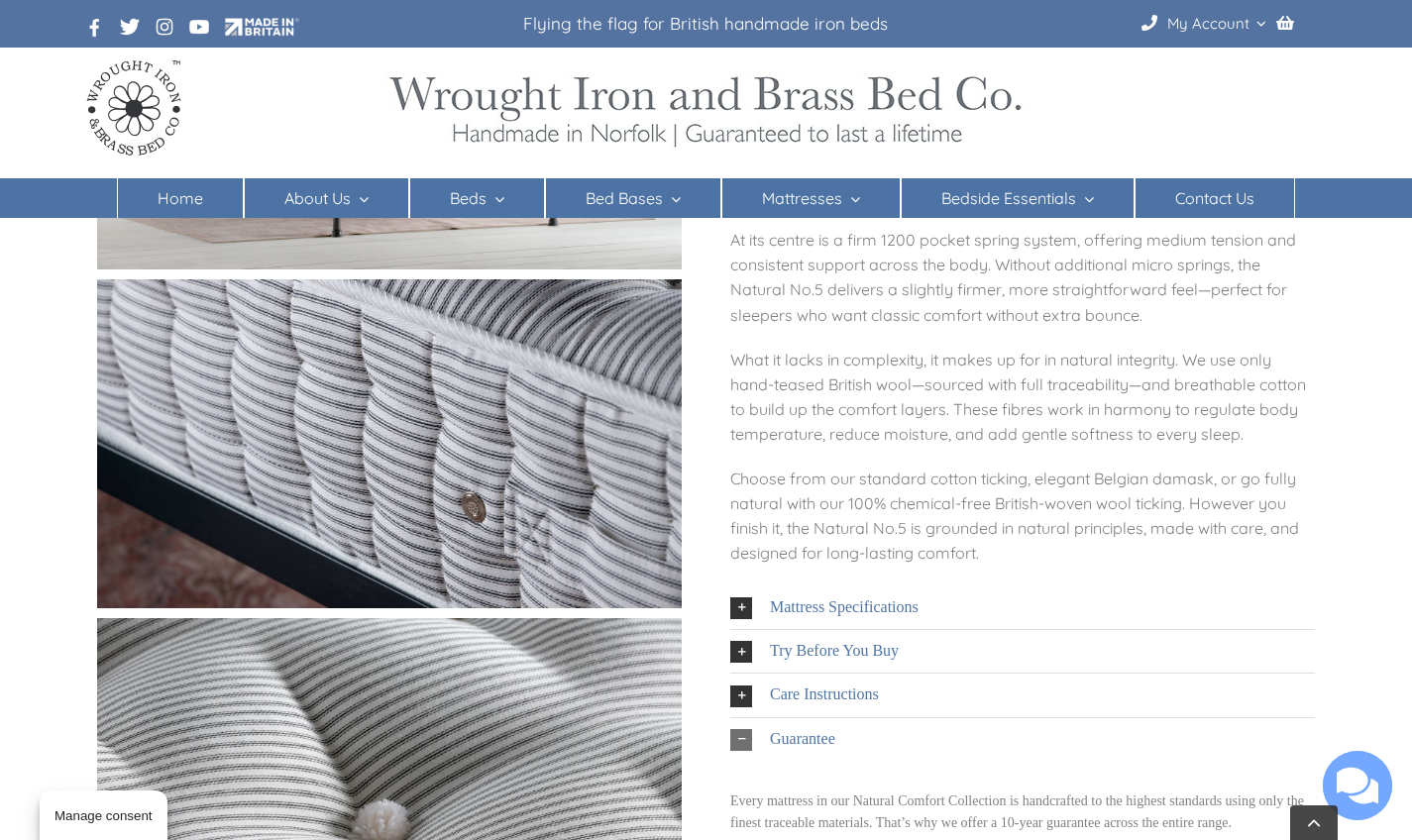 click on "What it lacks in complexity, it makes up for in natural integrity. We use only hand-teased British wool—sourced with full traceability—and breathable cotton to build up the comfort layers. These fibres work in harmony to regulate body temperature, reduce moisture, and add gentle softness to every sleep." at bounding box center [1023, 397] 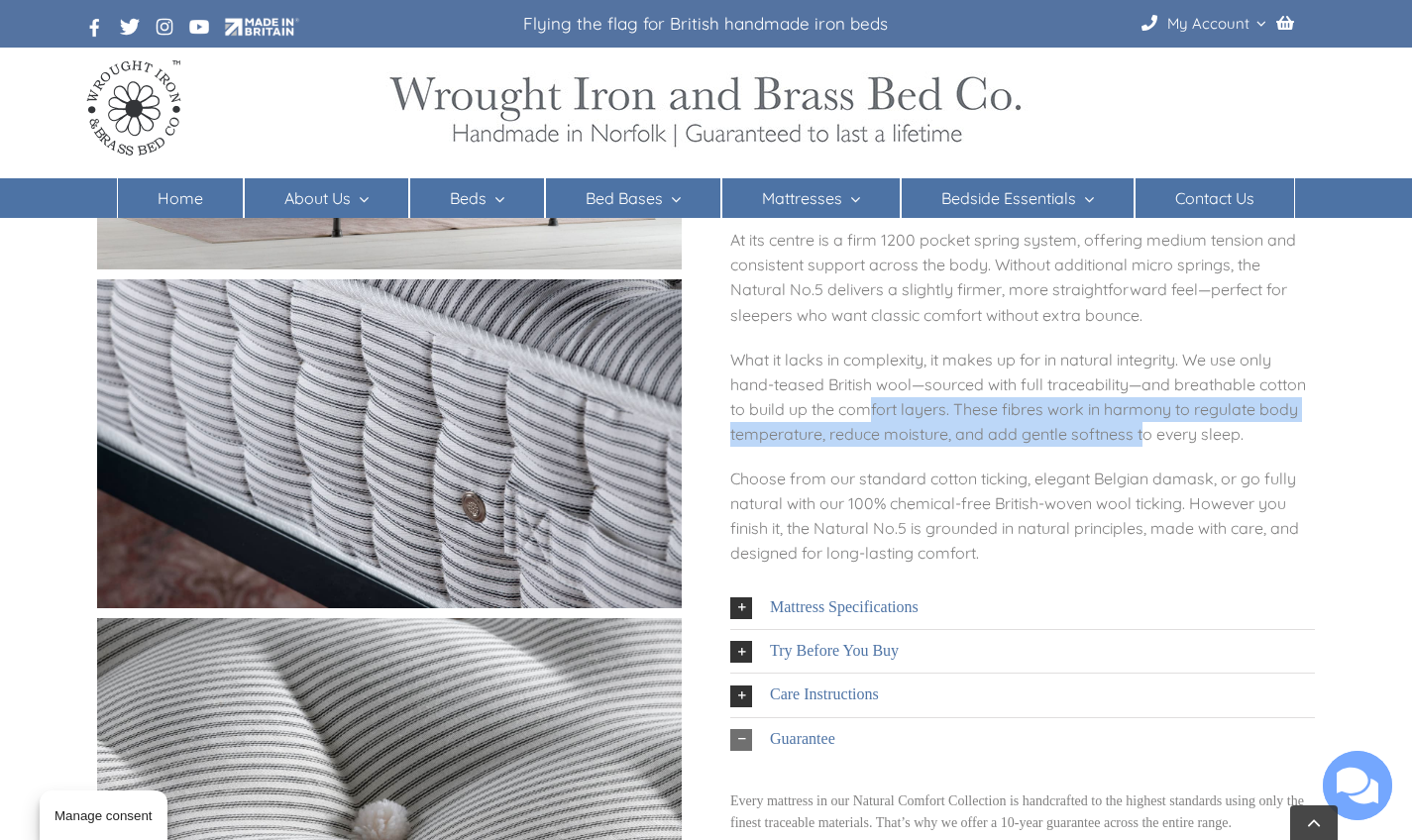 drag, startPoint x: 865, startPoint y: 401, endPoint x: 1143, endPoint y: 441, distance: 280.863 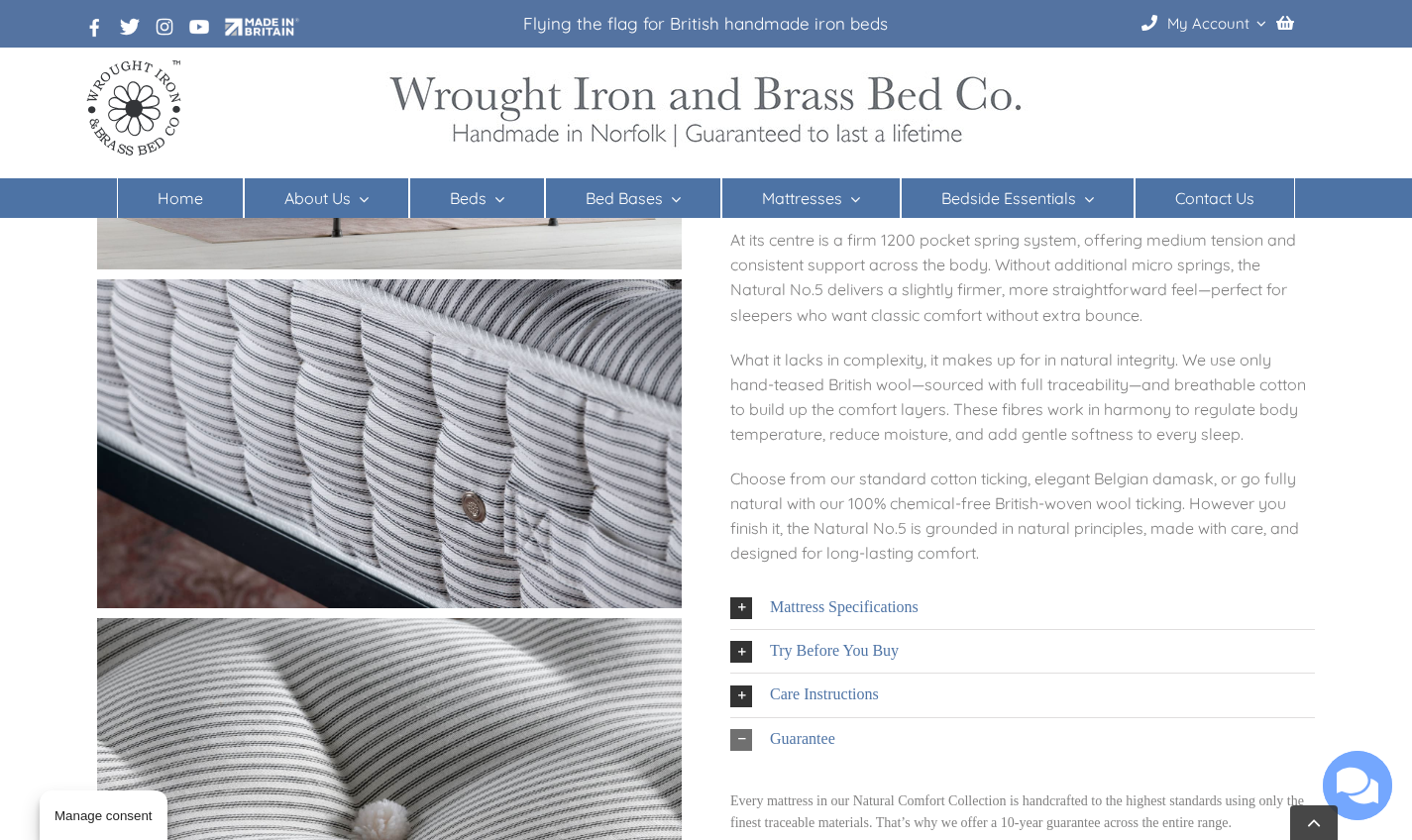 click on "Choose from our standard cotton ticking, elegant Belgian damask, or go fully natural with our 100% chemical-free British-woven wool ticking. However you finish it, the Natural No.5 is grounded in natural principles, made with care, and designed for long-lasting comfort." at bounding box center [1023, 516] 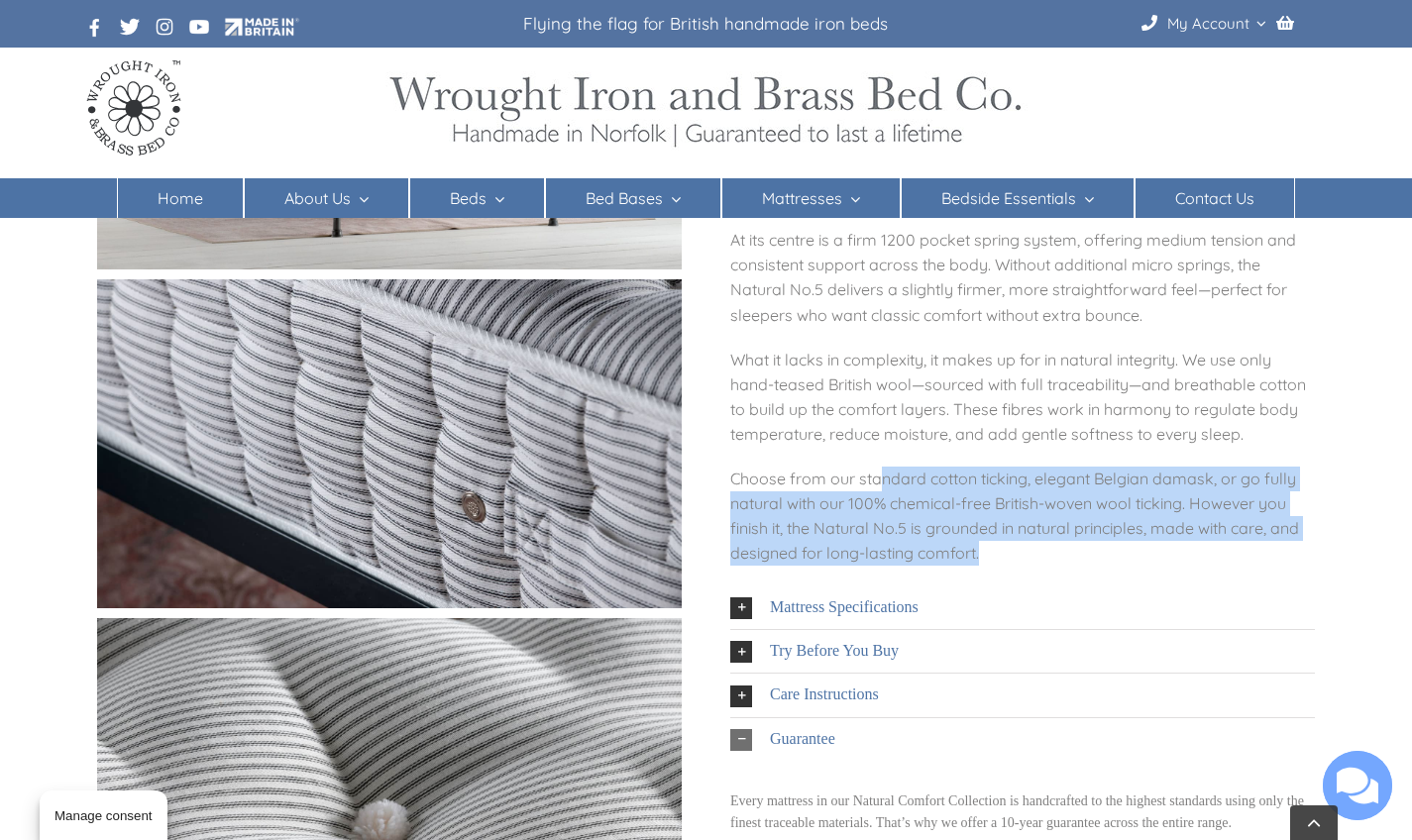 drag, startPoint x: 881, startPoint y: 478, endPoint x: 986, endPoint y: 564, distance: 135.72398 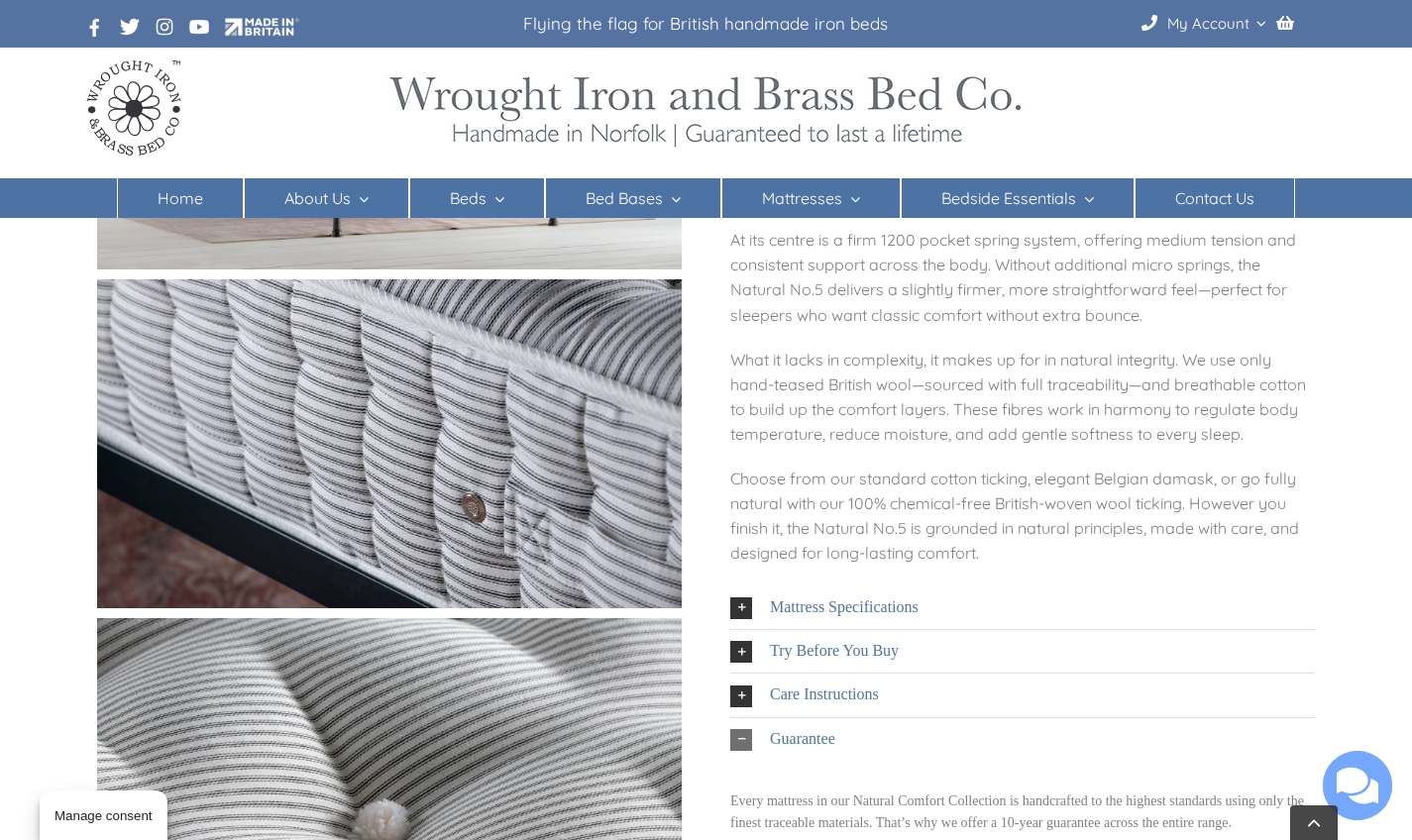 click on "What it lacks in complexity, it makes up for in natural integrity. We use only hand-teased British wool—sourced with full traceability—and breathable cotton to build up the comfort layers. These fibres work in harmony to regulate body temperature, reduce moisture, and add gentle softness to every sleep." at bounding box center [1023, 397] 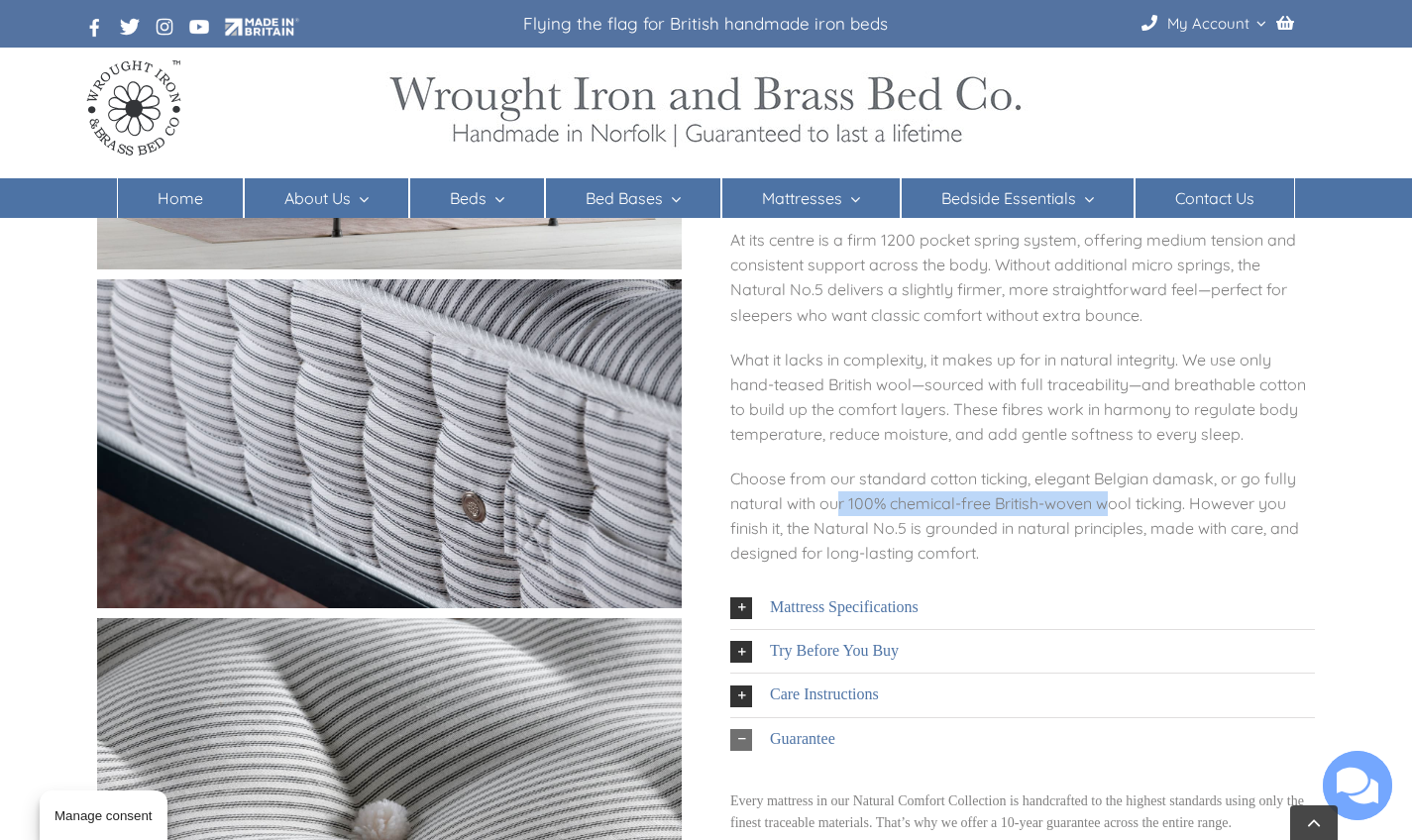 drag, startPoint x: 924, startPoint y: 506, endPoint x: 1097, endPoint y: 523, distance: 173.83325 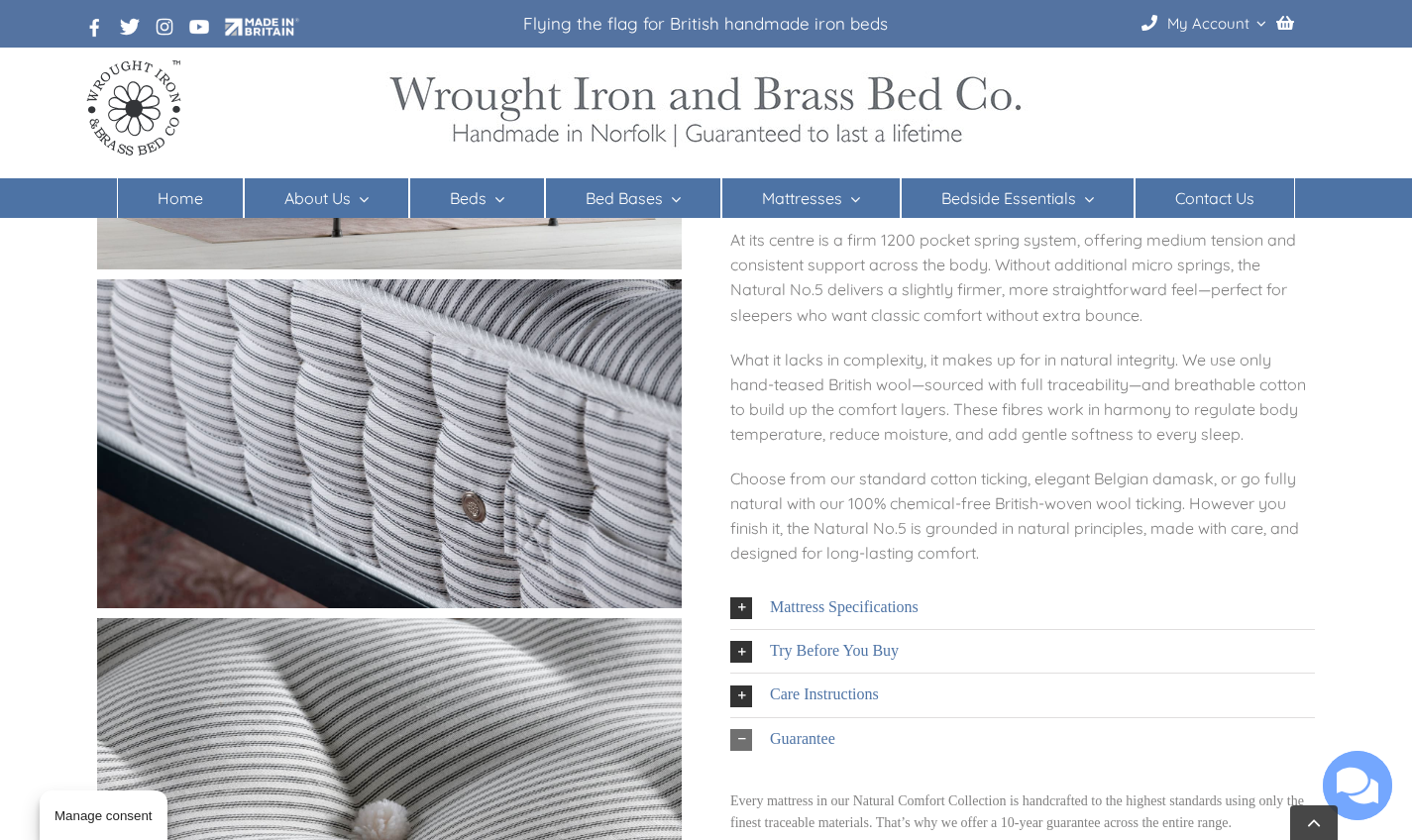 click on "Choose from our standard cotton ticking, elegant Belgian damask, or go fully natural with our 100% chemical-free British-woven wool ticking. However you finish it, the Natural No.5 is grounded in natural principles, made with care, and designed for long-lasting comfort." at bounding box center (1023, 516) 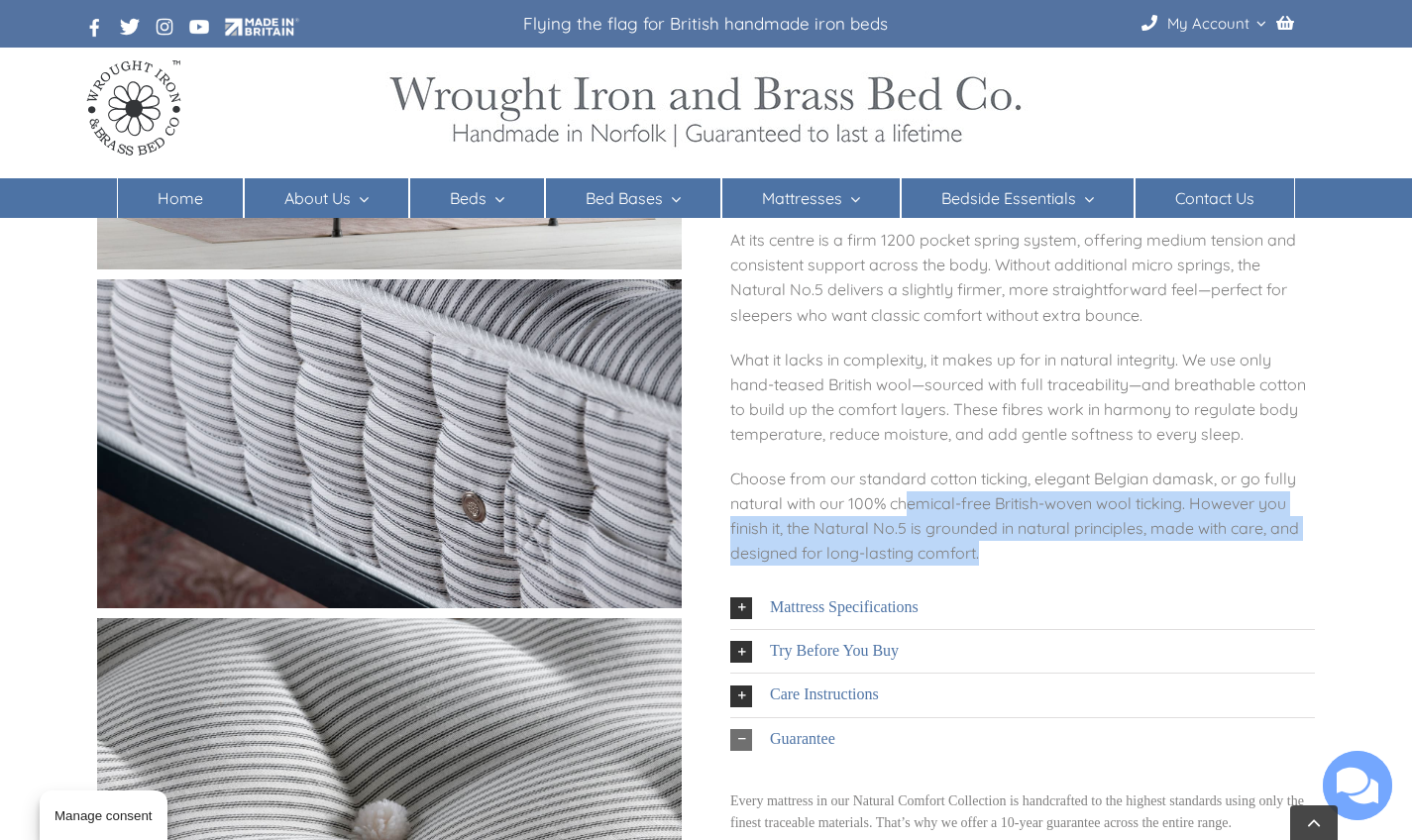 drag, startPoint x: 905, startPoint y: 498, endPoint x: 988, endPoint y: 563, distance: 105.42296 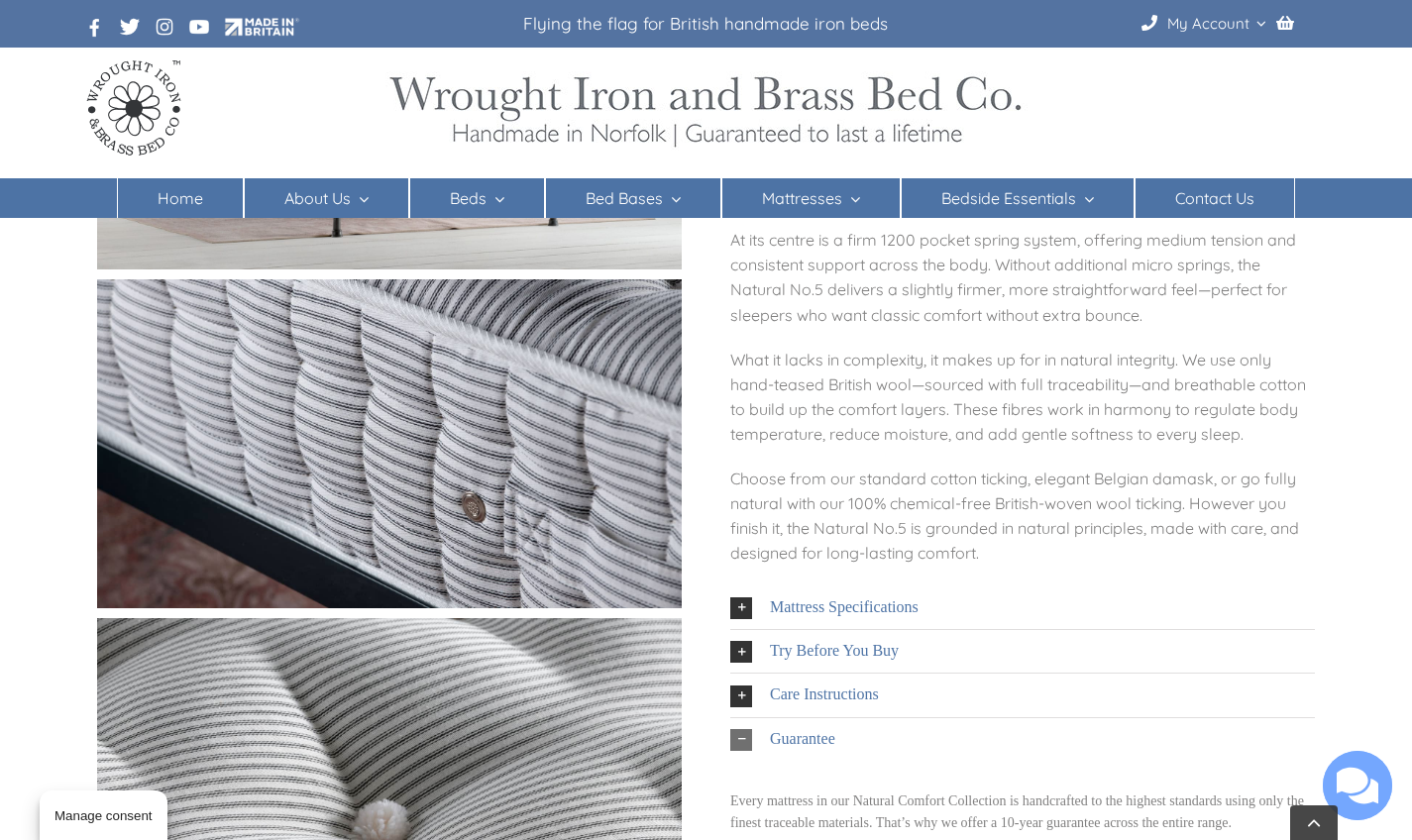 click on "Choose from our standard cotton ticking, elegant Belgian damask, or go fully natural with our 100% chemical-free British-woven wool ticking. However you finish it, the Natural No.5 is grounded in natural principles, made with care, and designed for long-lasting comfort." at bounding box center [1023, 516] 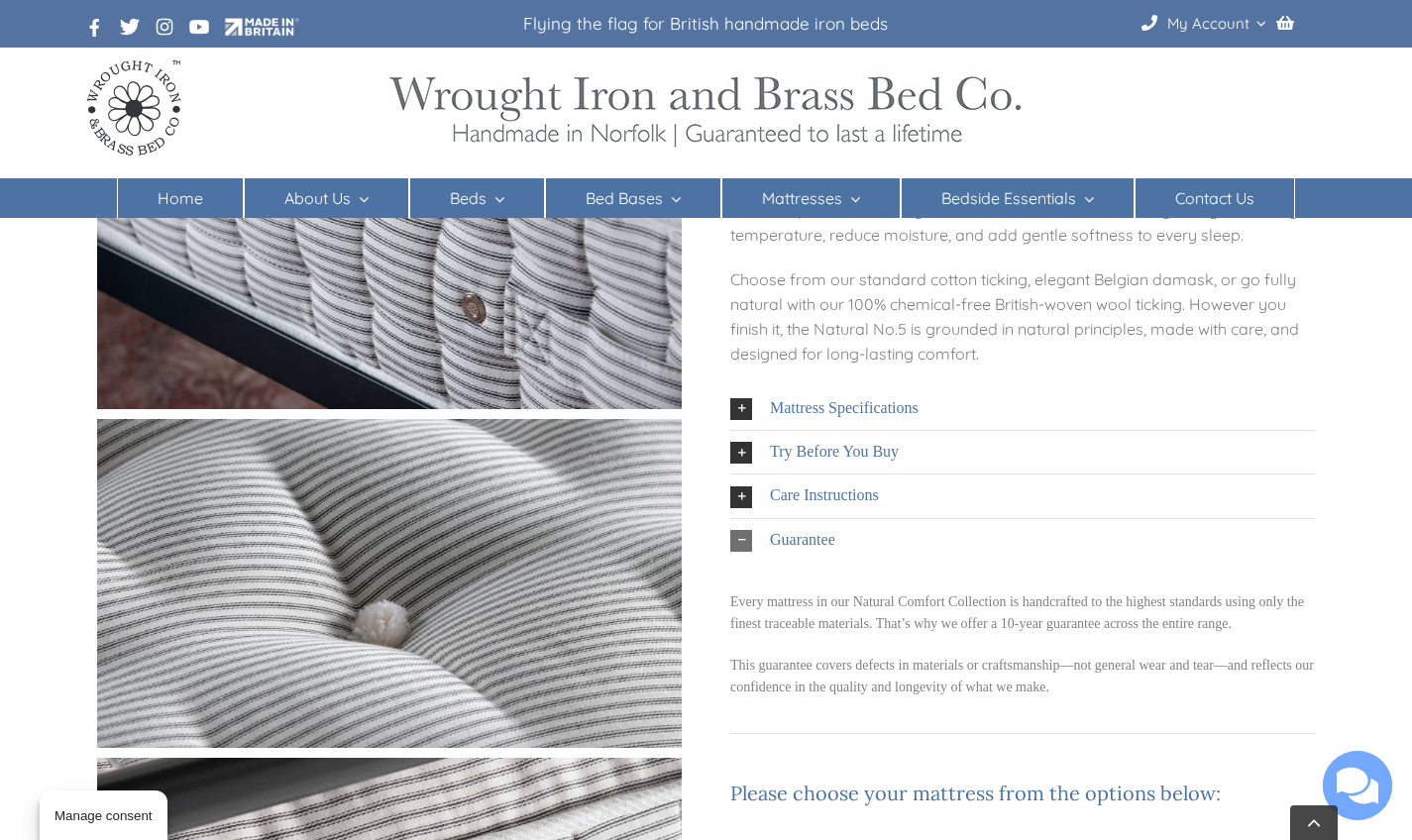 scroll, scrollTop: 681, scrollLeft: 0, axis: vertical 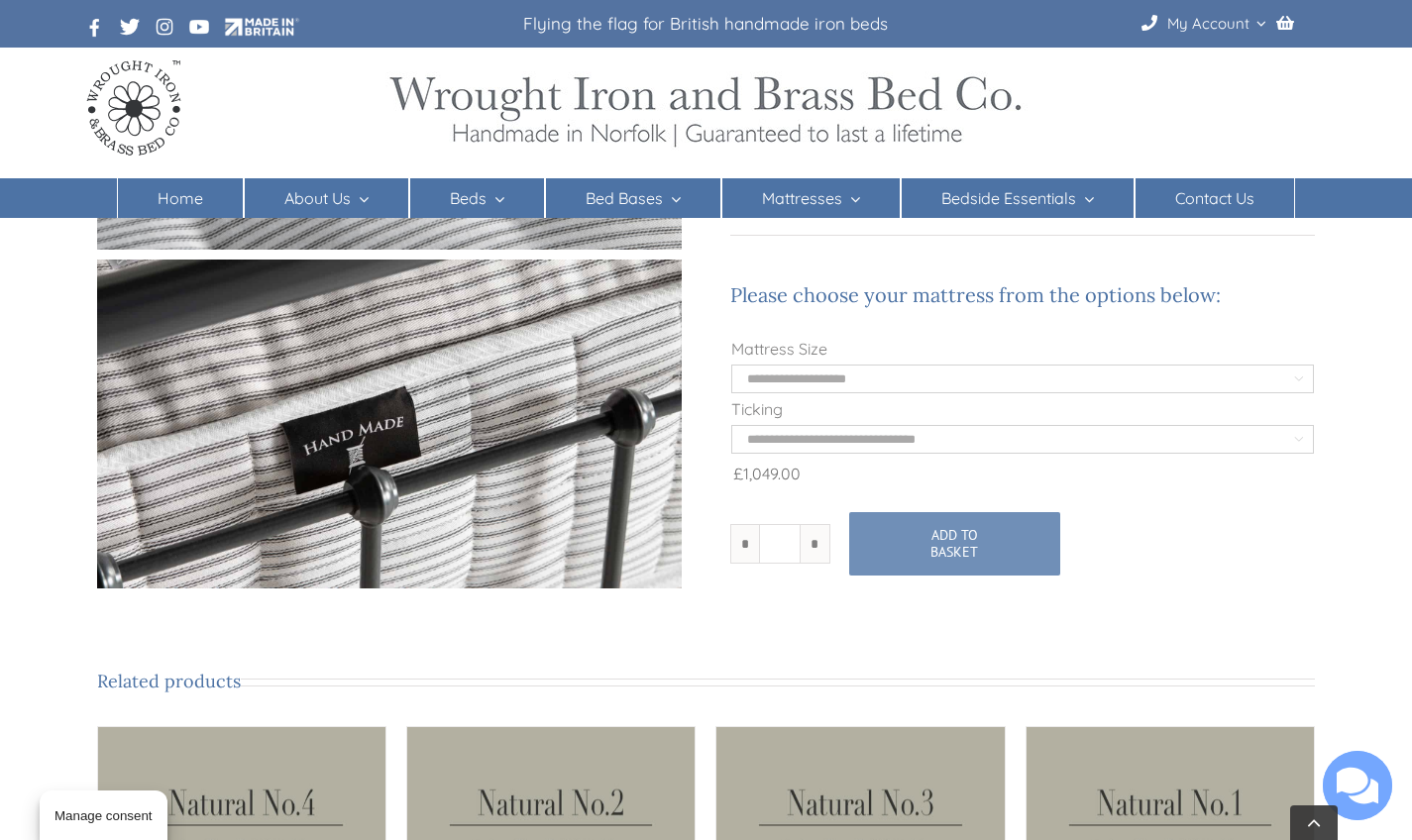 click on "**********" at bounding box center [1023, 453] 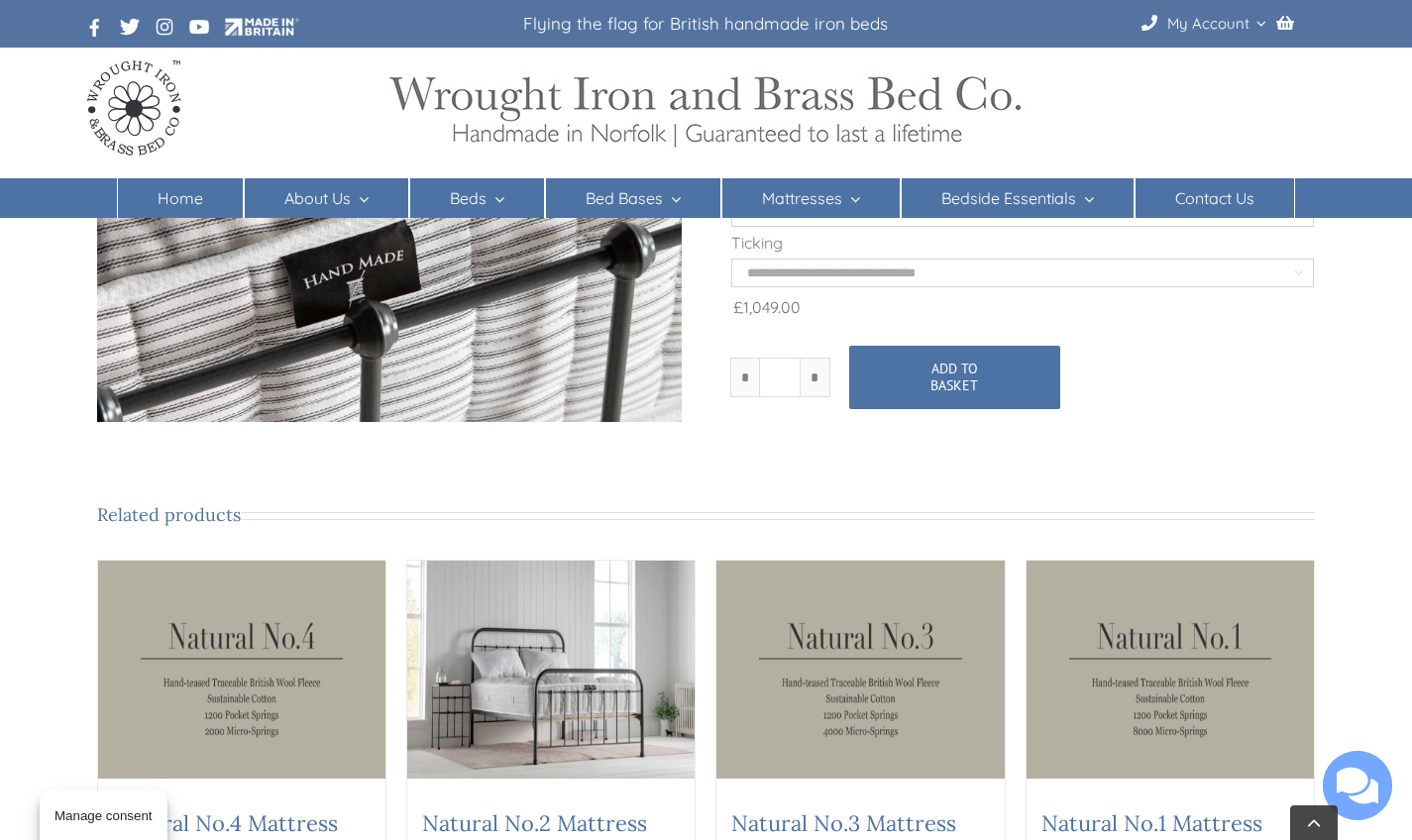 scroll, scrollTop: 1637, scrollLeft: 0, axis: vertical 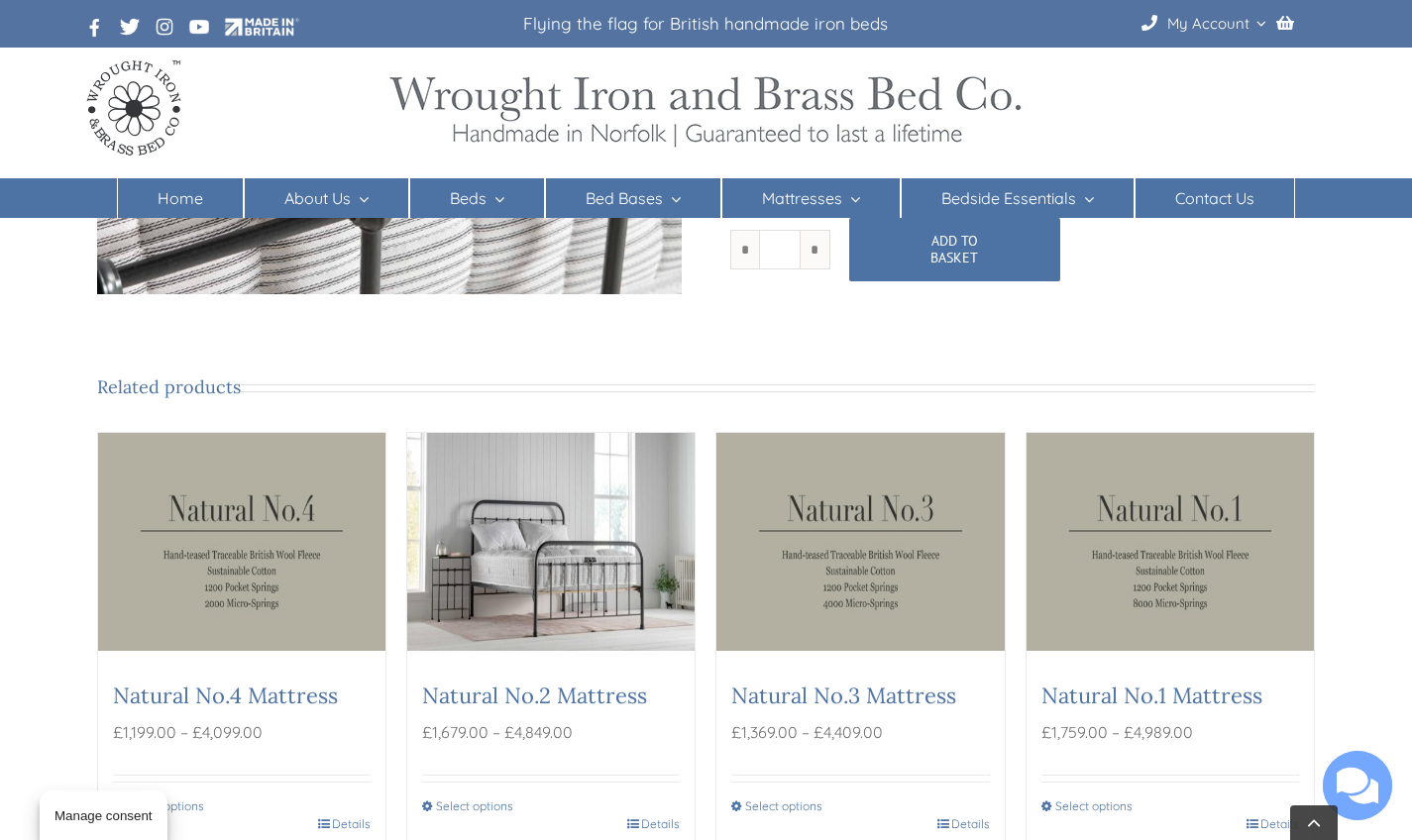 click at bounding box center (551, 542) 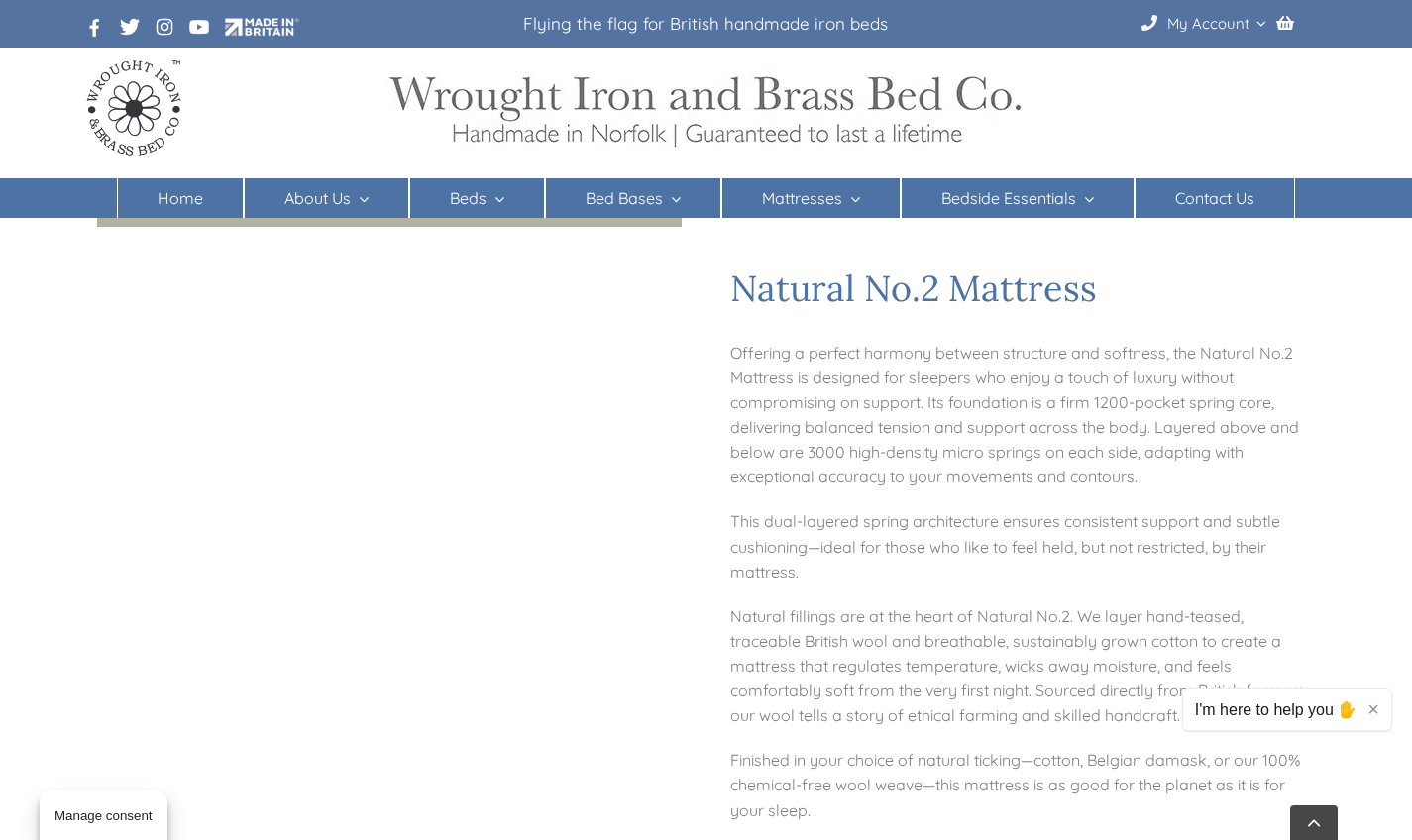 scroll, scrollTop: 535, scrollLeft: 0, axis: vertical 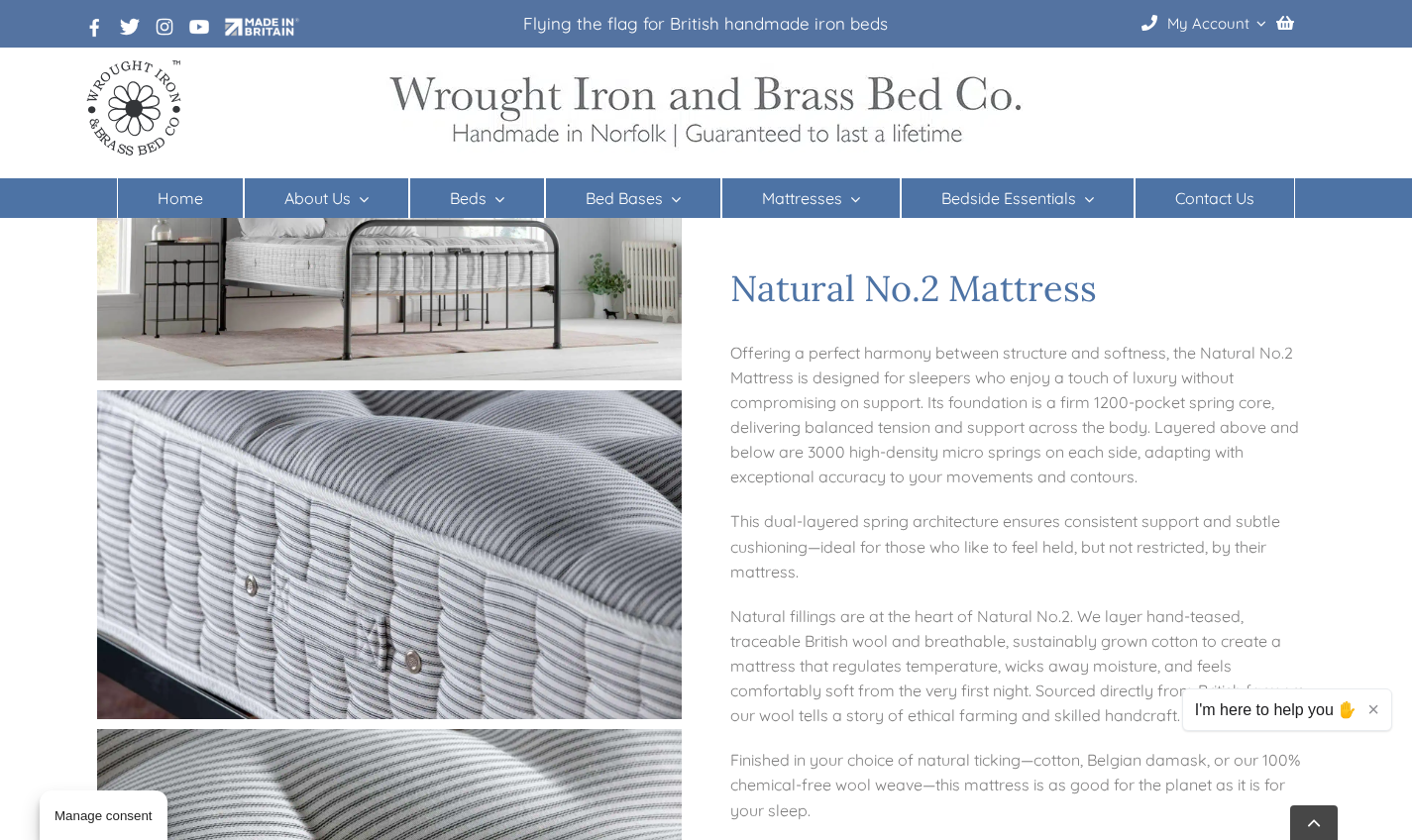 click on "×" at bounding box center (1373, 709) 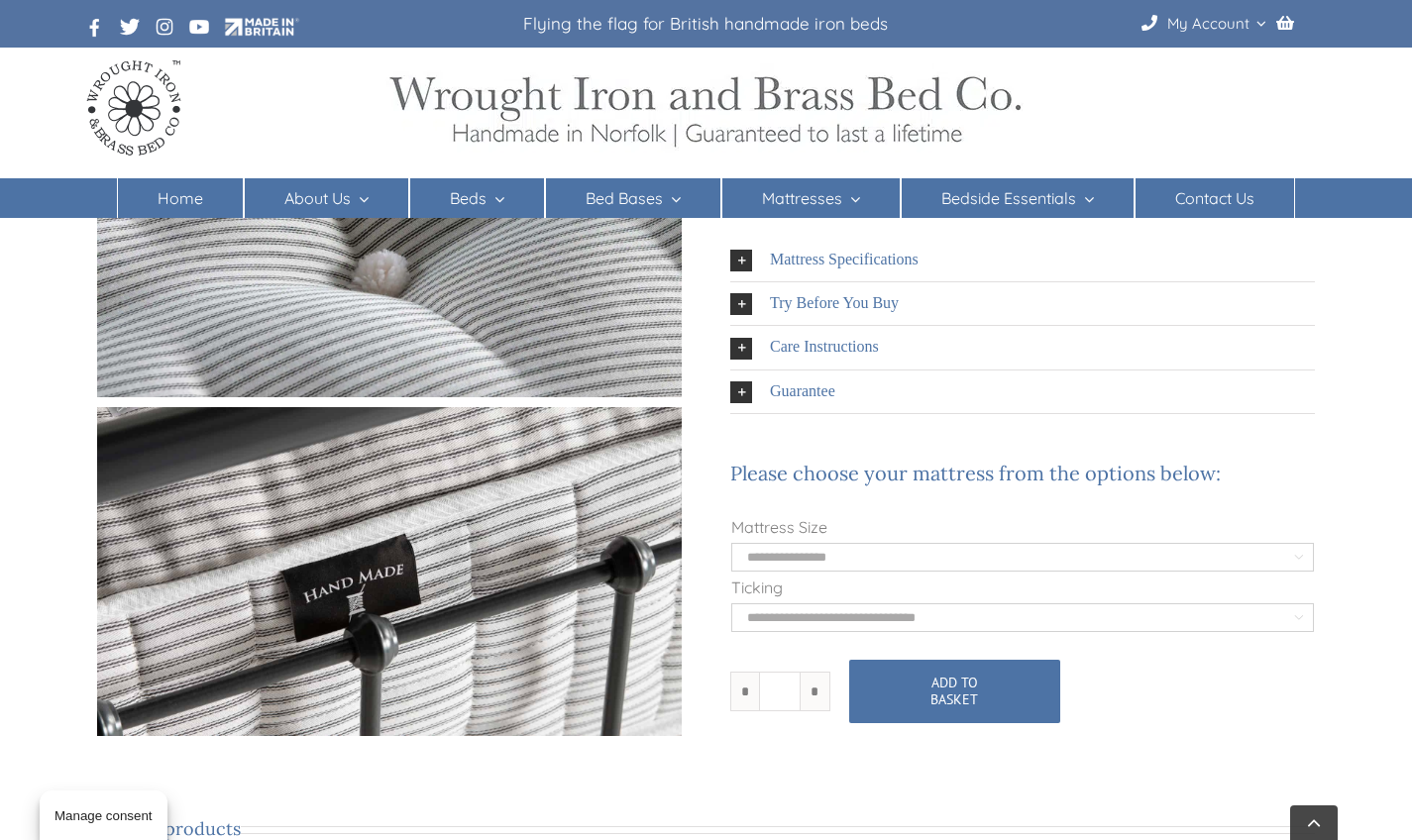 scroll, scrollTop: 1178, scrollLeft: 0, axis: vertical 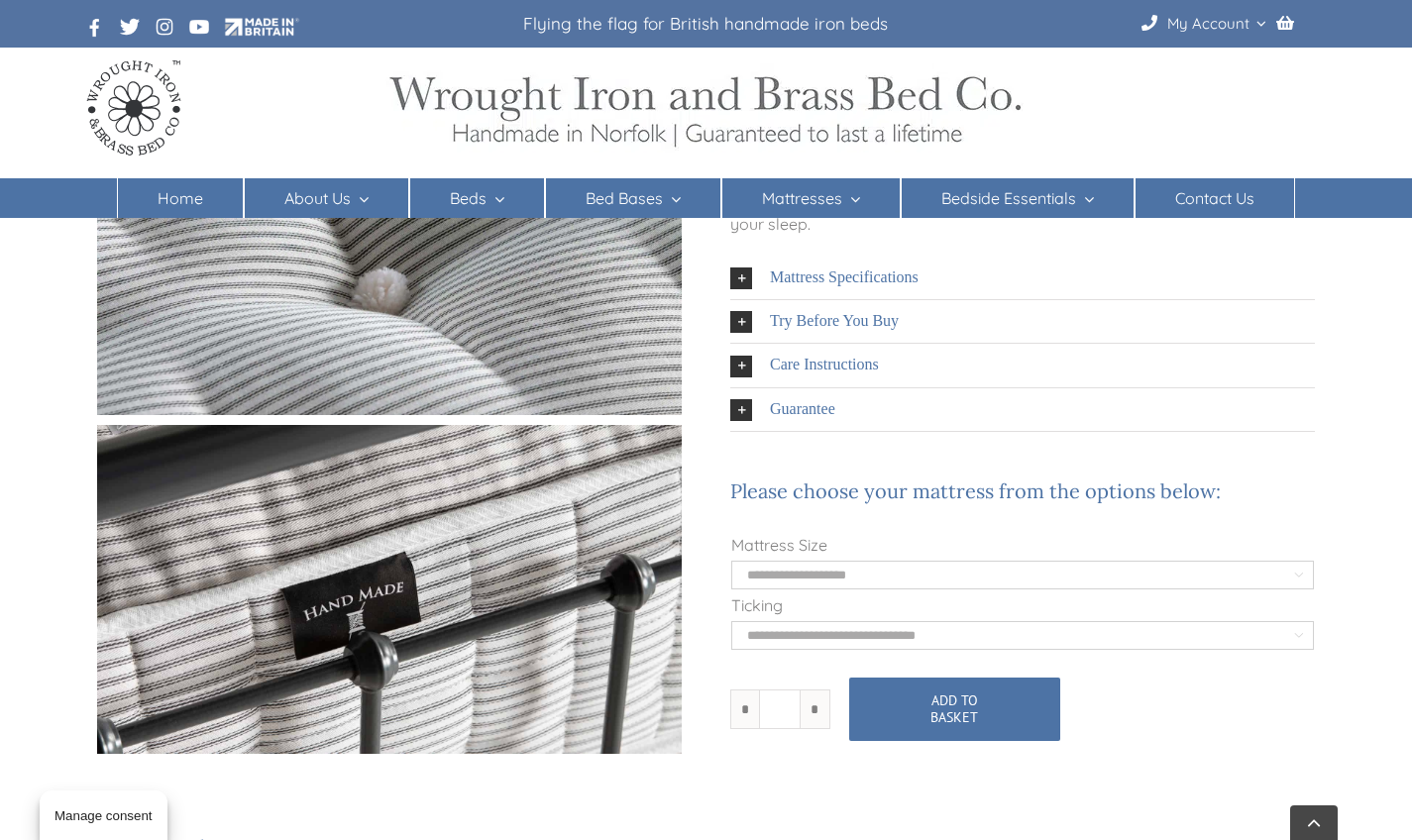select on "**********" 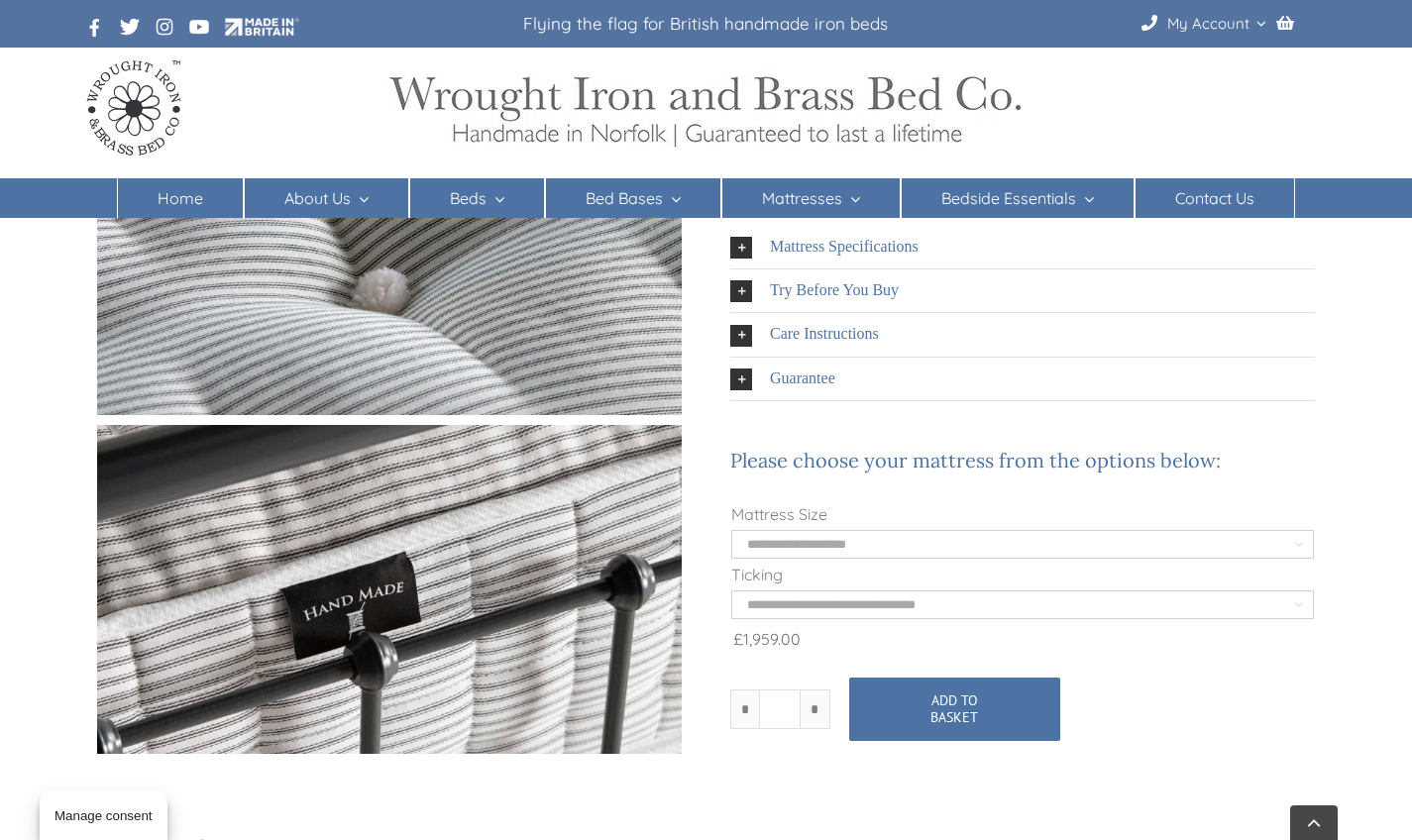 scroll, scrollTop: 1139, scrollLeft: 0, axis: vertical 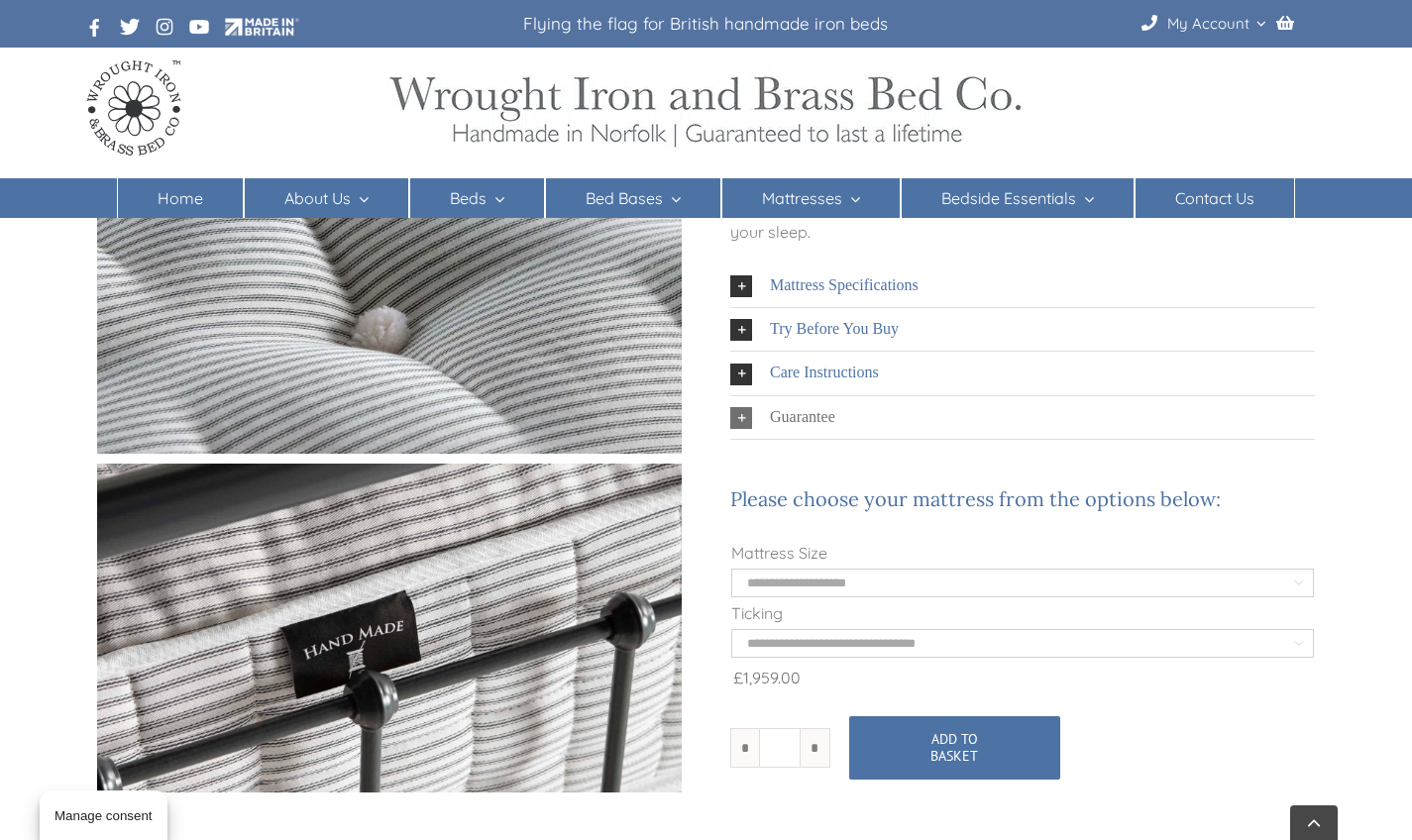 click on "Guarantee" at bounding box center (803, 416) 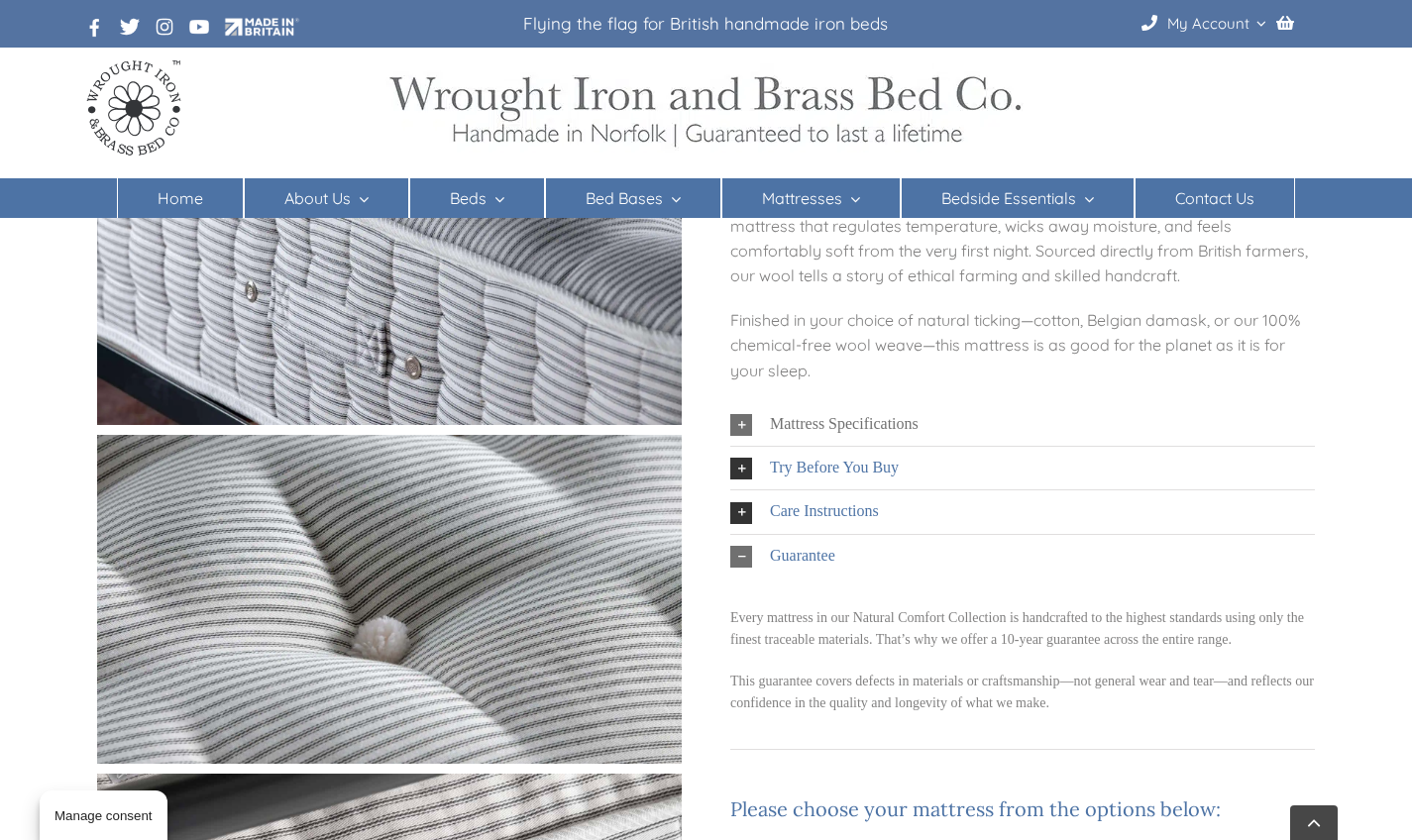 scroll, scrollTop: 421, scrollLeft: 0, axis: vertical 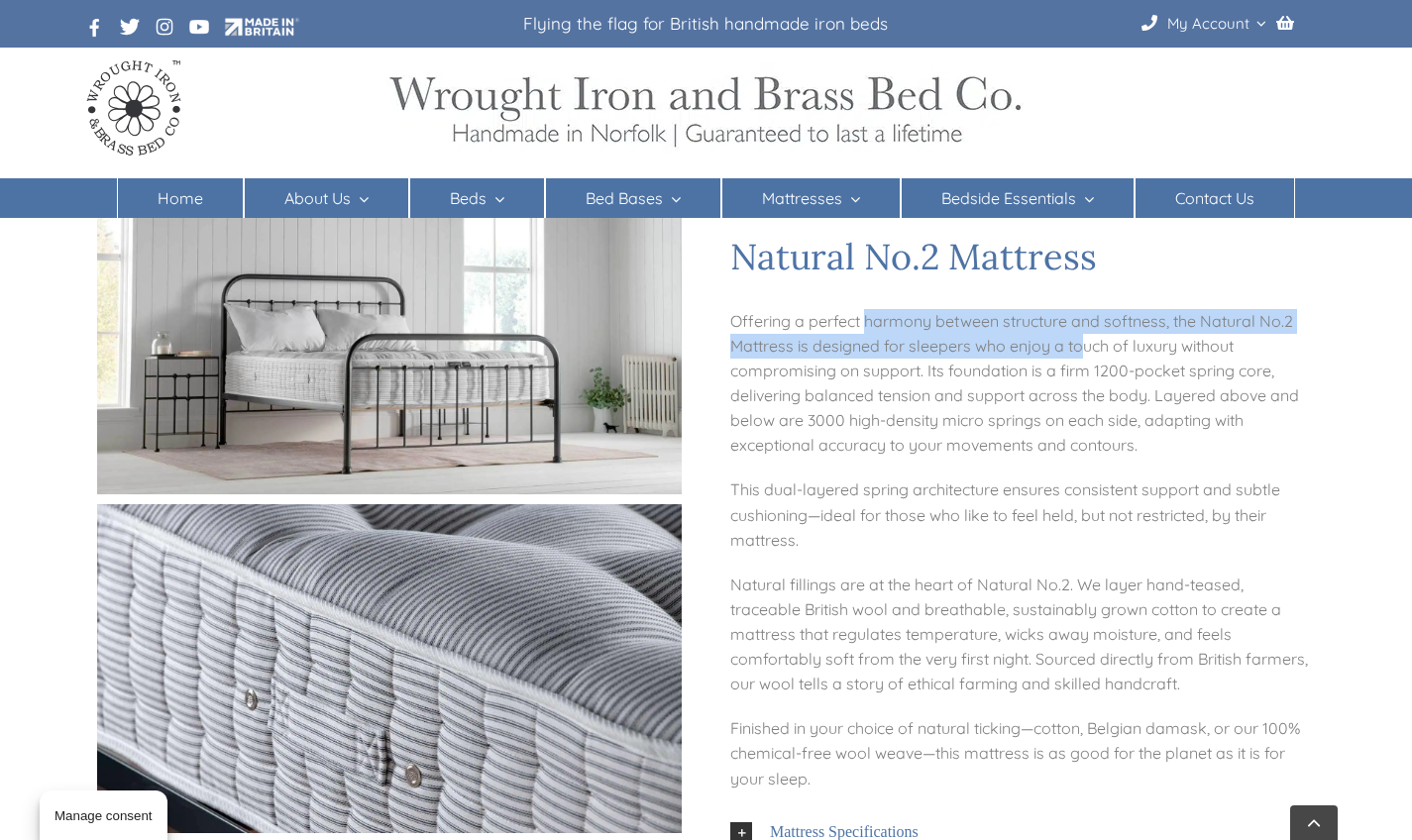 drag, startPoint x: 869, startPoint y: 329, endPoint x: 1086, endPoint y: 342, distance: 217.3891 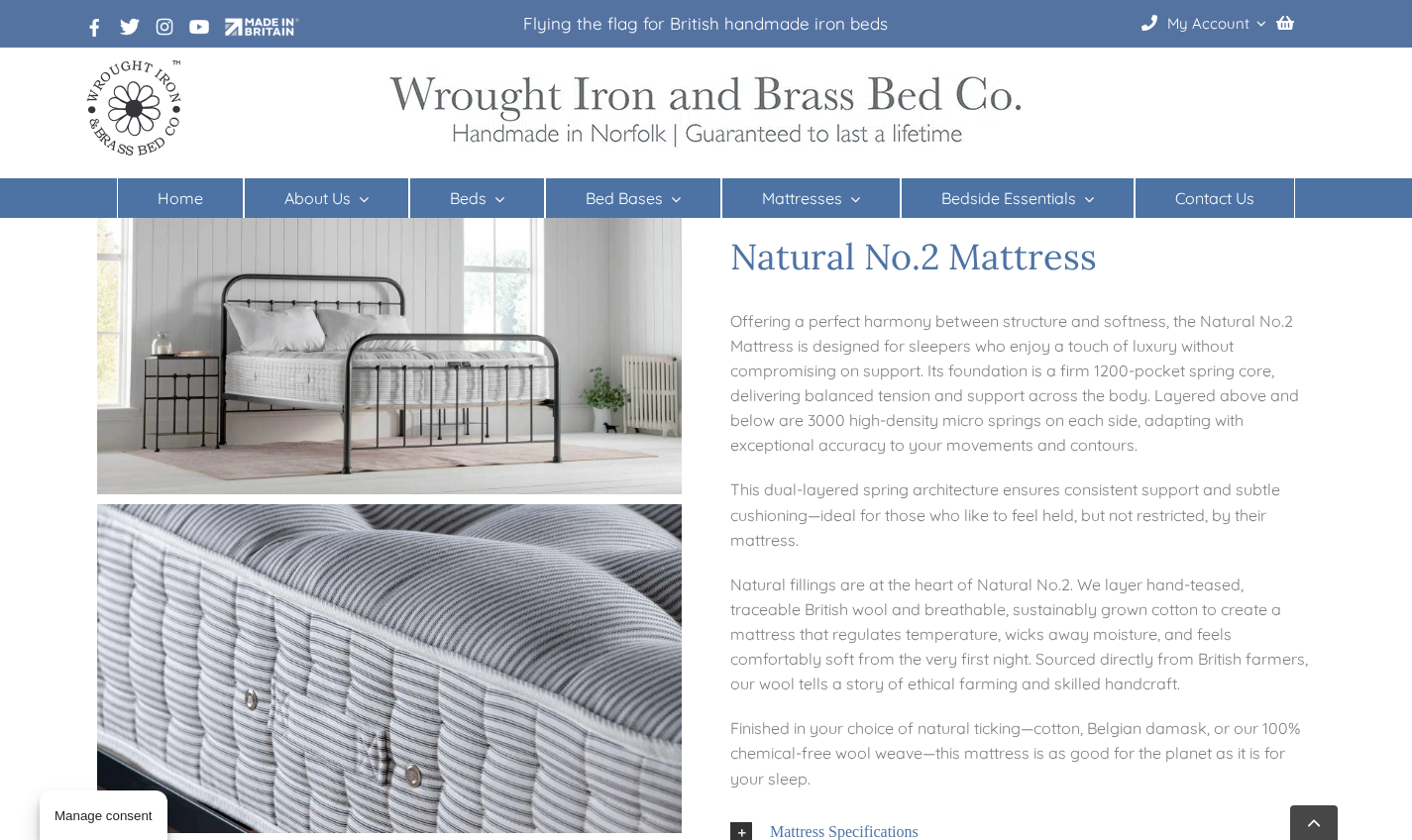 click on "Offering a perfect harmony between structure and softness, the Natural No.2 Mattress is designed for sleepers who enjoy a touch of luxury without compromising on support. Its foundation is a firm 1200-pocket spring core, delivering balanced tension and support across the body. Layered above and below are 3000 high-density micro springs on each side, adapting with exceptional accuracy to your movements and contours." at bounding box center [1023, 383] 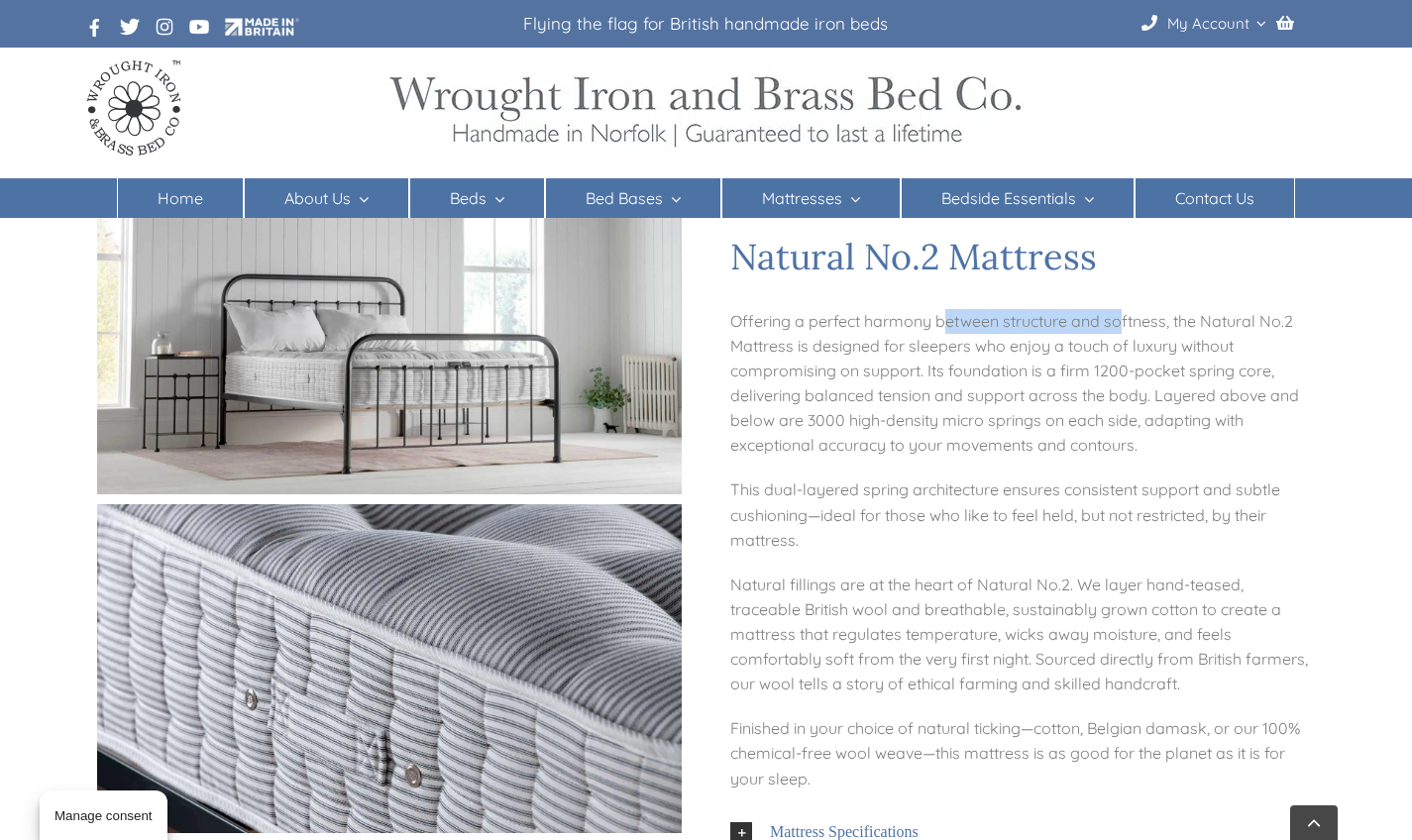 drag, startPoint x: 946, startPoint y: 325, endPoint x: 1124, endPoint y: 326, distance: 178.00281 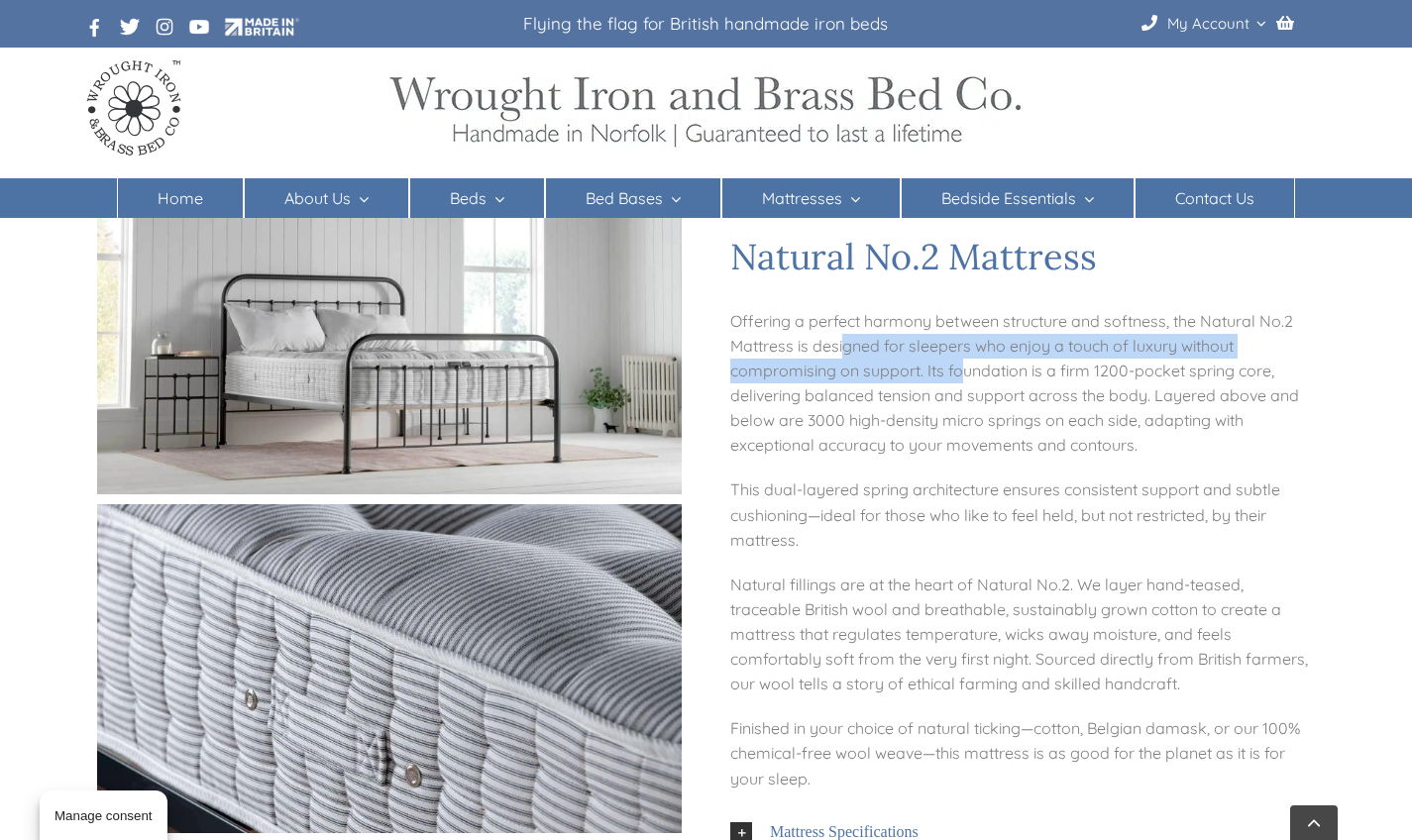 drag, startPoint x: 841, startPoint y: 355, endPoint x: 959, endPoint y: 381, distance: 120.83046 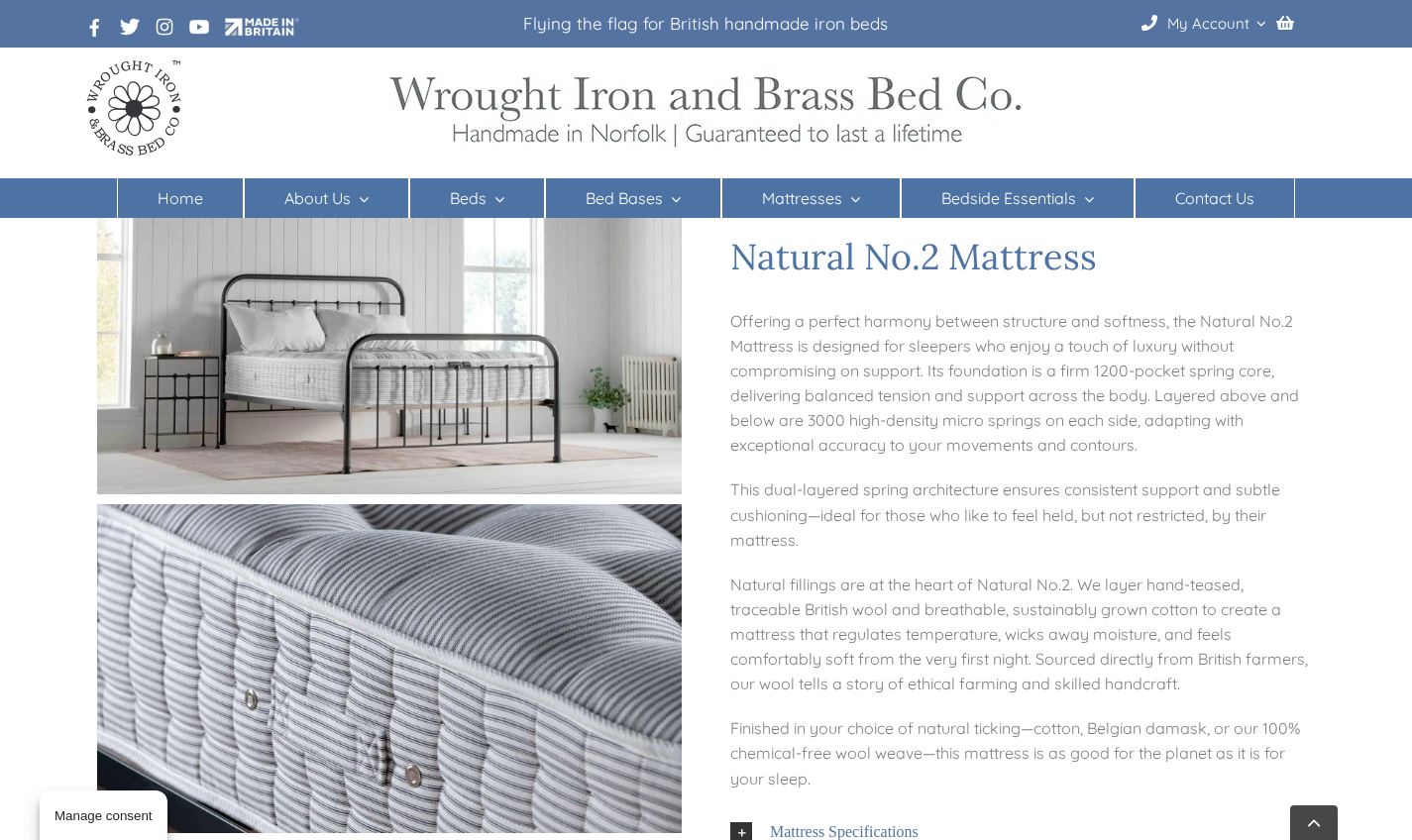 click on "Offering a perfect harmony between structure and softness, the Natural No.2 Mattress is designed for sleepers who enjoy a touch of luxury without compromising on support. Its foundation is a firm 1200-pocket spring core, delivering balanced tension and support across the body. Layered above and below are 3000 high-density micro springs on each side, adapting with exceptional accuracy to your movements and contours." at bounding box center [1023, 383] 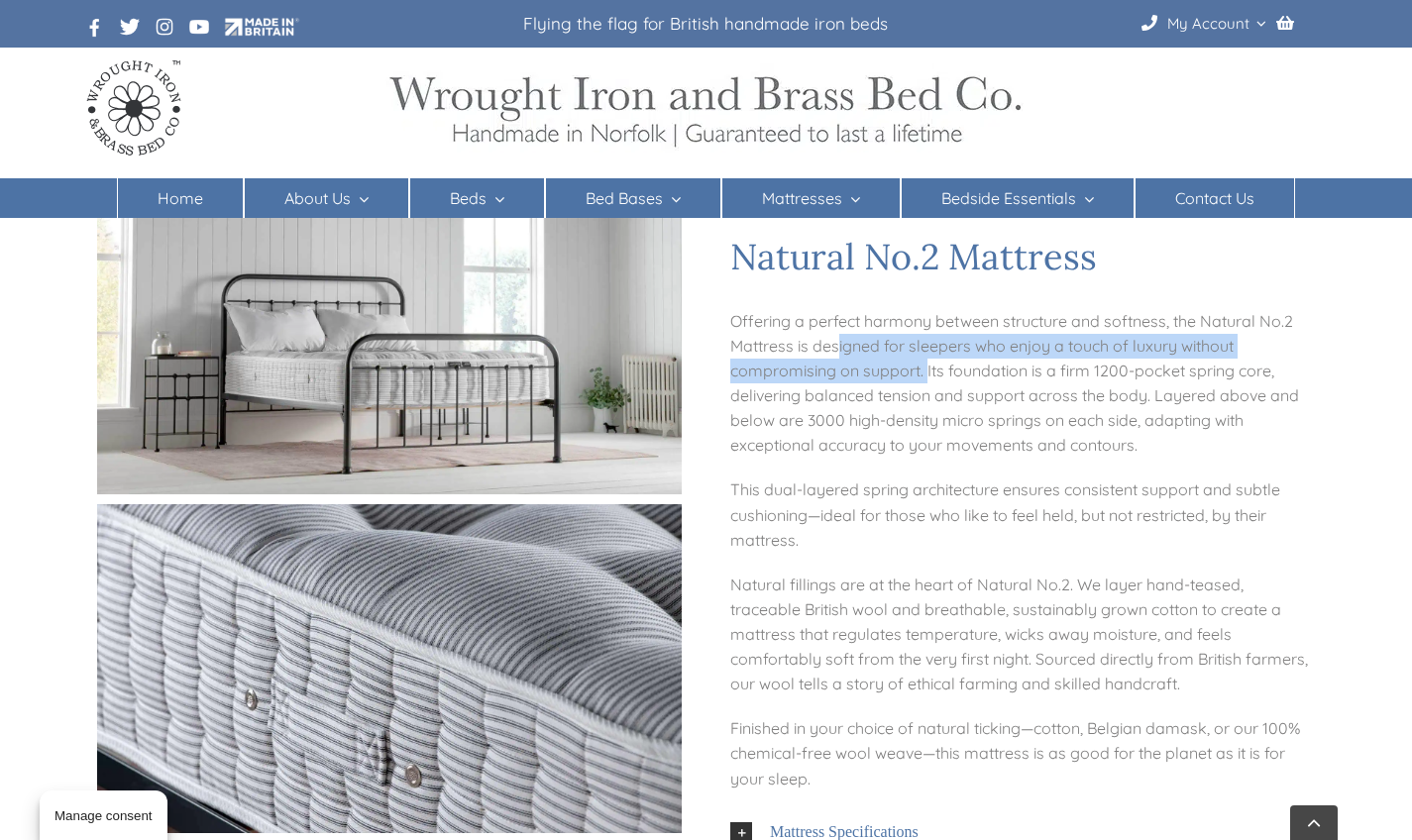 drag, startPoint x: 835, startPoint y: 355, endPoint x: 925, endPoint y: 376, distance: 92.41753 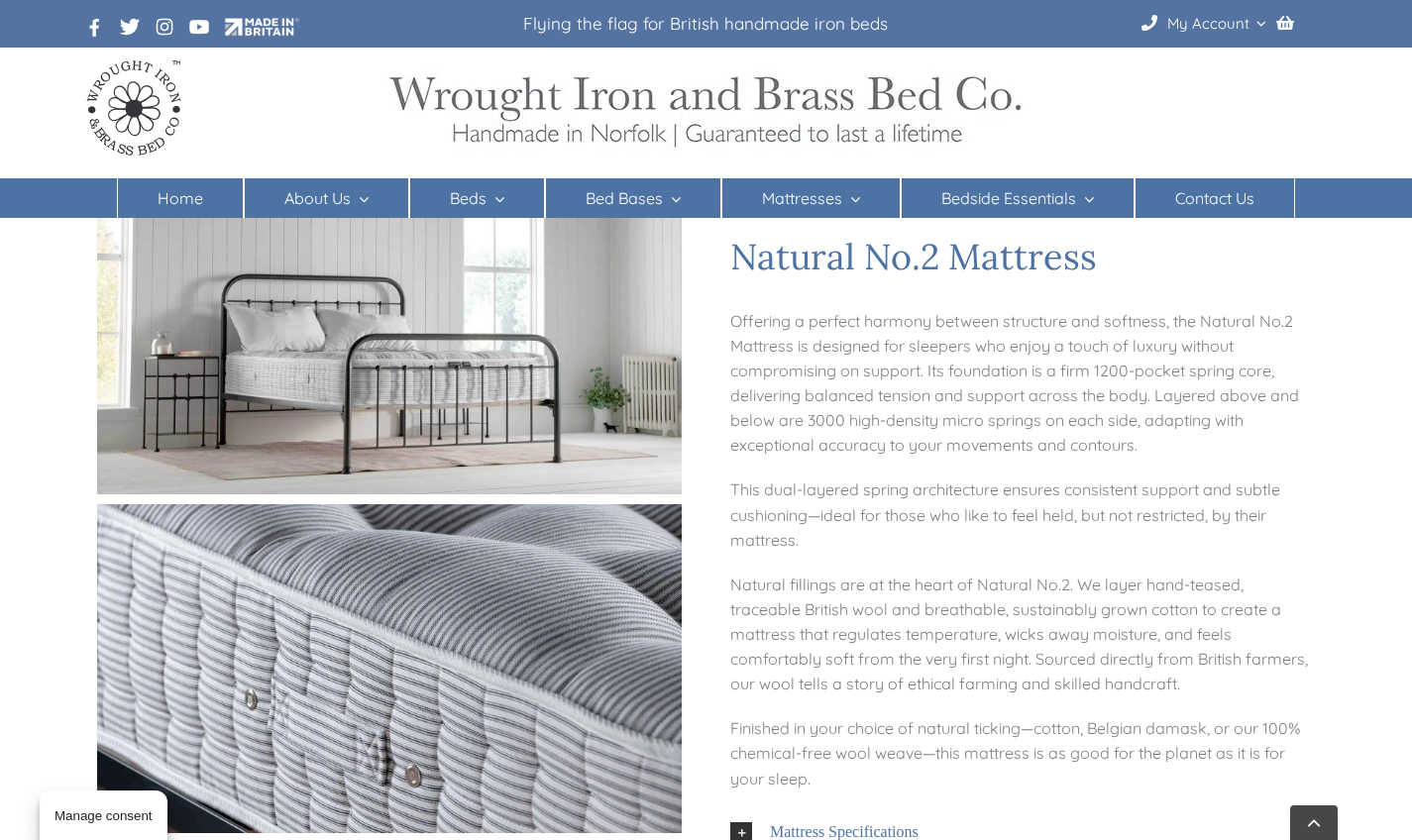 click on "Offering a perfect harmony between structure and softness, the Natural No.2 Mattress is designed for sleepers who enjoy a touch of luxury without compromising on support. Its foundation is a firm 1200-pocket spring core, delivering balanced tension and support across the body. Layered above and below are 3000 high-density micro springs on each side, adapting with exceptional accuracy to your movements and contours." at bounding box center (1023, 383) 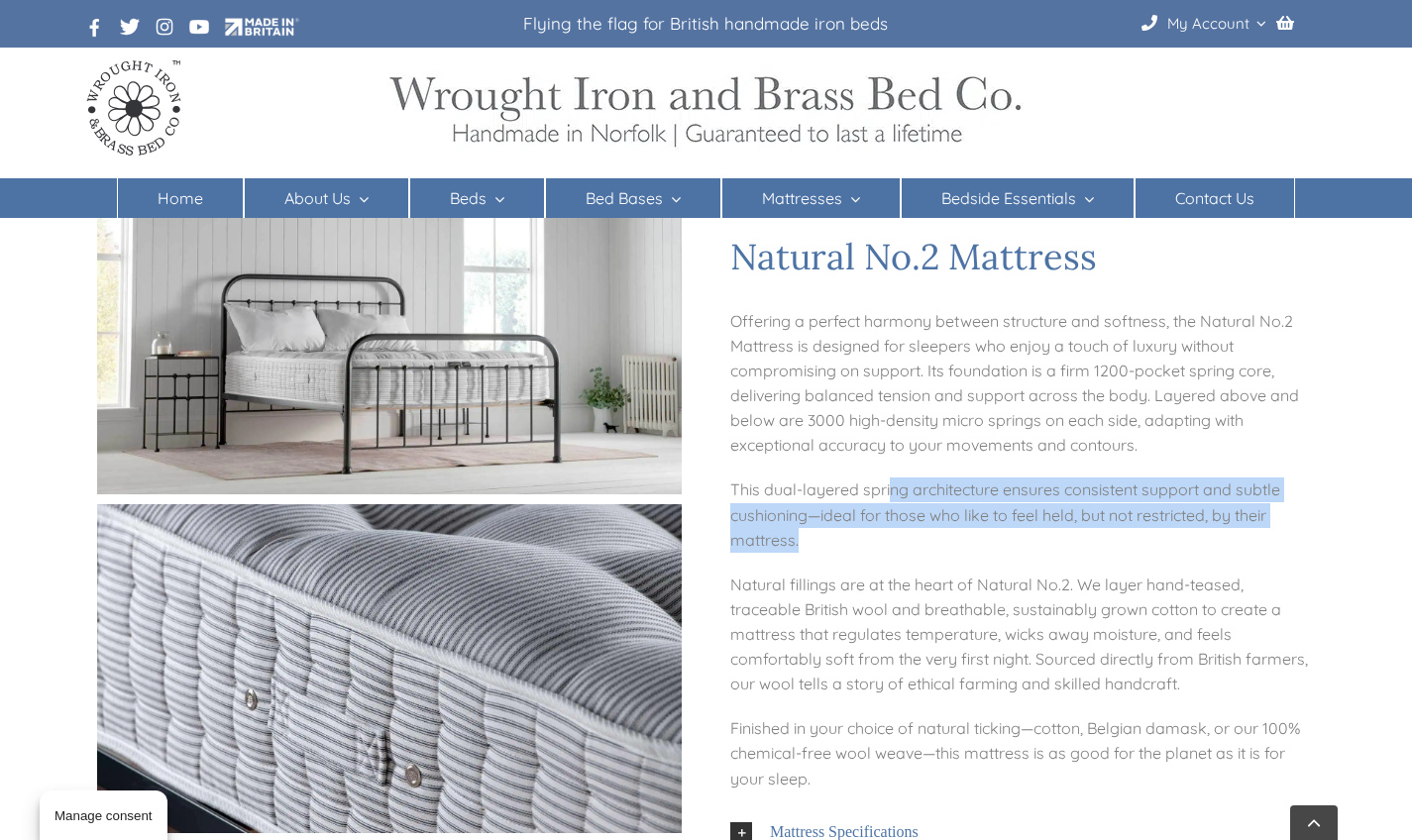 drag, startPoint x: 888, startPoint y: 499, endPoint x: 892, endPoint y: 544, distance: 45.17743 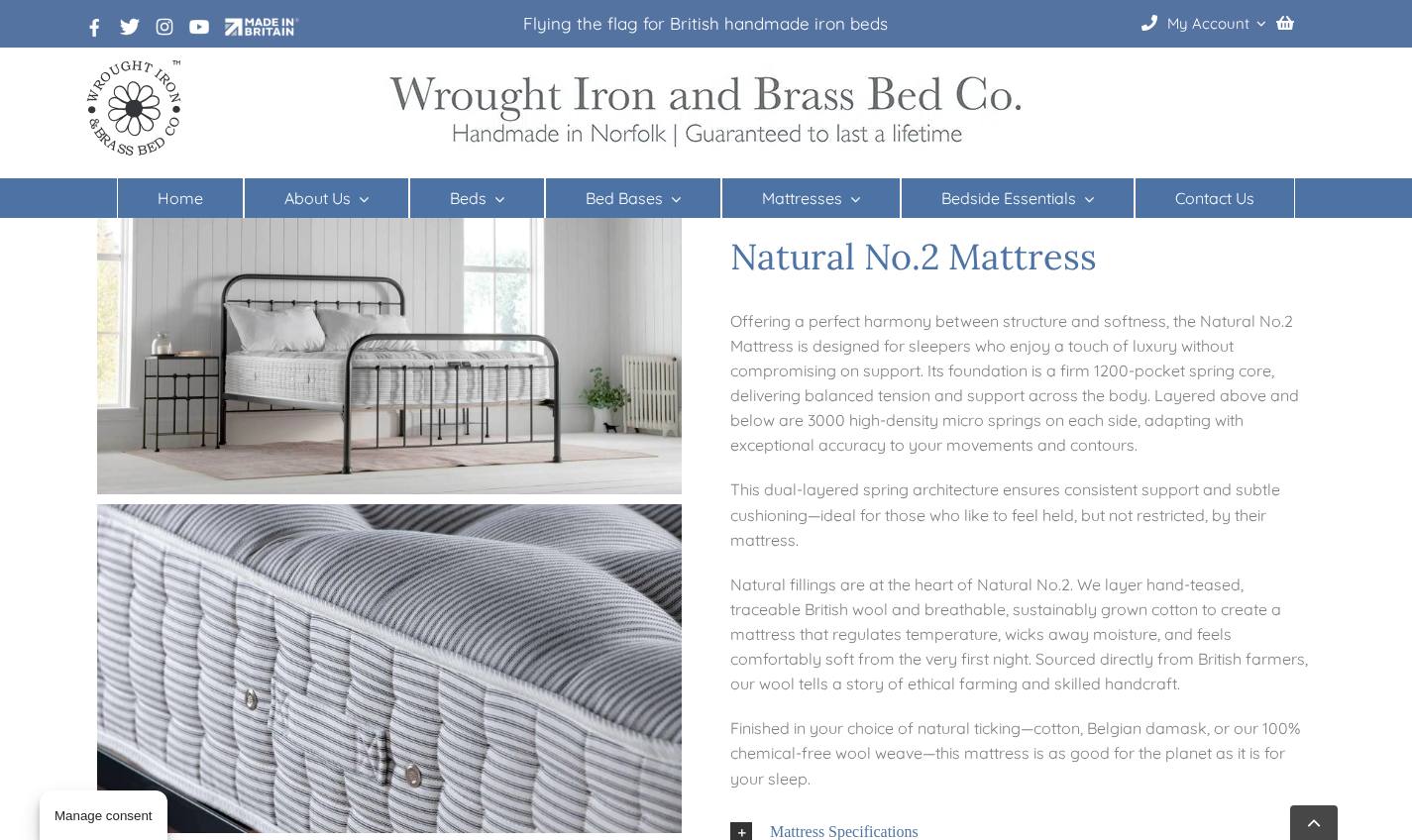 click on "Offering a perfect harmony between structure and softness, the Natural No.2 Mattress is designed for sleepers who enjoy a touch of luxury without compromising on support. Its foundation is a firm 1200-pocket spring core, delivering balanced tension and support across the body. Layered above and below are 3000 high-density micro springs on each side, adapting with exceptional accuracy to your movements and contours.
This dual-layered spring architecture ensures consistent support and subtle cushioning—ideal for those who like to feel held, but not restricted, by their mattress.
Natural fillings are at the heart of Natural No.2. We layer hand-teased, traceable British wool and breathable, sustainably grown cotton to create a mattress that regulates temperature, wicks away moisture, and feels comfortably soft from the very first night. Sourced directly from British farmers, our wool tells a story of ethical farming and skilled handcraft.
Mattress Specifications
Made in Britain" at bounding box center [1023, 771] 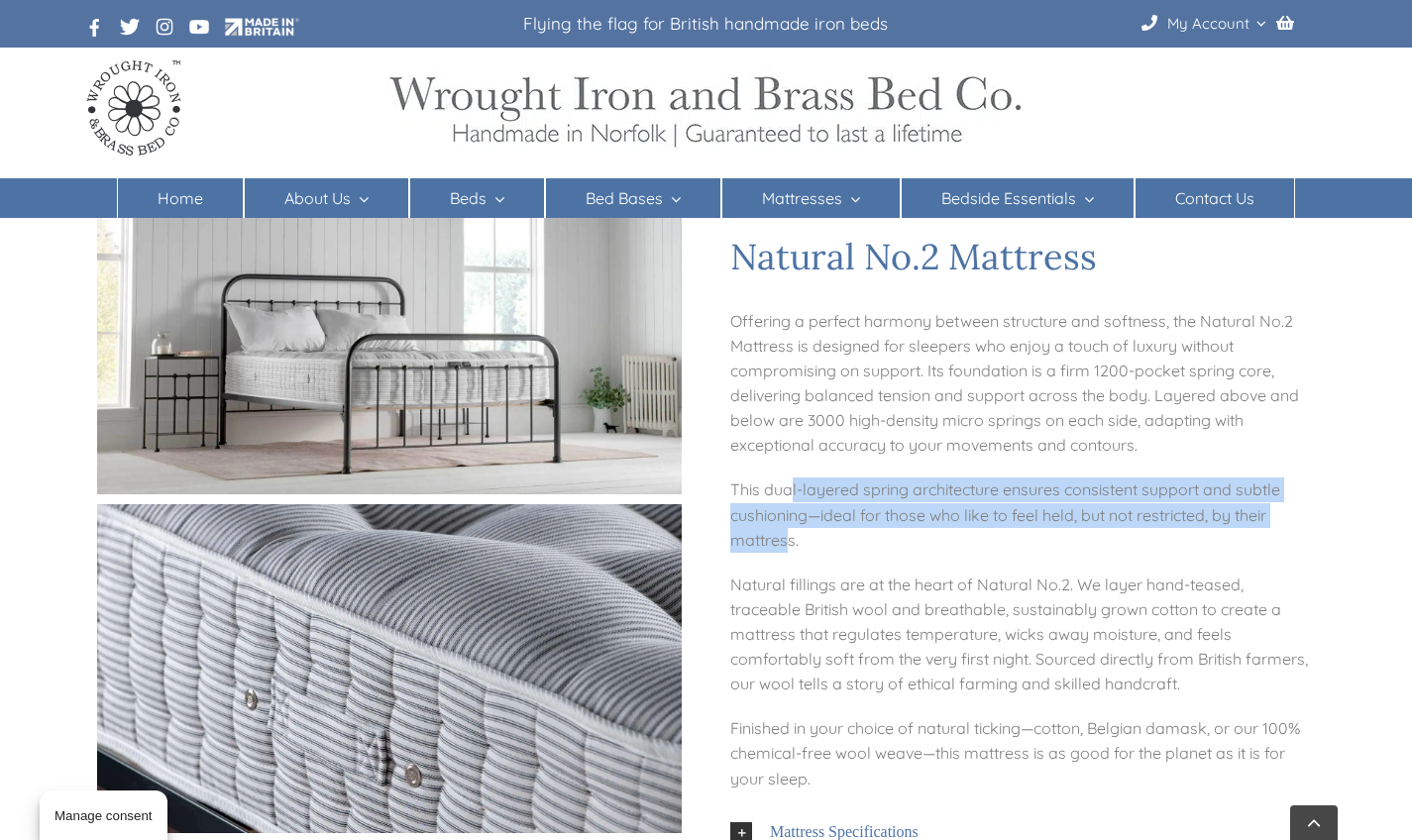drag, startPoint x: 788, startPoint y: 494, endPoint x: 789, endPoint y: 545, distance: 51.009803 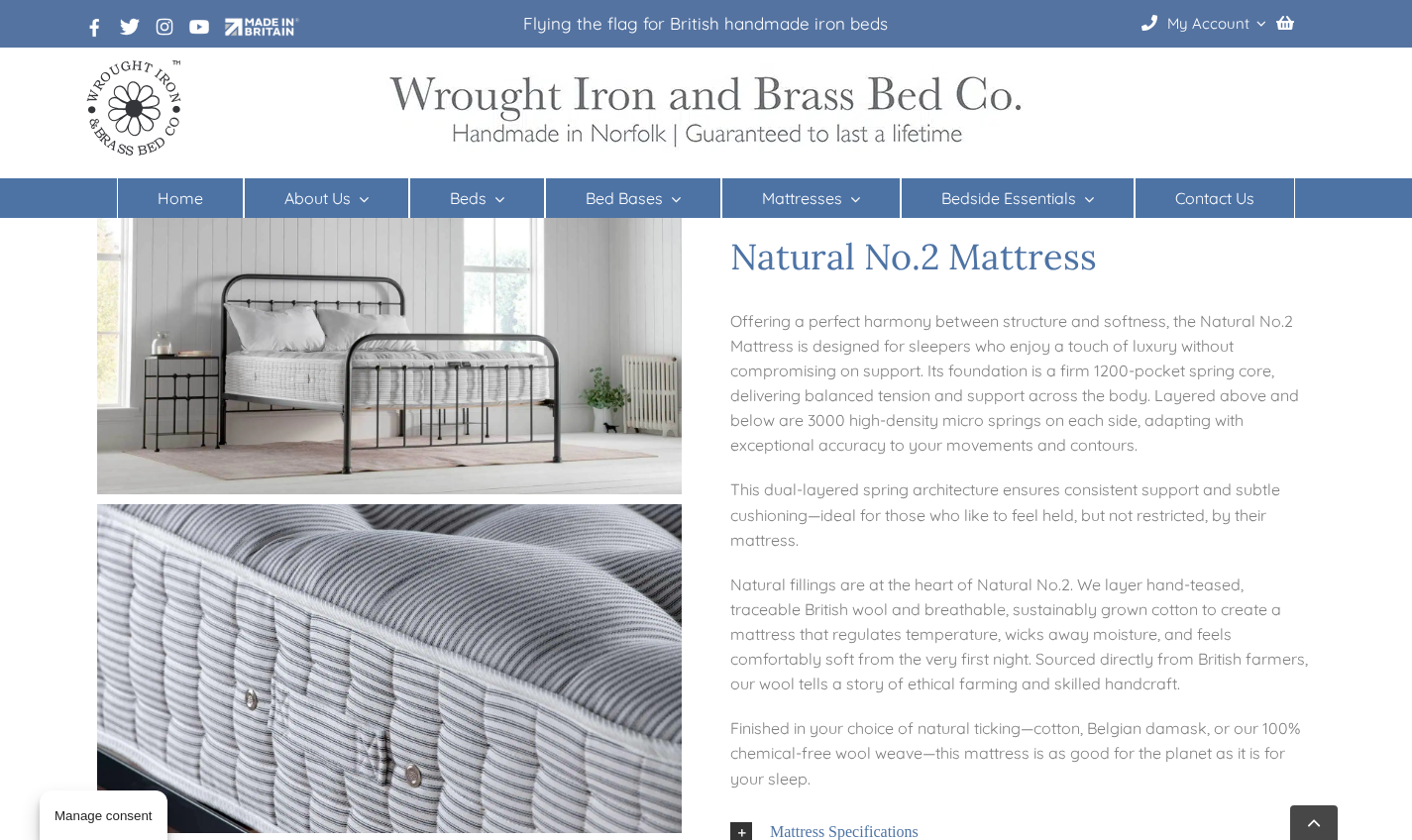 click on "This dual-layered spring architecture ensures consistent support and subtle cushioning—ideal for those who like to feel held, but not restricted, by their mattress." at bounding box center [1023, 514] 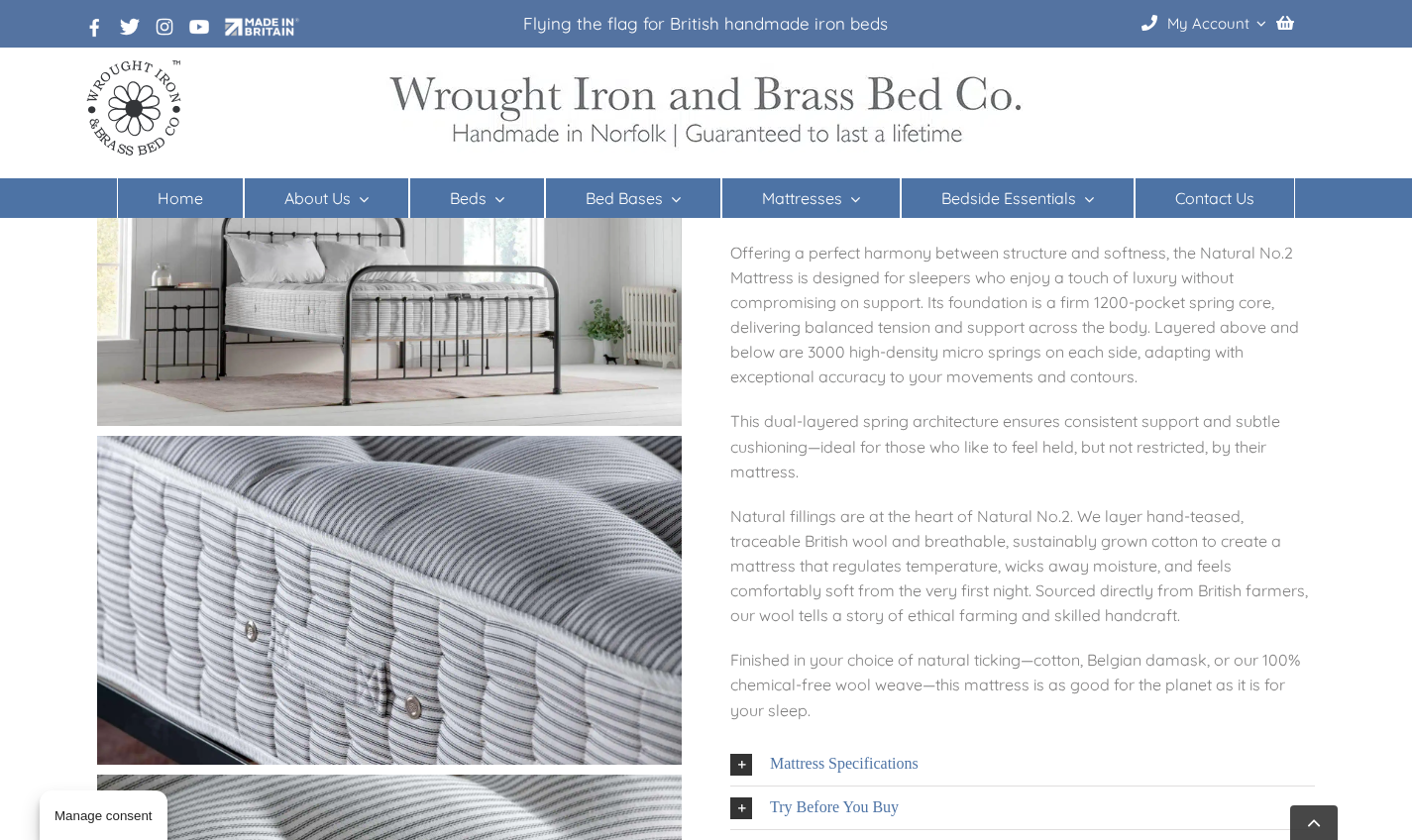 scroll, scrollTop: 530, scrollLeft: 0, axis: vertical 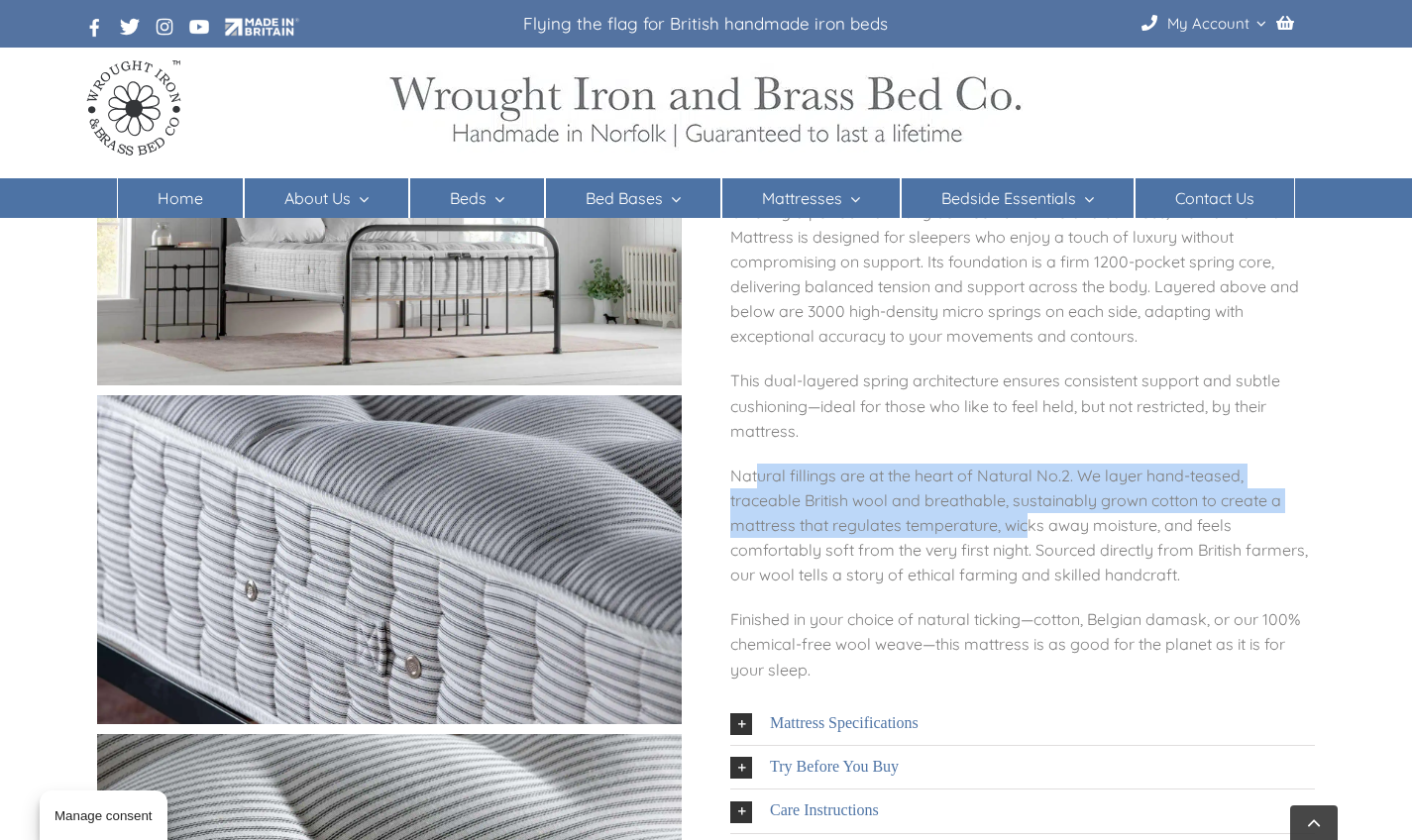 drag, startPoint x: 760, startPoint y: 484, endPoint x: 1029, endPoint y: 535, distance: 273.79189 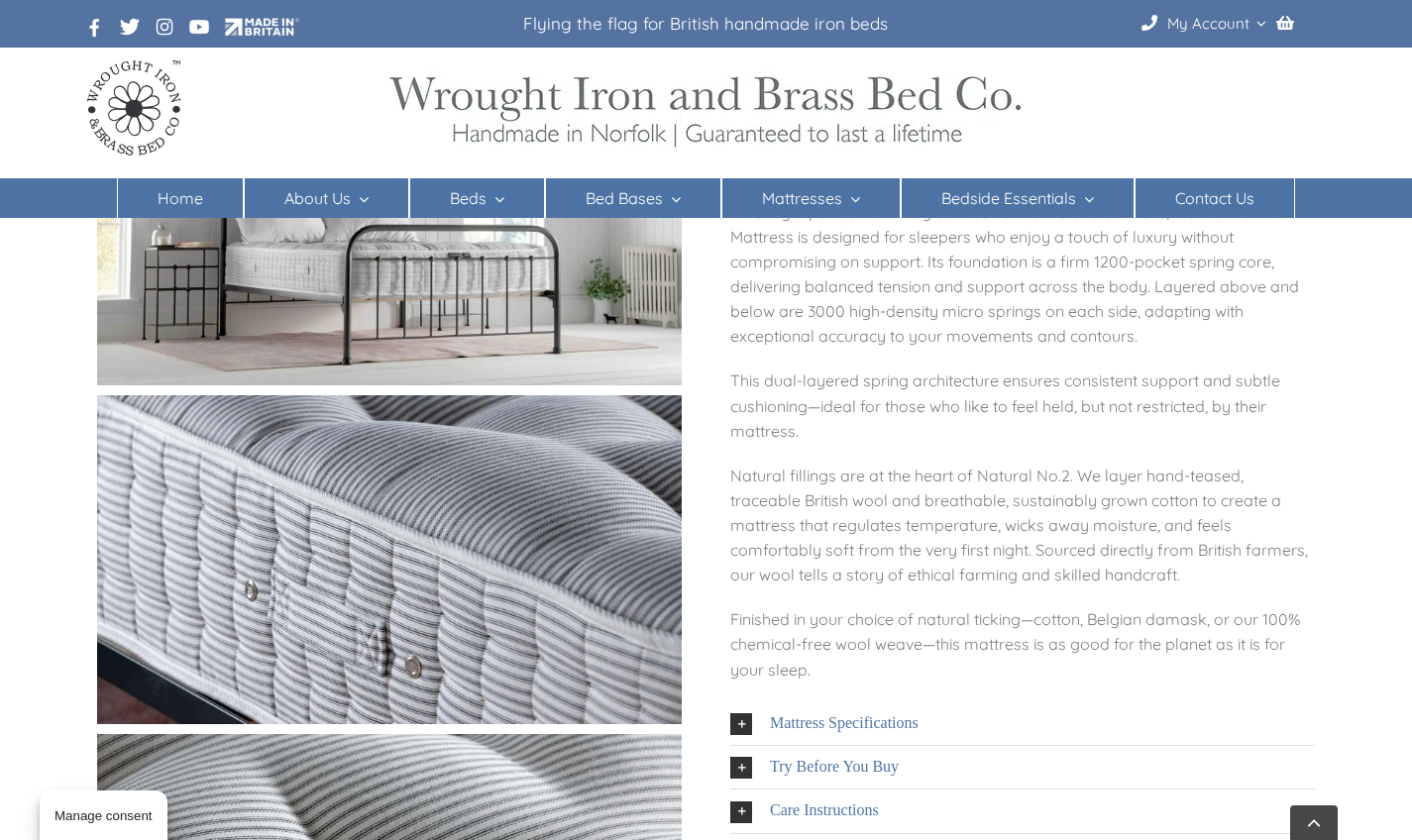 click on "Natural fillings are at the heart of Natural No.2. We layer hand-teased, traceable British wool and breathable, sustainably grown cotton to create a mattress that regulates temperature, wicks away moisture, and feels comfortably soft from the very first night. Sourced directly from British farmers, our wool tells a story of ethical farming and skilled handcraft." at bounding box center [1023, 526] 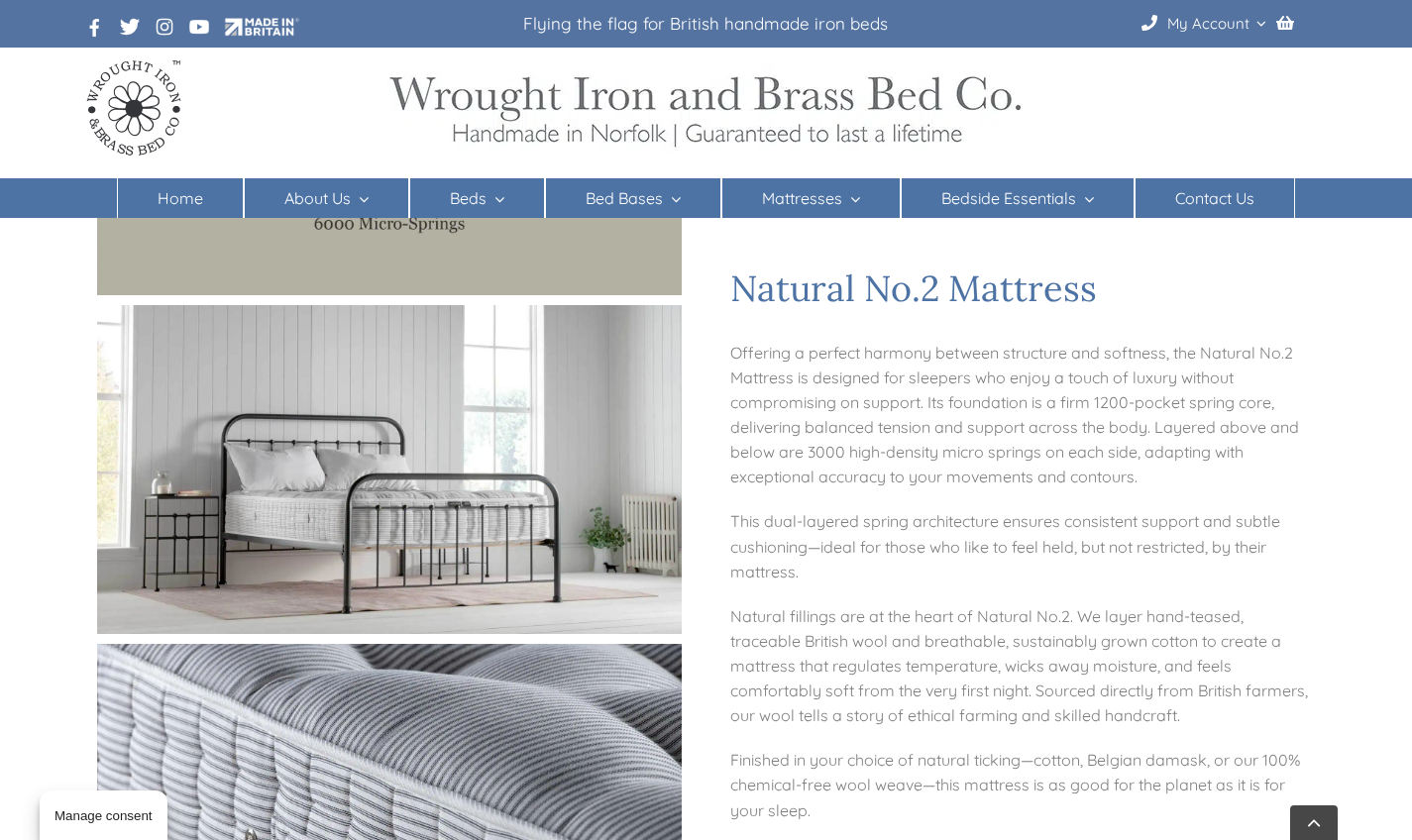 scroll, scrollTop: 0, scrollLeft: 0, axis: both 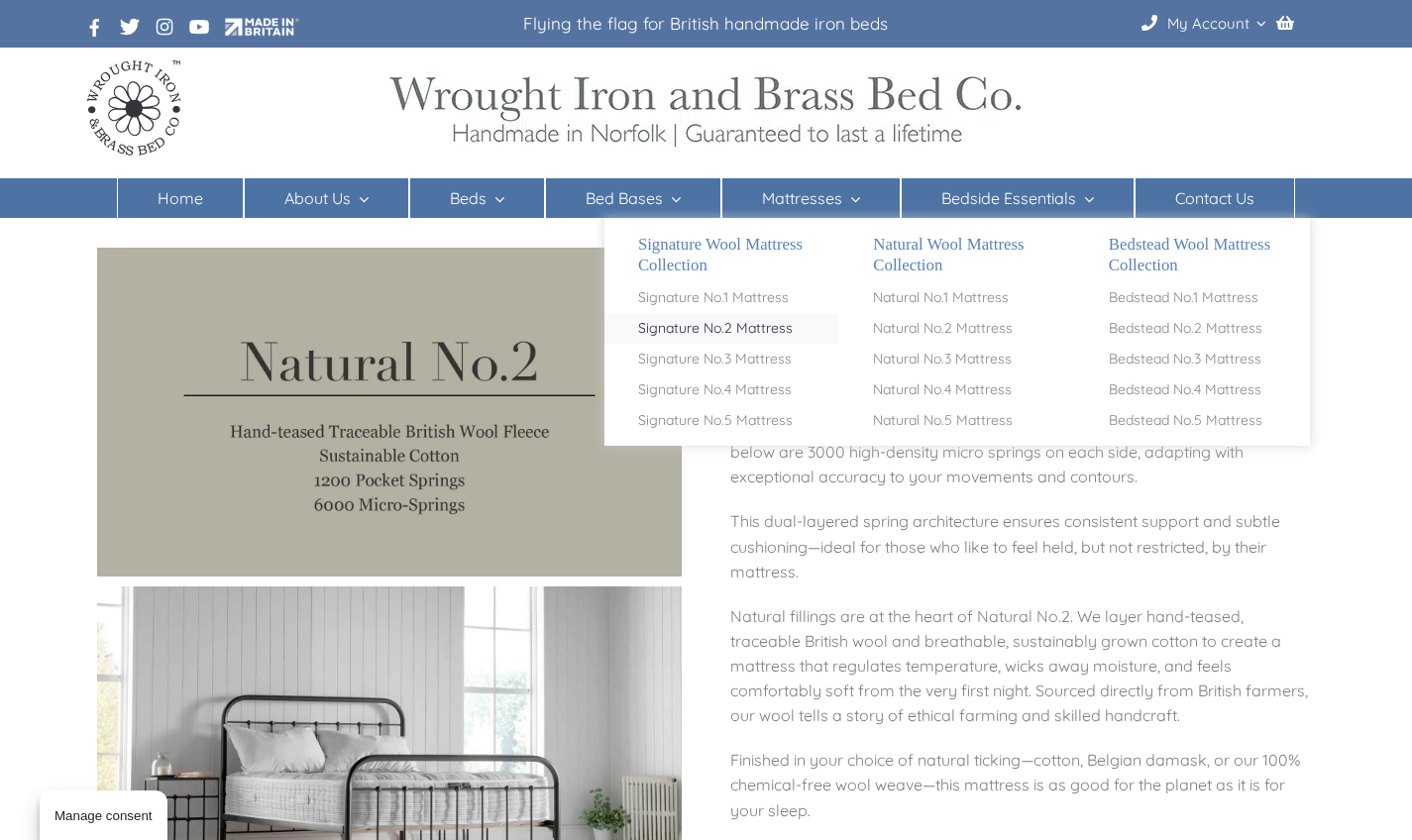 click on "Signature No.2 Mattress" at bounding box center [715, 329] 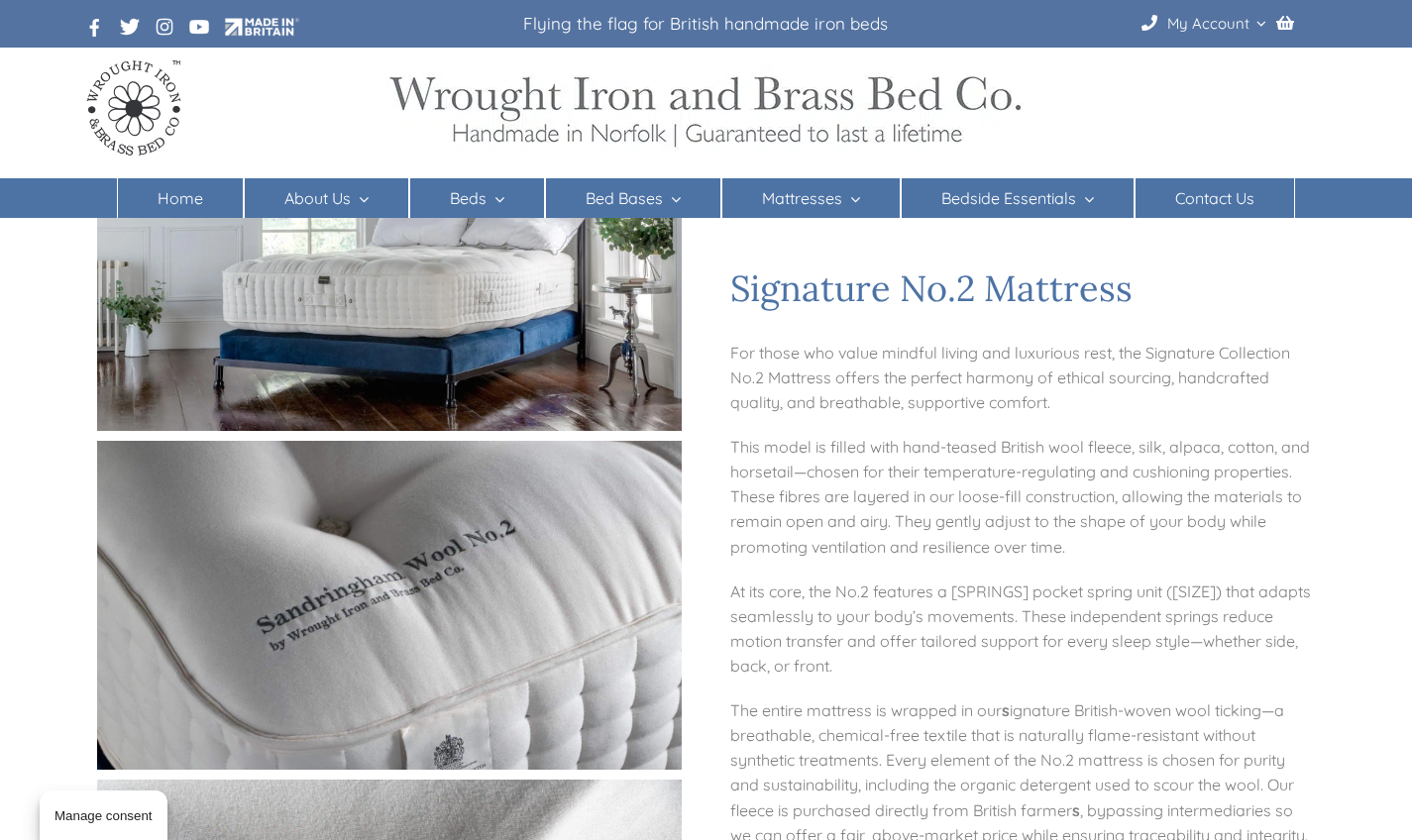 scroll, scrollTop: 0, scrollLeft: 0, axis: both 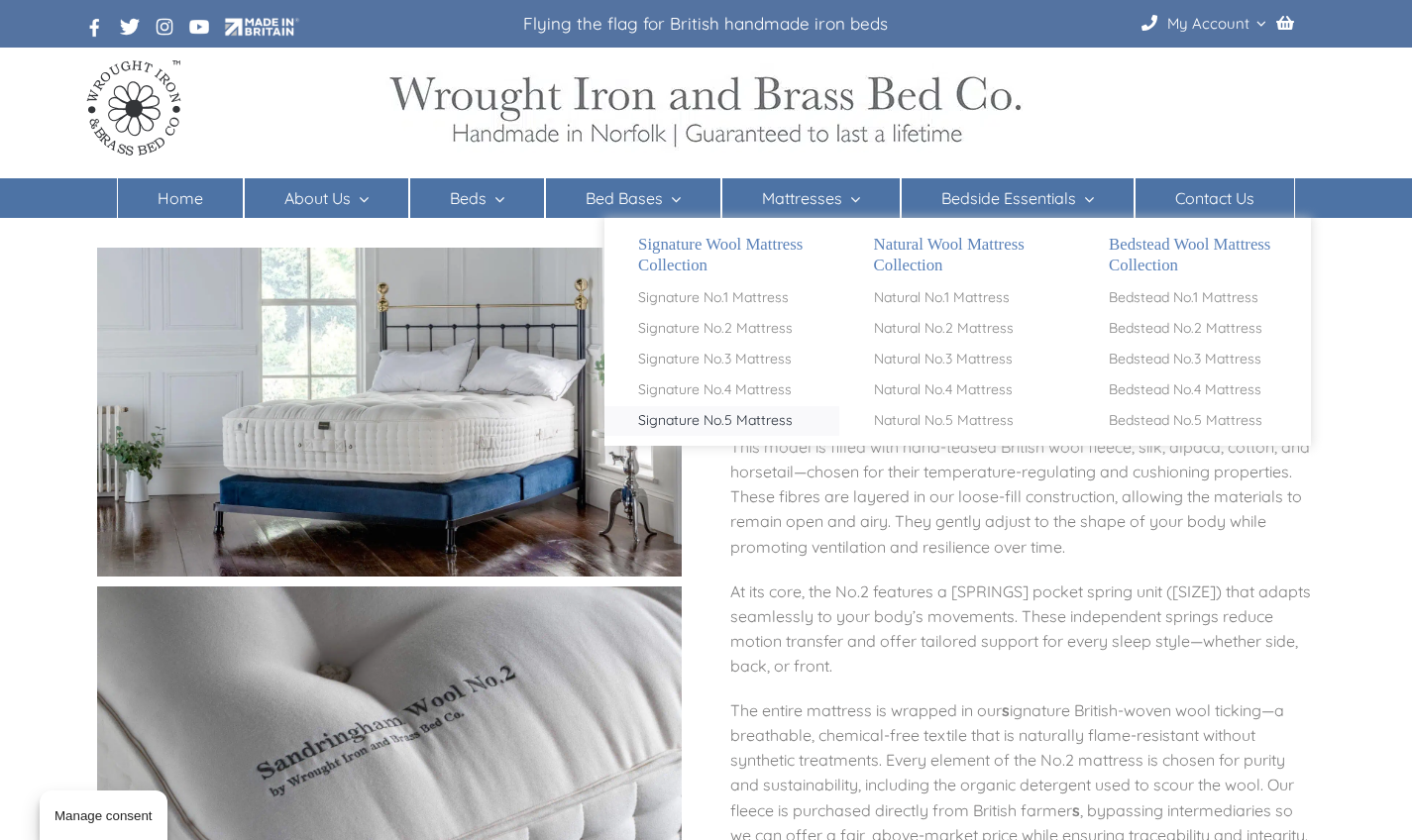 click on "Signature No.5 Mattress" at bounding box center (715, 421) 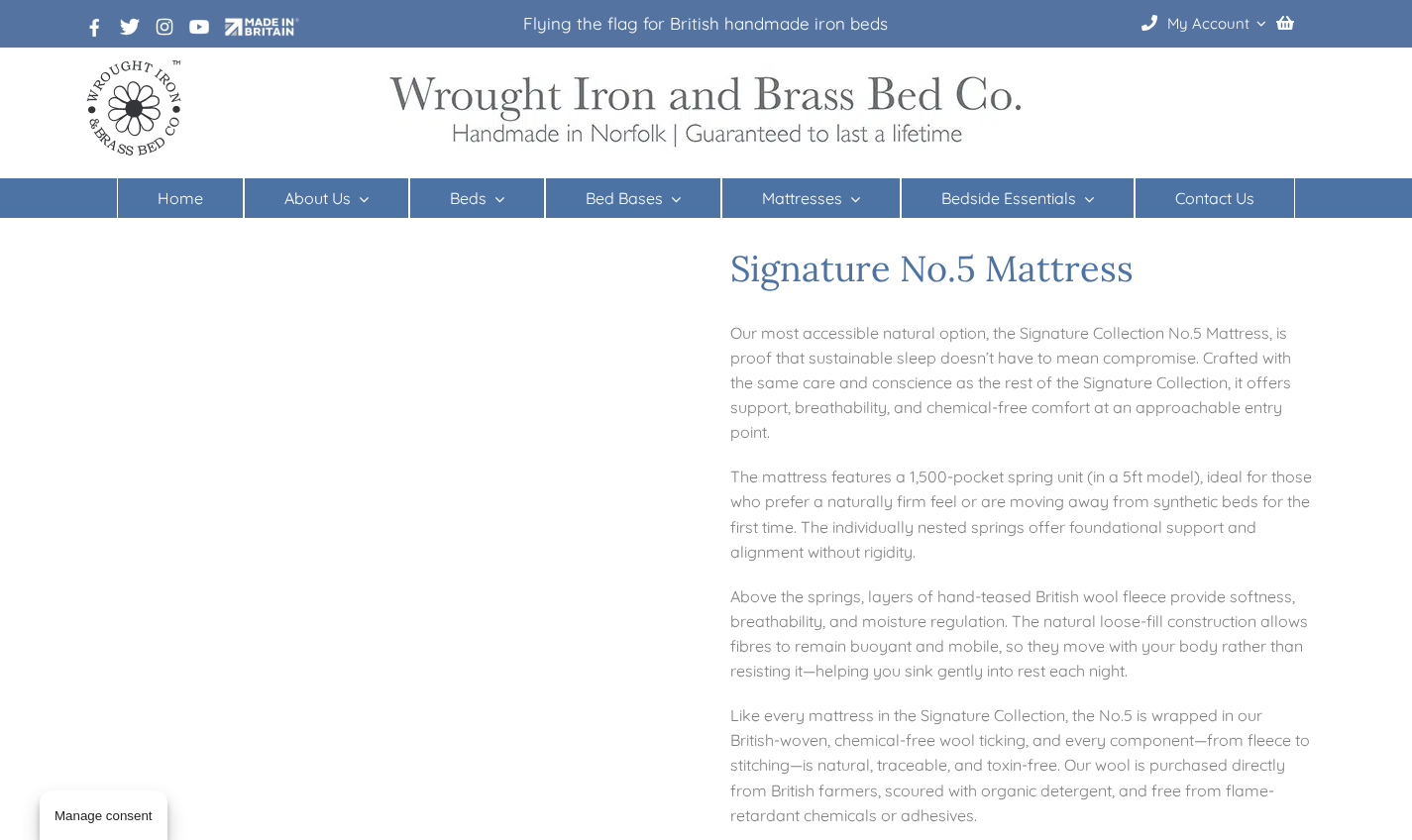 scroll, scrollTop: 0, scrollLeft: 0, axis: both 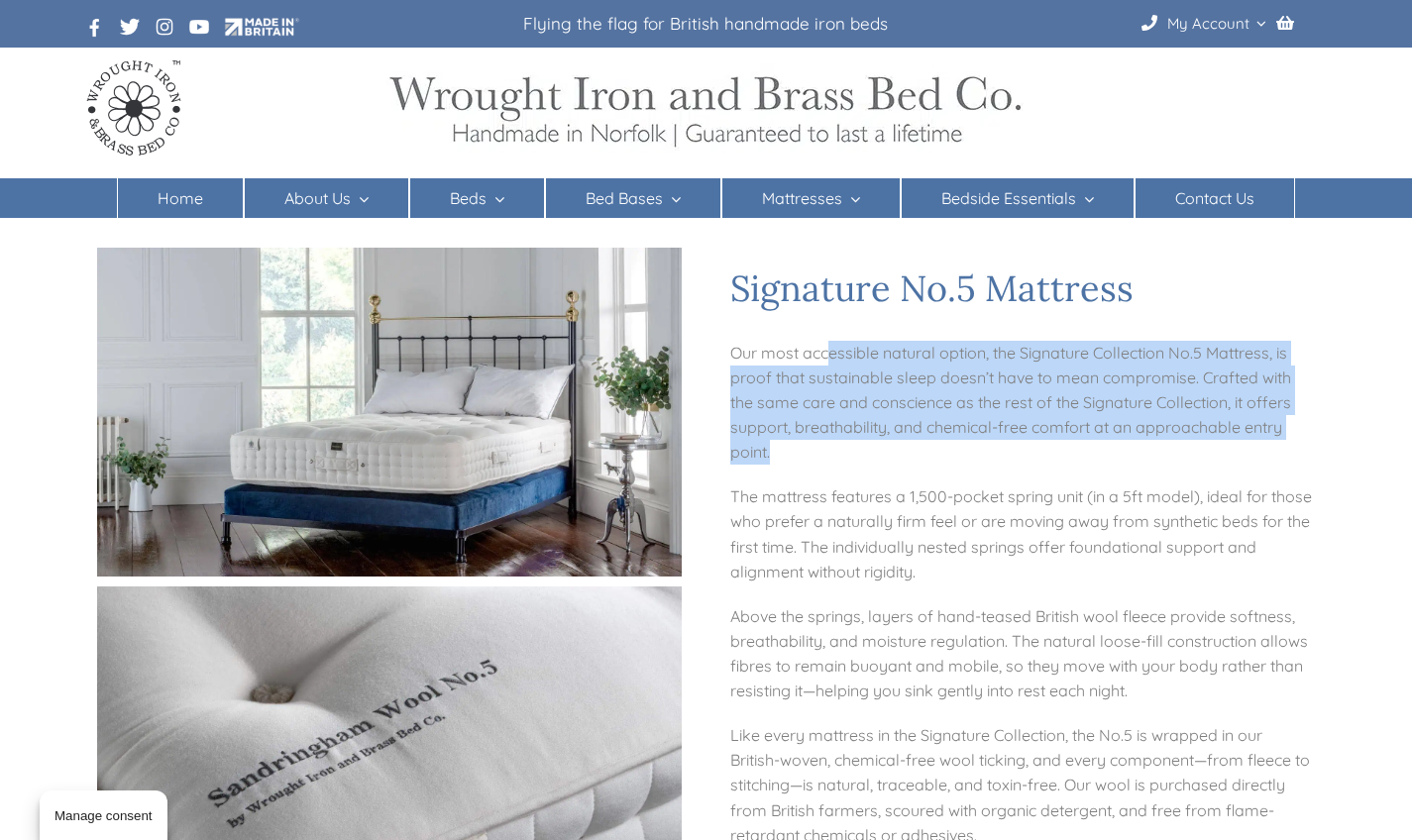 drag, startPoint x: 828, startPoint y: 353, endPoint x: 830, endPoint y: 446, distance: 93.0215 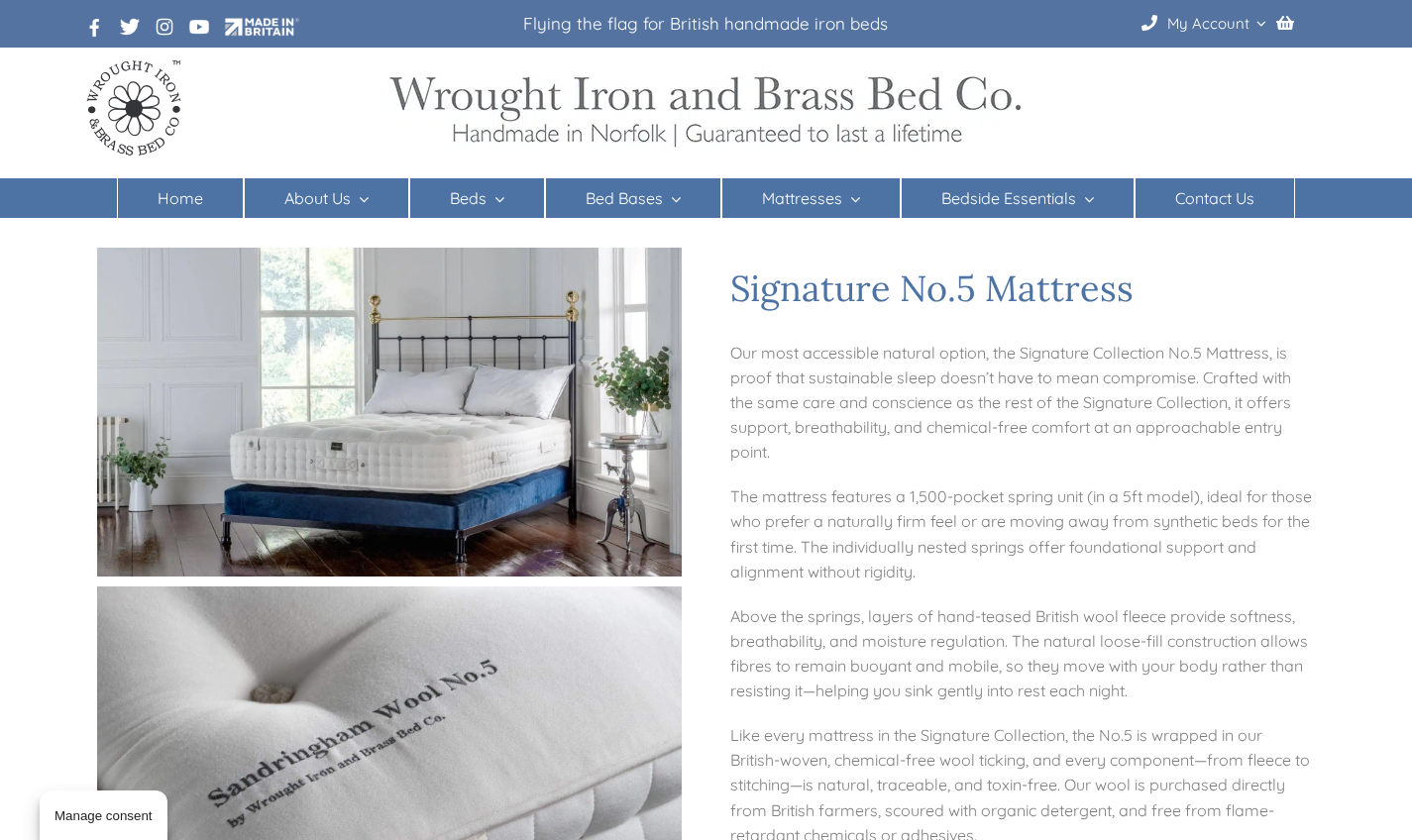 click on "Our most accessible natural option, the Signature Collection No.5 Mattress, is proof that sustainable sleep doesn’t have to mean compromise. Crafted with the same care and conscience as the rest of the Signature Collection, it offers support, breathability, and chemical-free comfort at an approachable entry point.
The mattress features a 1,500-pocket spring unit (in a 5ft model), ideal for those who prefer a naturally firm feel or are moving away from synthetic beds for the first time. The individually nested springs offer foundational support and alignment without rigidity.
Above the springs, layers of hand-teased British wool fleece provide softness, breathability, and moisture regulation. The natural loose-fill construction allows fibres to remain buoyant and mobile, so they move with your body rather than resisting it—helping you sink gently into rest each night.
Try Before You Buy
Mattress Specifications
Boarder Depth: 8”
Mattress type: Pocket Sprung
Guarantee: 15 years" at bounding box center [1023, 769] 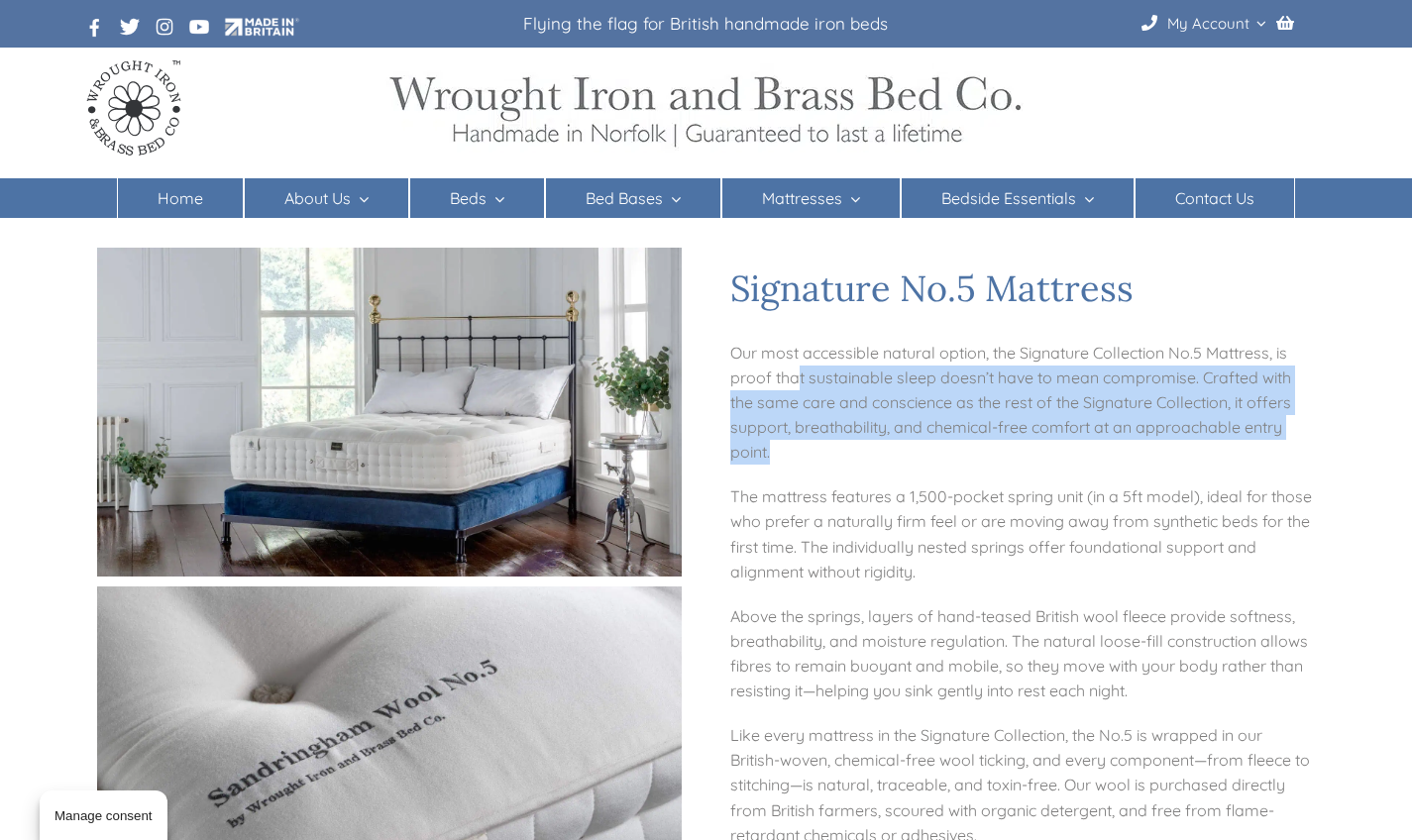 drag, startPoint x: 797, startPoint y: 376, endPoint x: 812, endPoint y: 447, distance: 72.56721 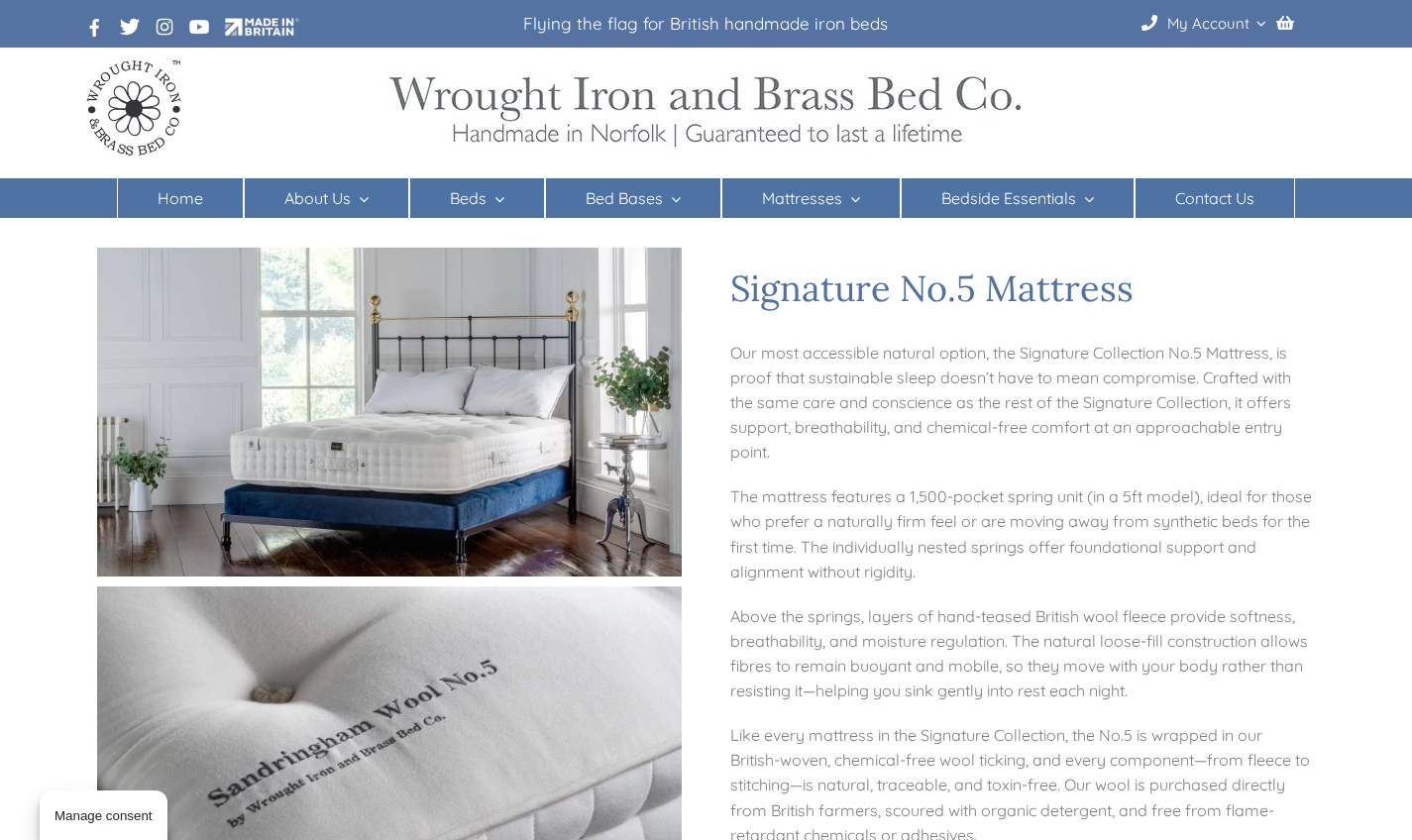 click on "The mattress features a 1,500-pocket spring unit (in a 5ft model), ideal for those who prefer a naturally firm feel or are moving away from synthetic beds for the first time. The individually nested springs offer foundational support and alignment without rigidity." at bounding box center [1023, 534] 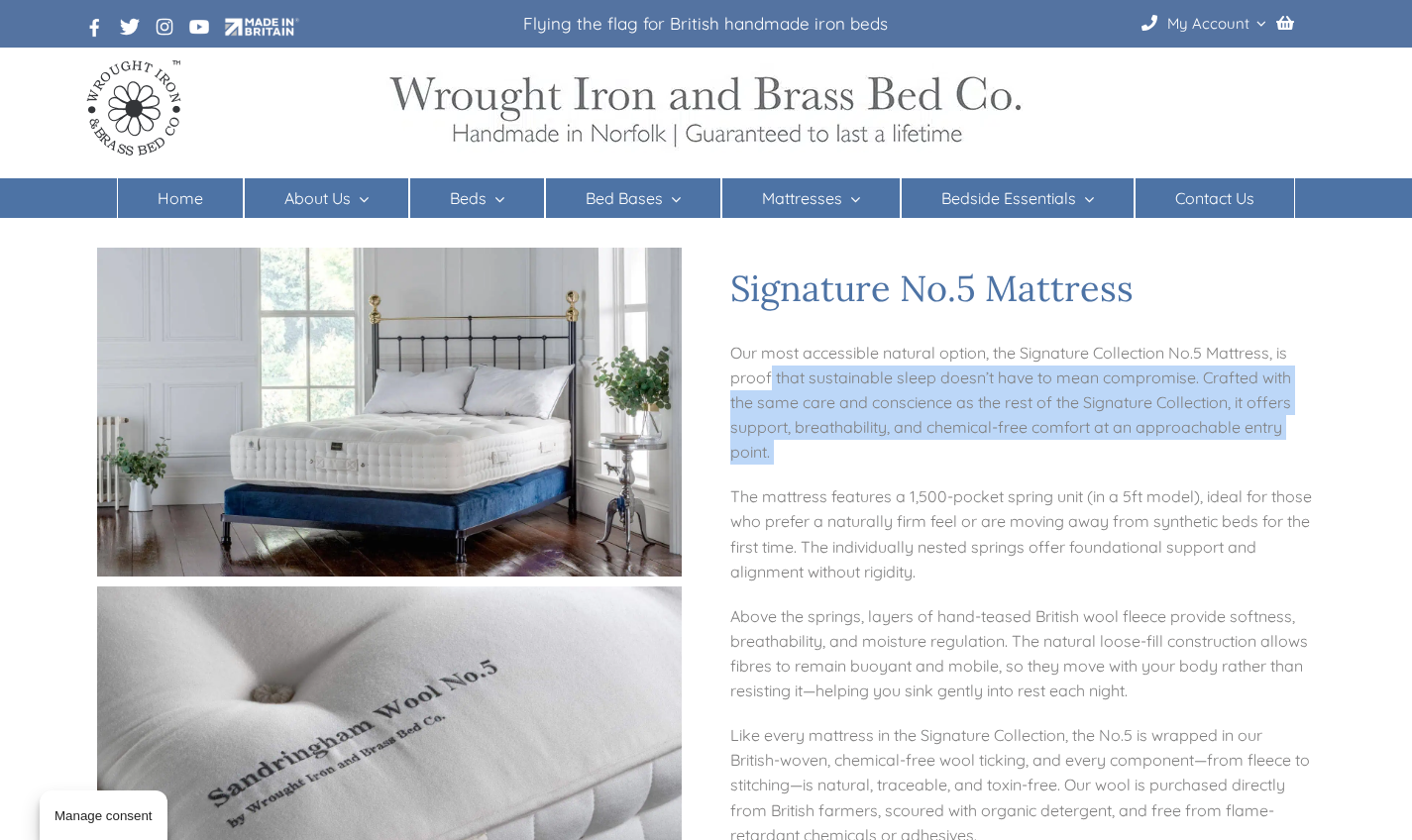 drag, startPoint x: 771, startPoint y: 380, endPoint x: 790, endPoint y: 471, distance: 92.96236 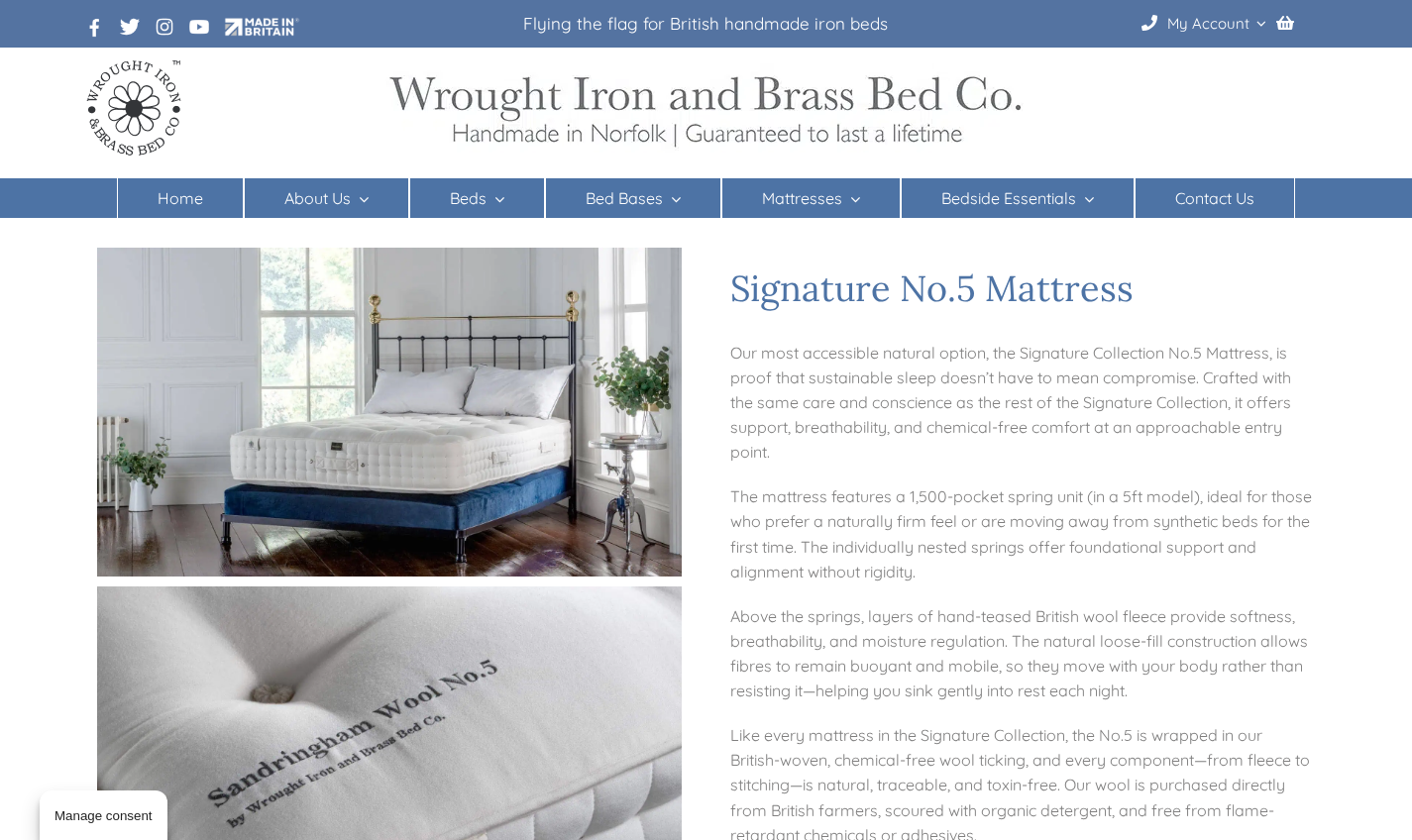 click on "The mattress features a 1,500-pocket spring unit (in a 5ft model), ideal for those who prefer a naturally firm feel or are moving away from synthetic beds for the first time. The individually nested springs offer foundational support and alignment without rigidity." at bounding box center (1023, 534) 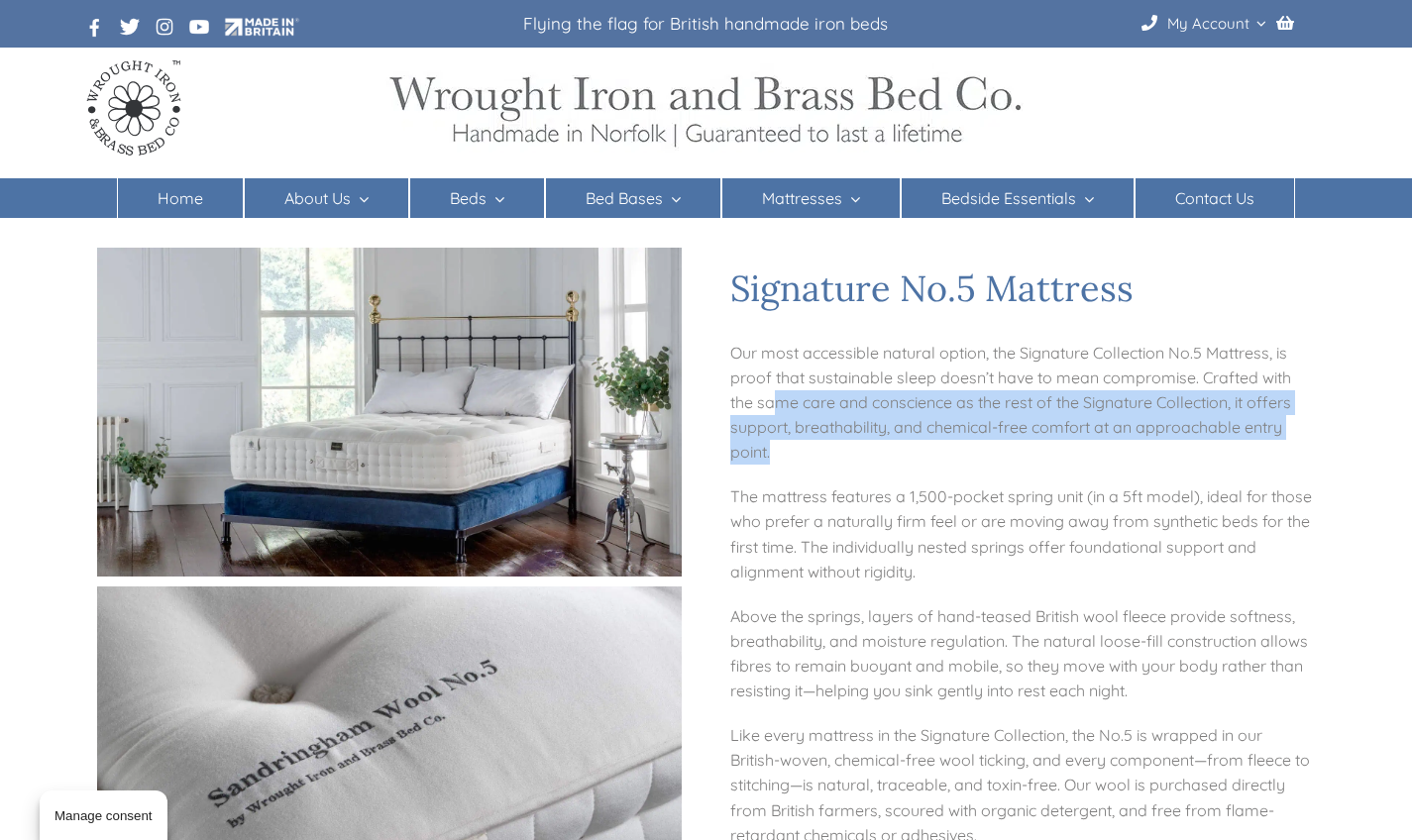drag, startPoint x: 775, startPoint y: 404, endPoint x: 786, endPoint y: 449, distance: 46.32494 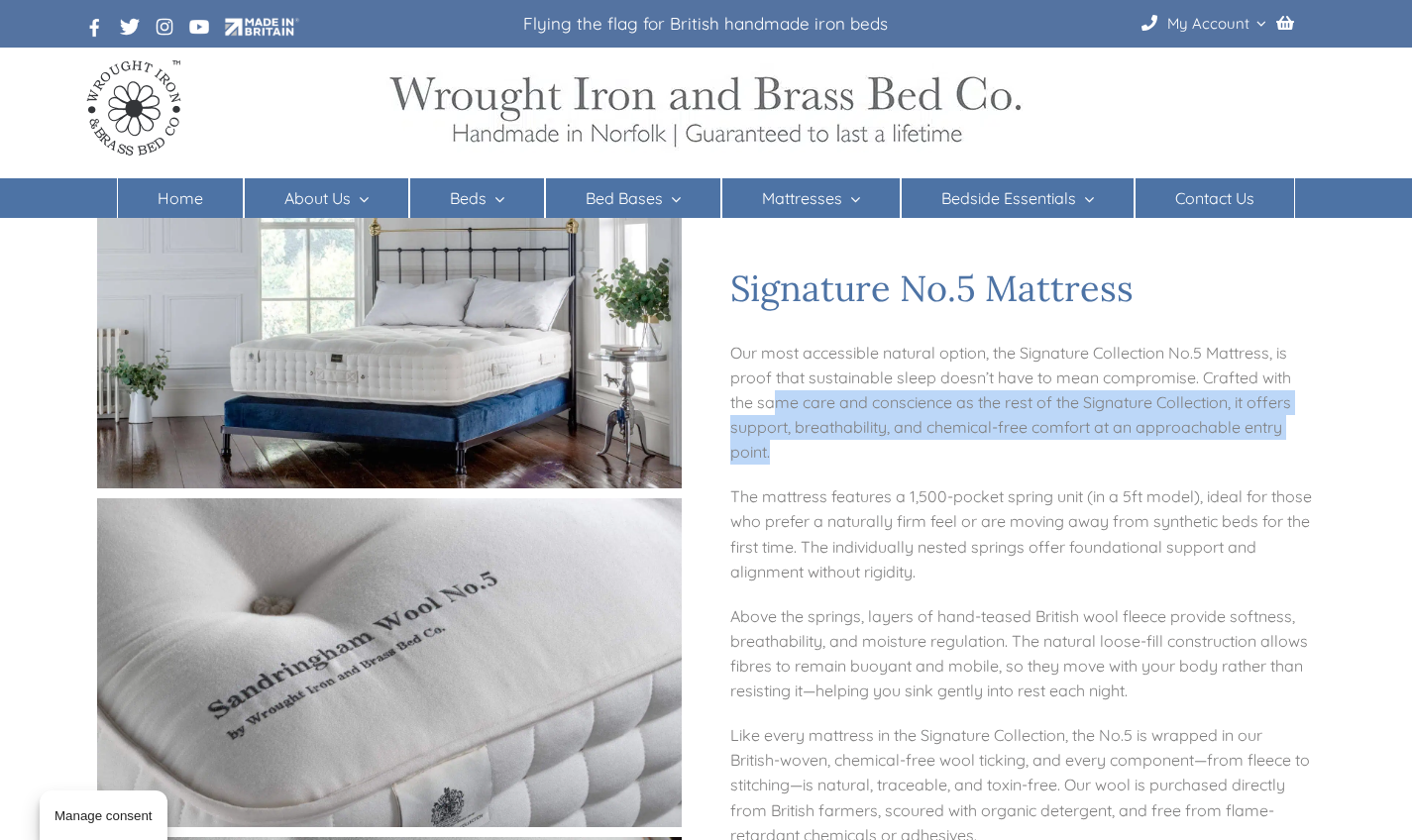 scroll, scrollTop: 119, scrollLeft: 0, axis: vertical 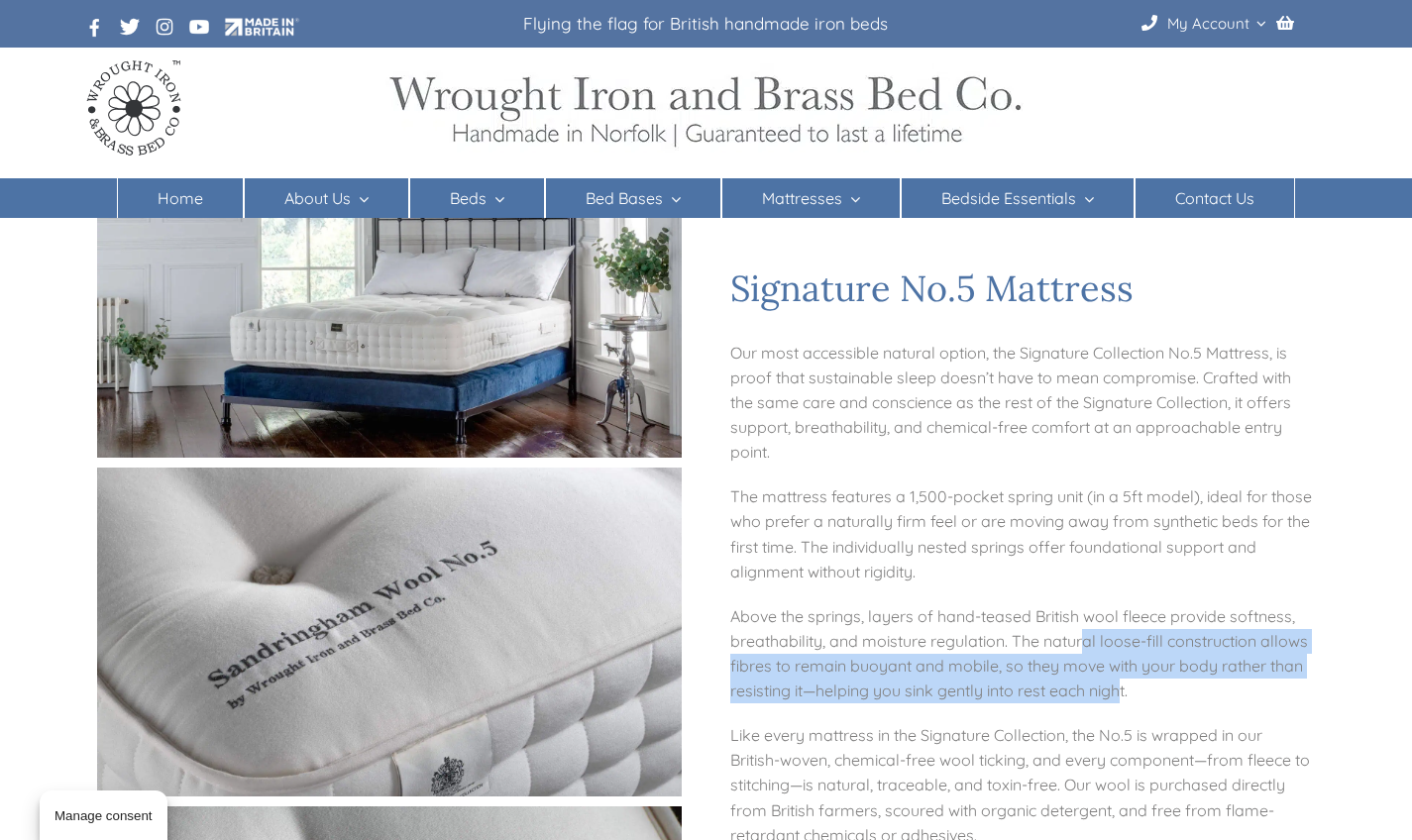 drag, startPoint x: 1086, startPoint y: 642, endPoint x: 1121, endPoint y: 683, distance: 53.90733 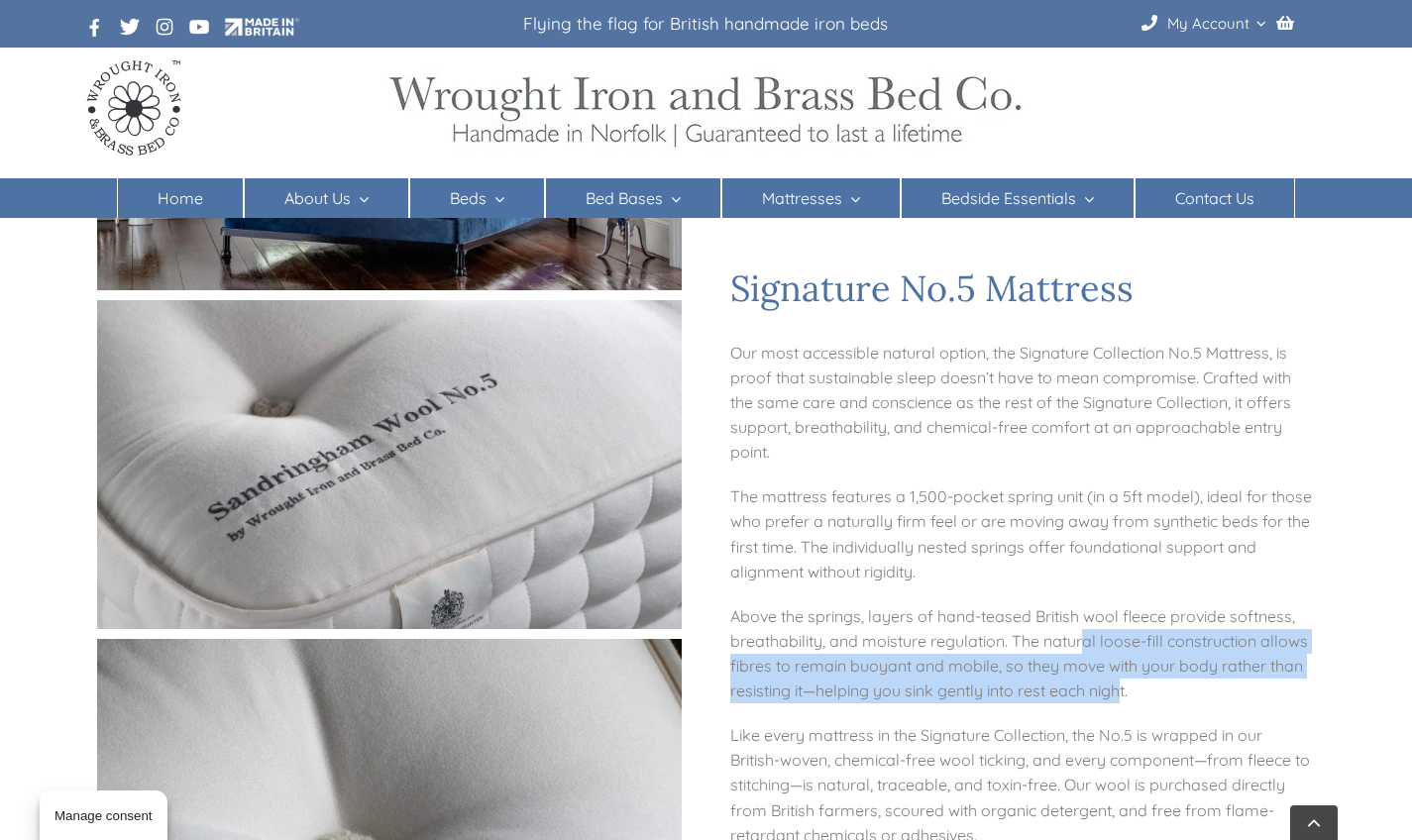 scroll, scrollTop: 432, scrollLeft: 0, axis: vertical 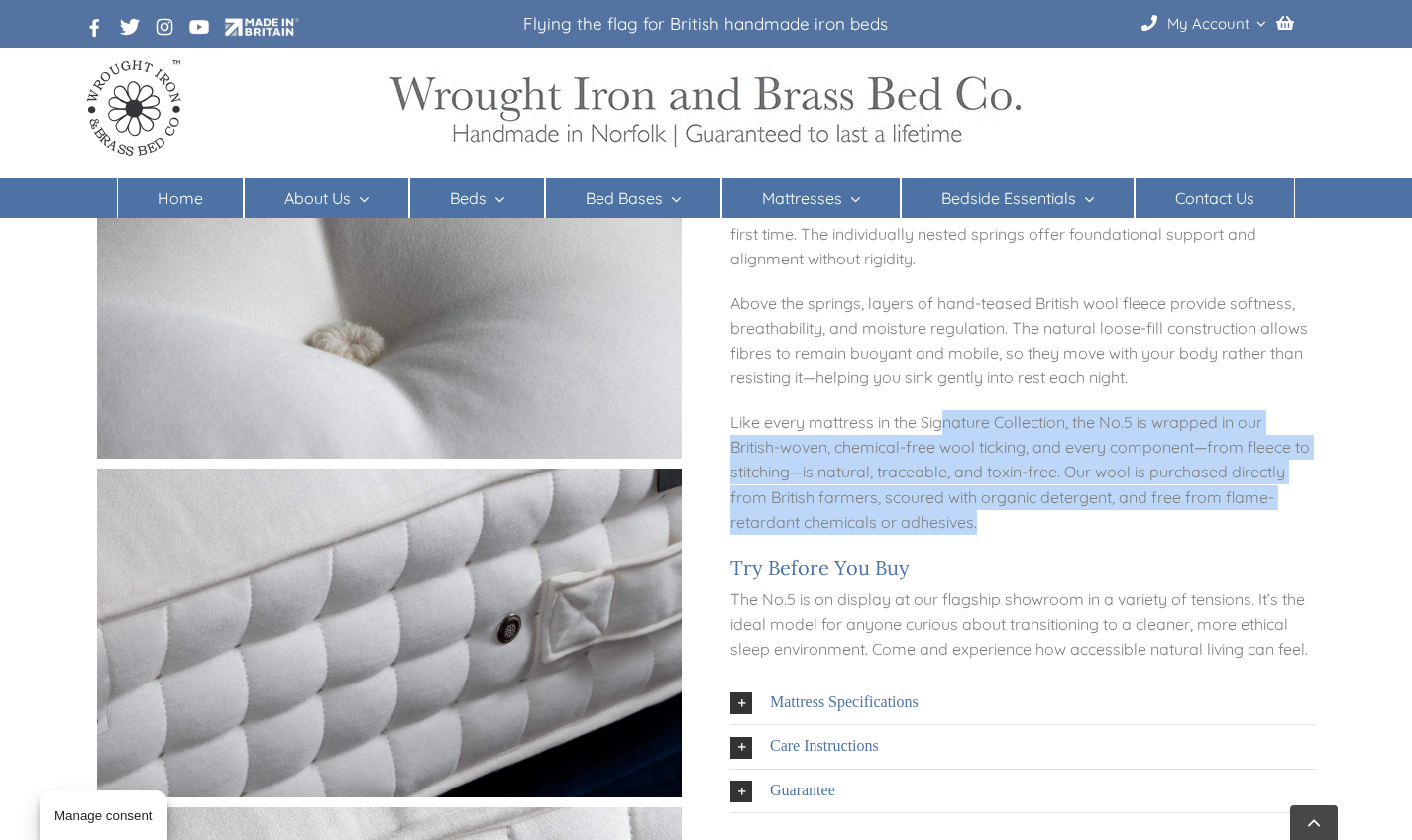drag, startPoint x: 948, startPoint y: 423, endPoint x: 1024, endPoint y: 525, distance: 127.2006 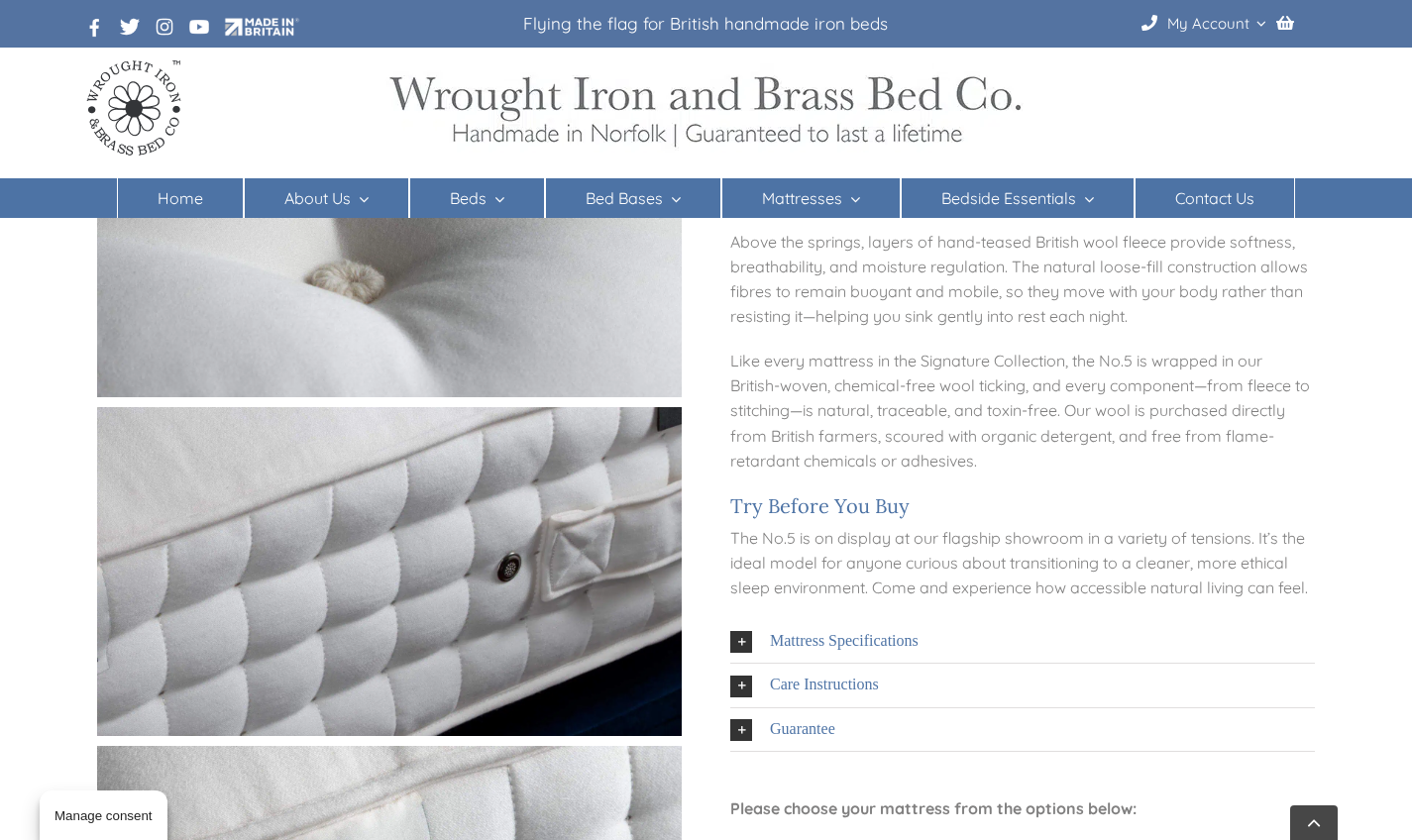 scroll, scrollTop: 1001, scrollLeft: 0, axis: vertical 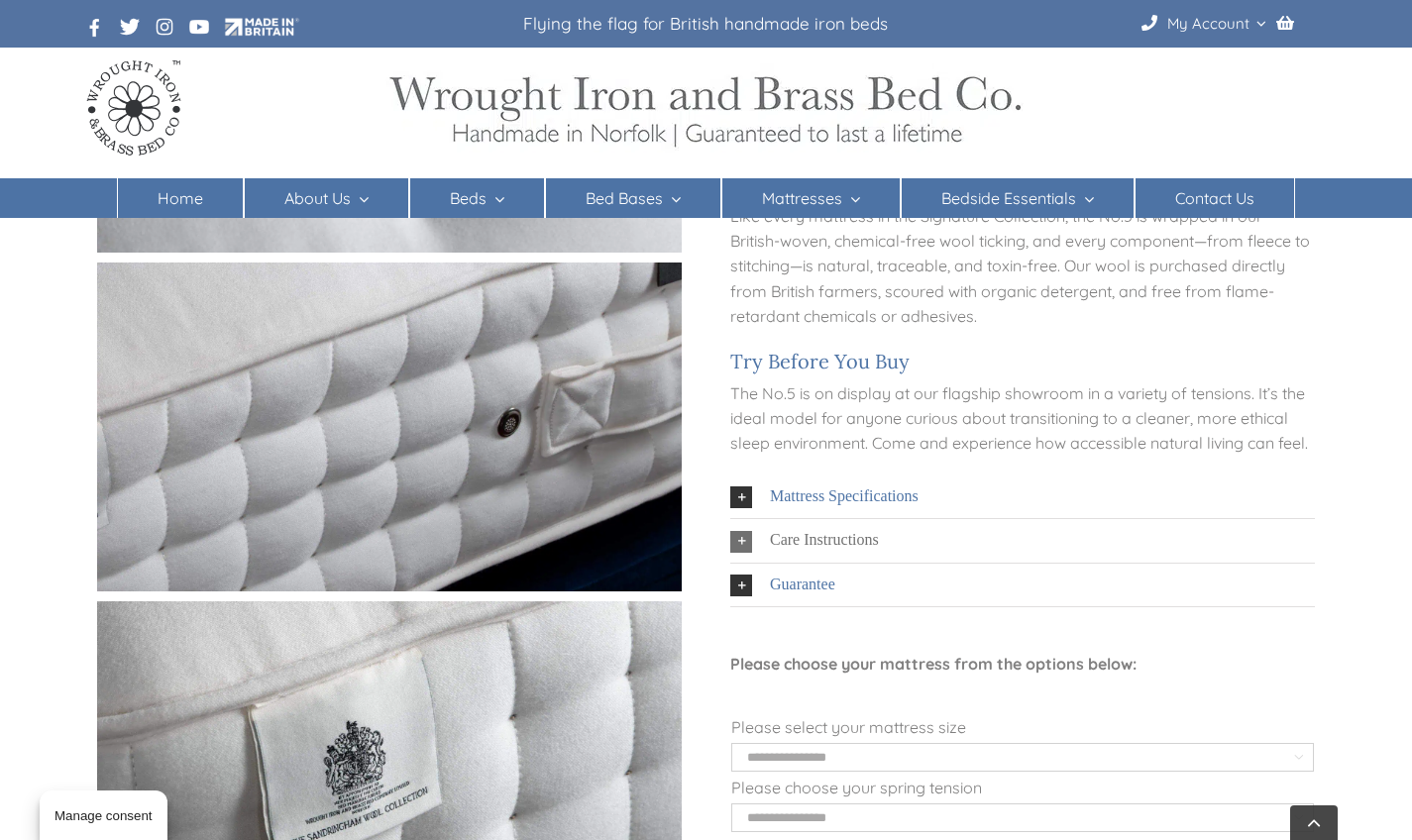 click on "Care Instructions" at bounding box center (824, 541) 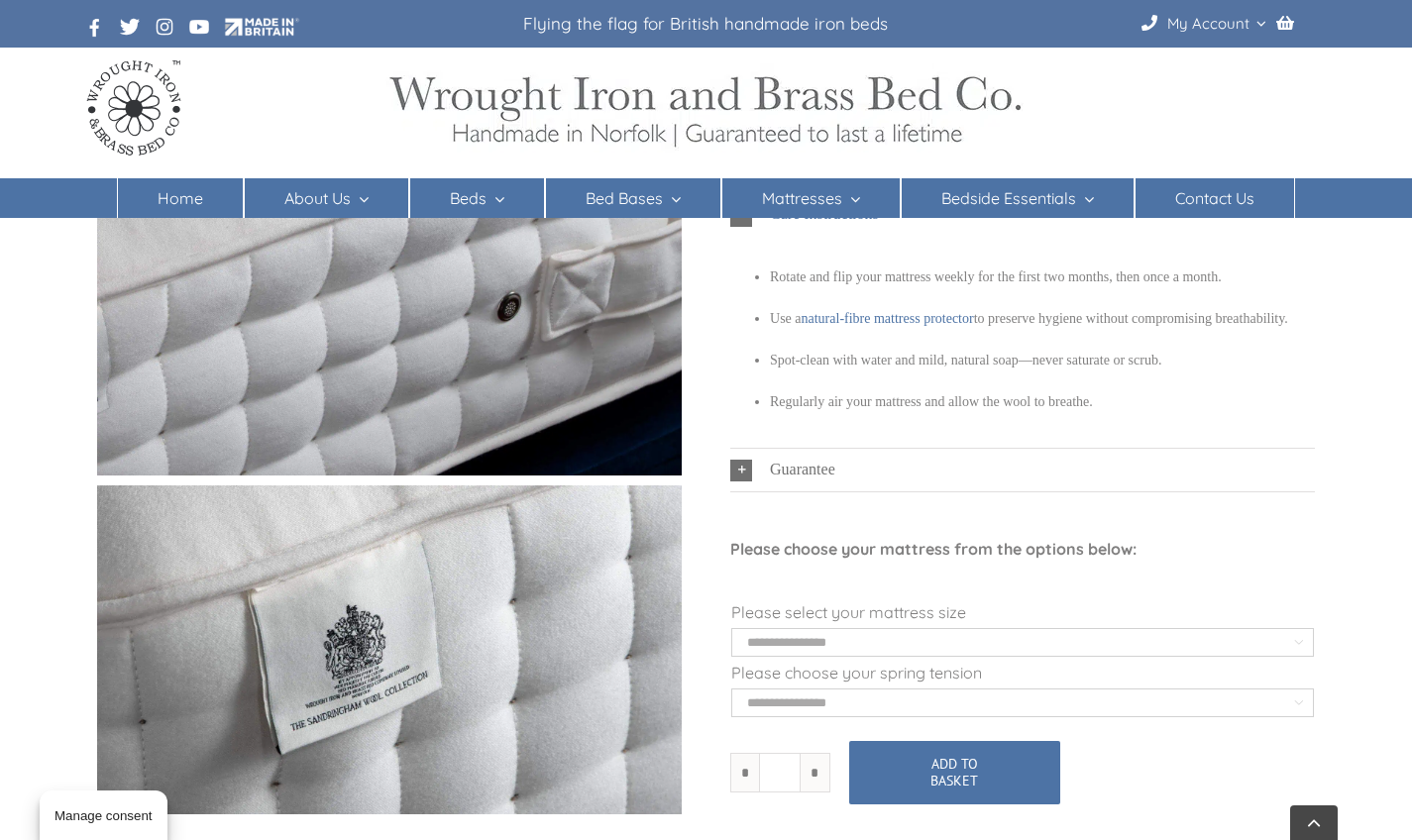 scroll, scrollTop: 1152, scrollLeft: 0, axis: vertical 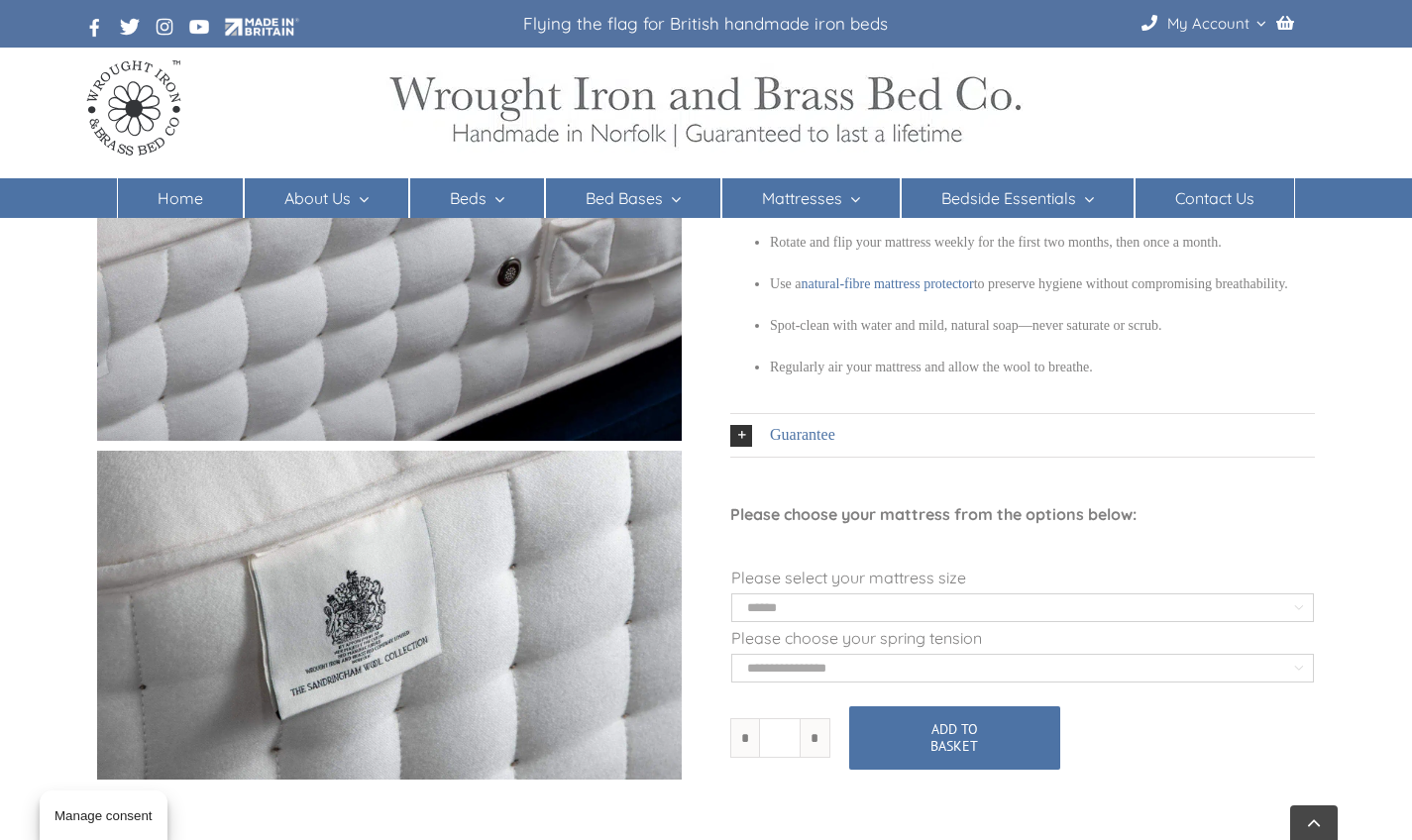 select on "******" 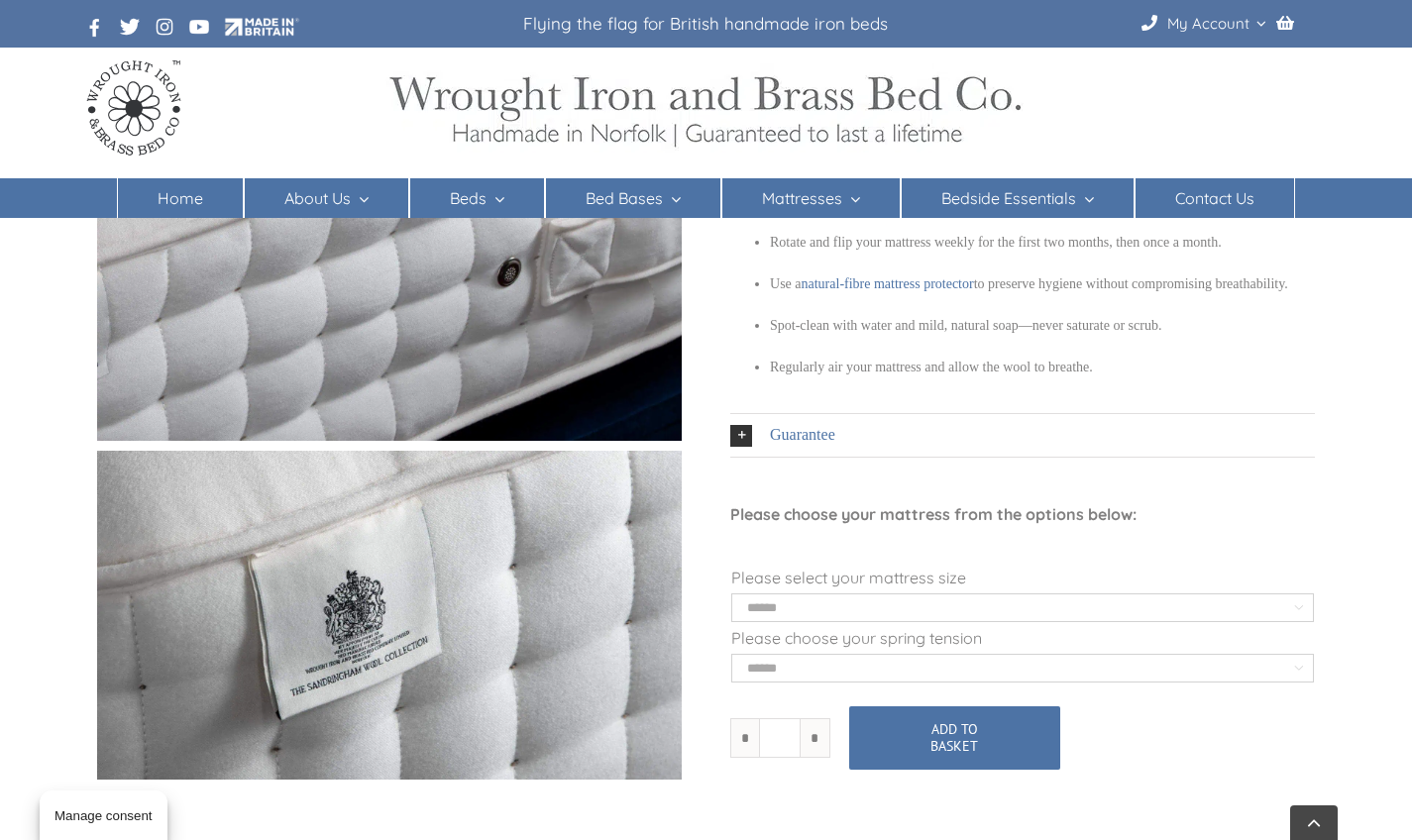 select on "******" 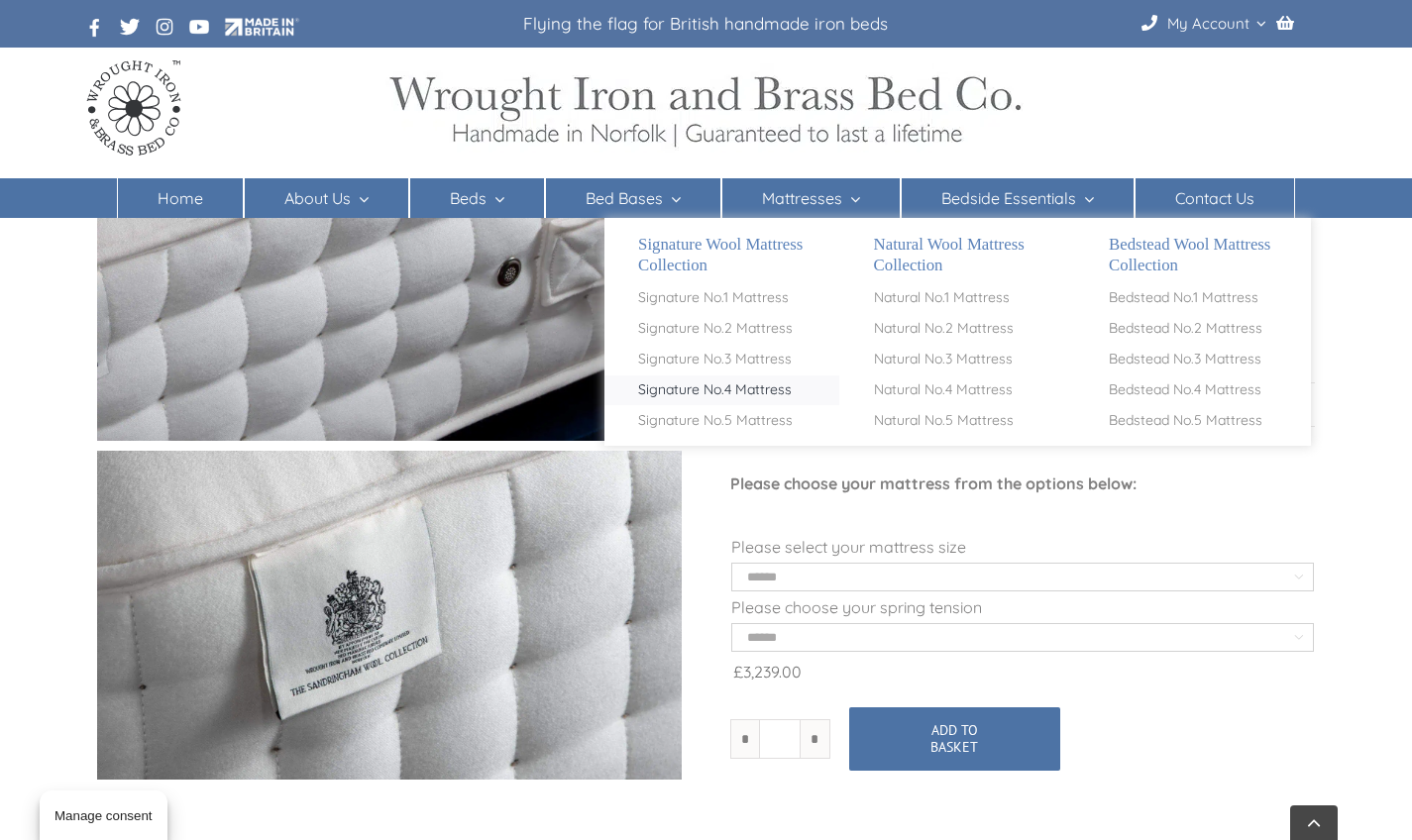 click on "Signature No.4 Mattress" at bounding box center [714, 390] 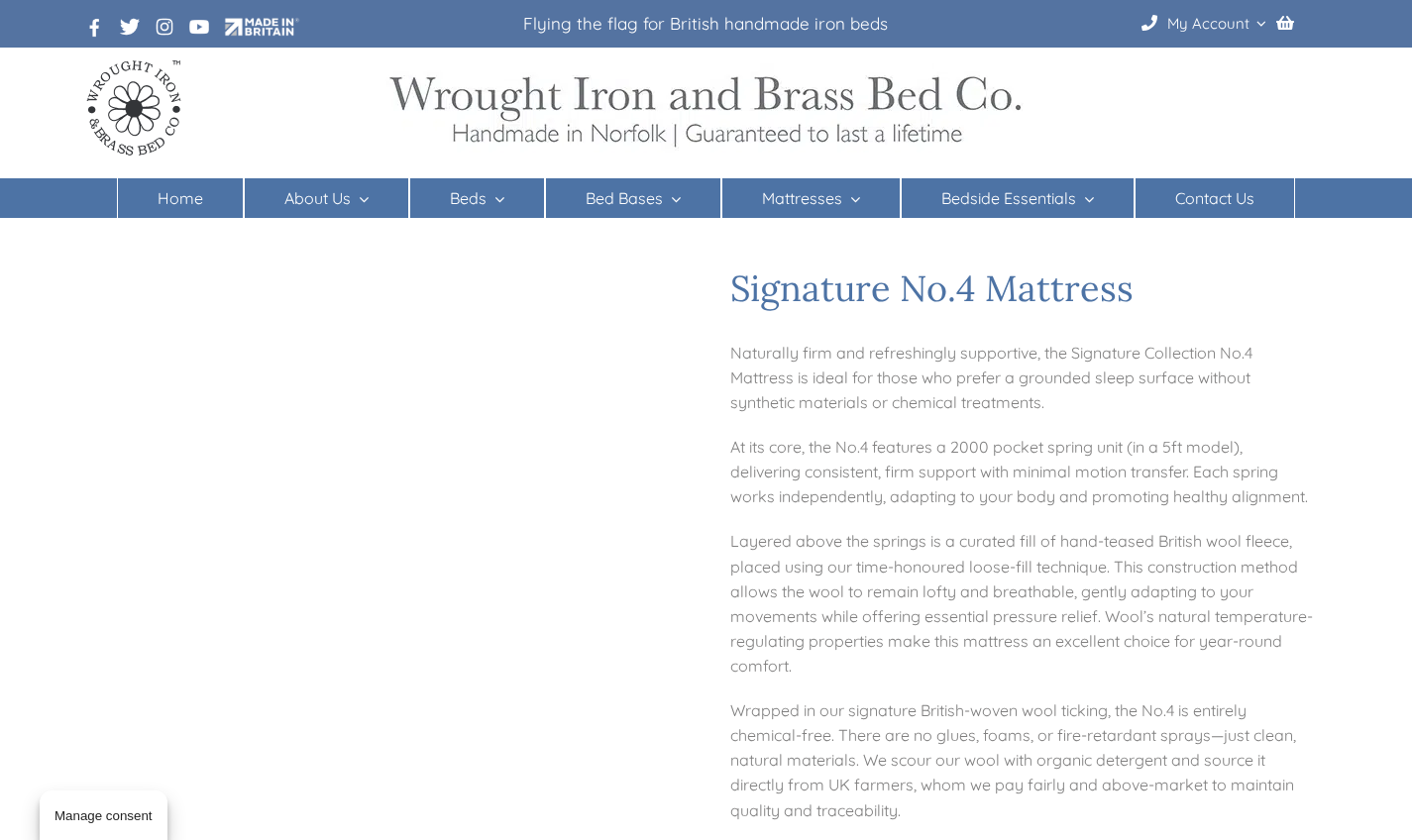 scroll, scrollTop: 0, scrollLeft: 0, axis: both 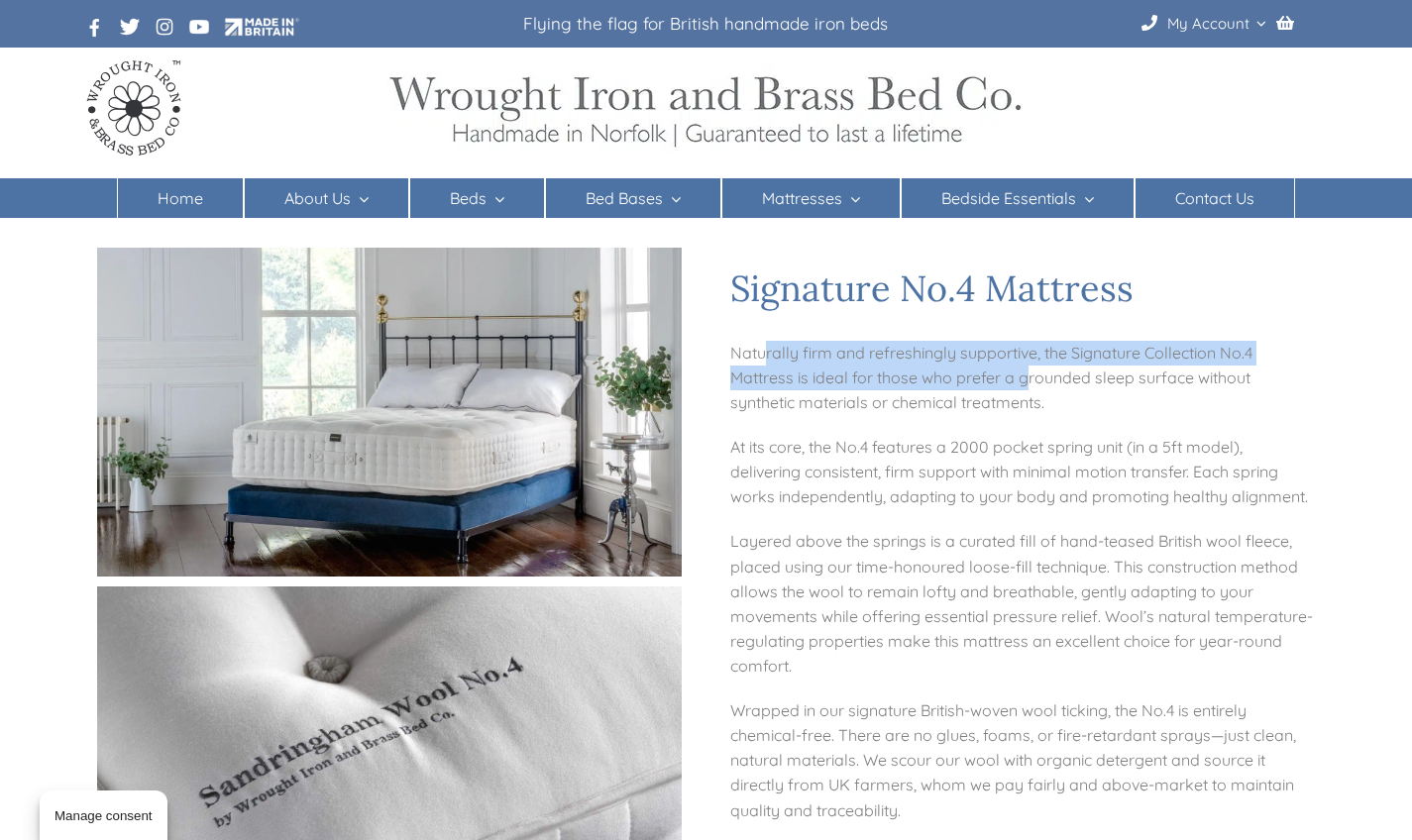 drag, startPoint x: 767, startPoint y: 351, endPoint x: 1031, endPoint y: 368, distance: 264.5468 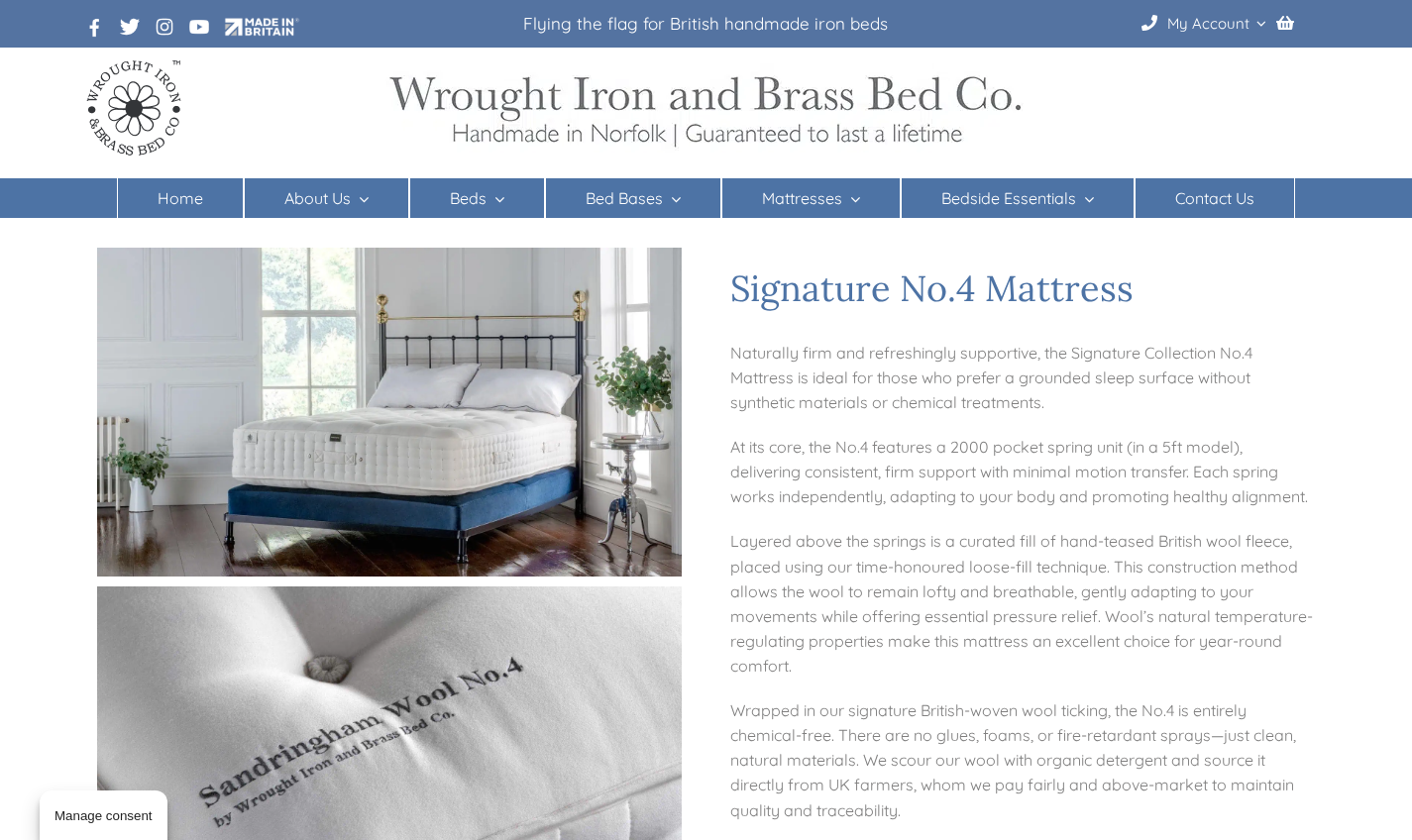 click on "Naturally firm and refreshingly supportive, the Signature Collection No.4 Mattress is ideal for those who prefer a grounded sleep surface without synthetic materials or chemical treatments." at bounding box center (1023, 377) 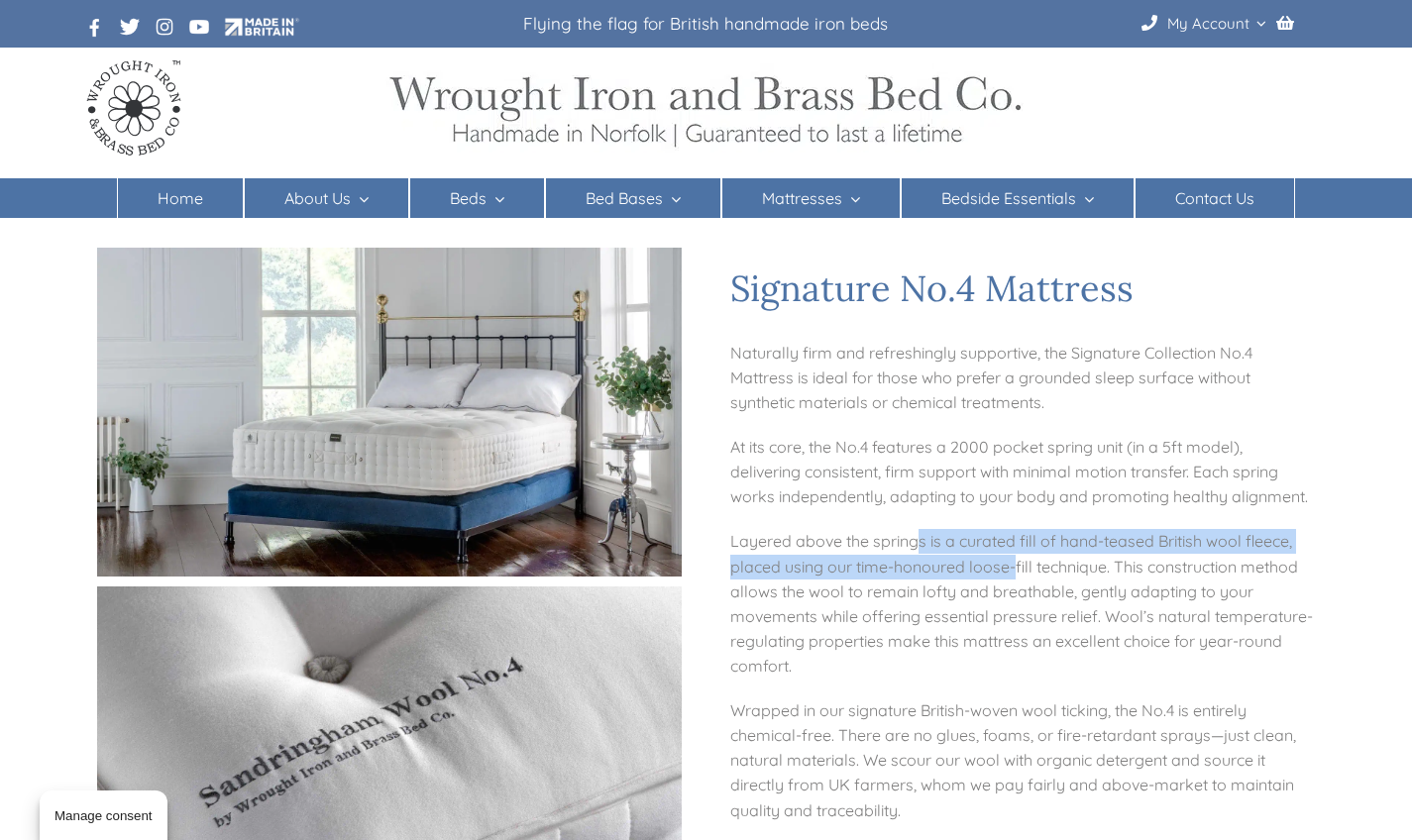 drag, startPoint x: 919, startPoint y: 546, endPoint x: 1016, endPoint y: 558, distance: 97.73945 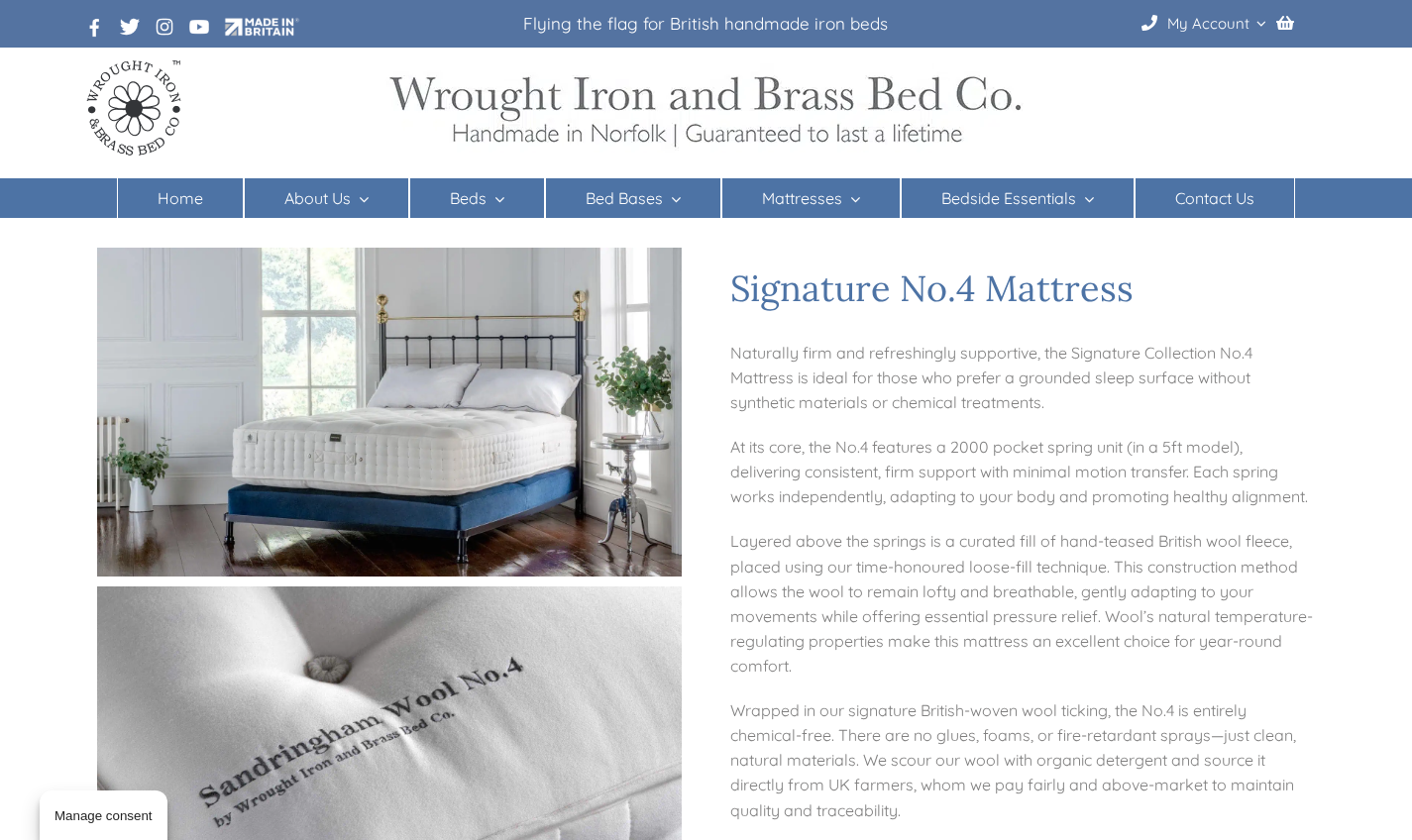 click on "Layered above the springs is a curated fill of hand-teased British wool fleece, placed using our time-honoured loose-fill technique. This construction method allows the wool to remain lofty and breathable, gently adapting to your movements while offering essential pressure relief. Wool’s natural temperature-regulating properties make this mattress an excellent choice for year-round comfort." at bounding box center [1023, 603] 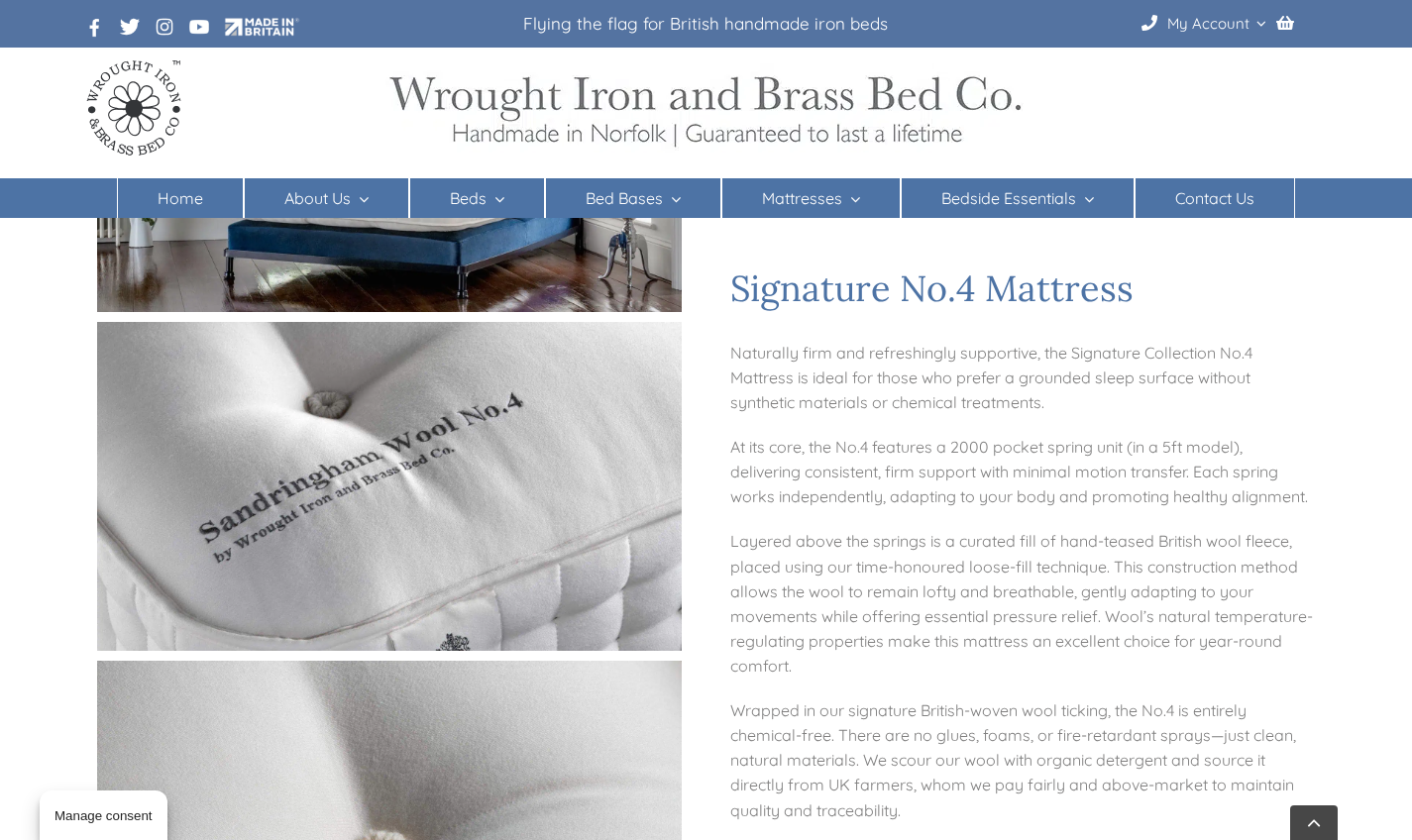 scroll, scrollTop: 345, scrollLeft: 0, axis: vertical 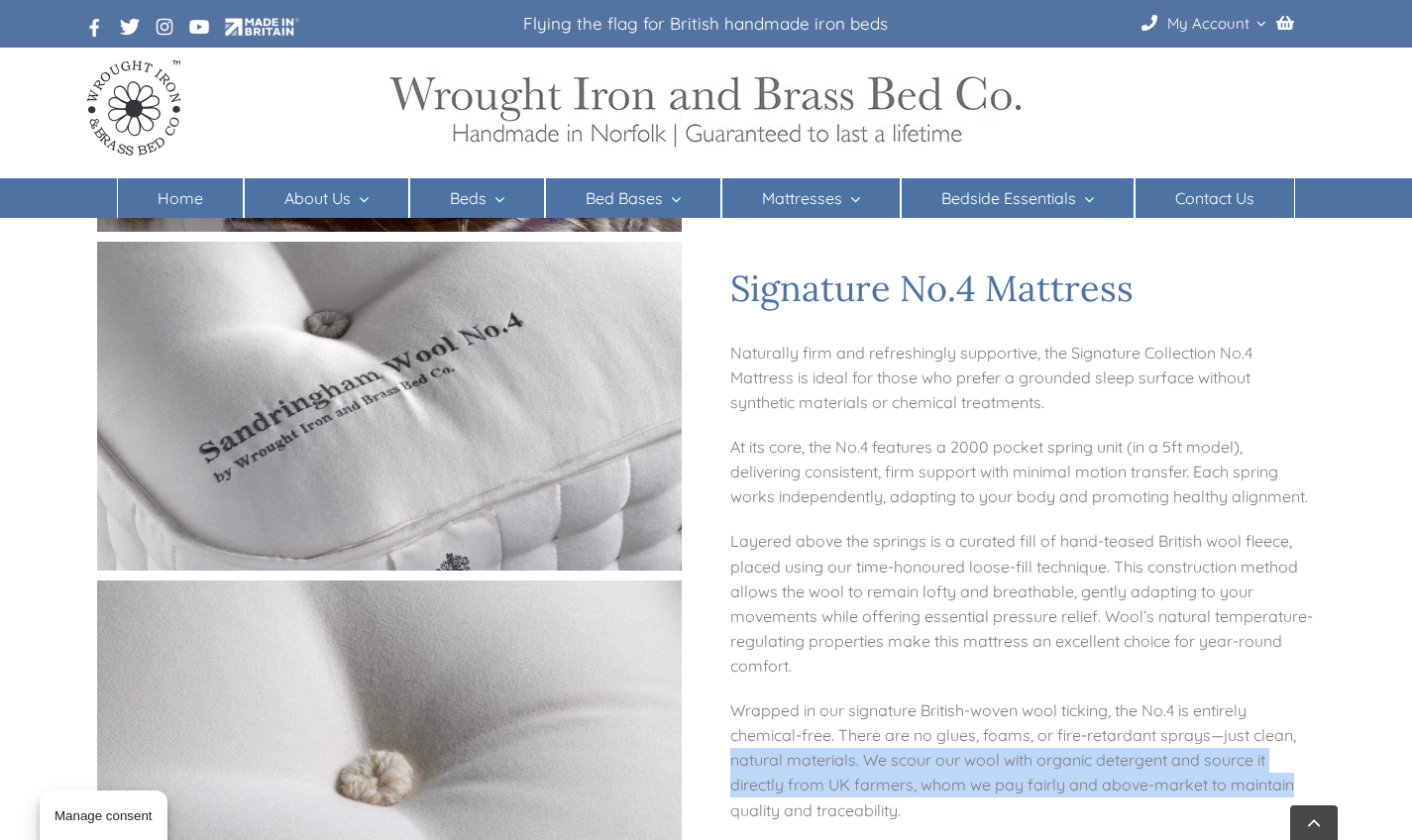 drag, startPoint x: 1357, startPoint y: 427, endPoint x: 1358, endPoint y: 366, distance: 61.008196 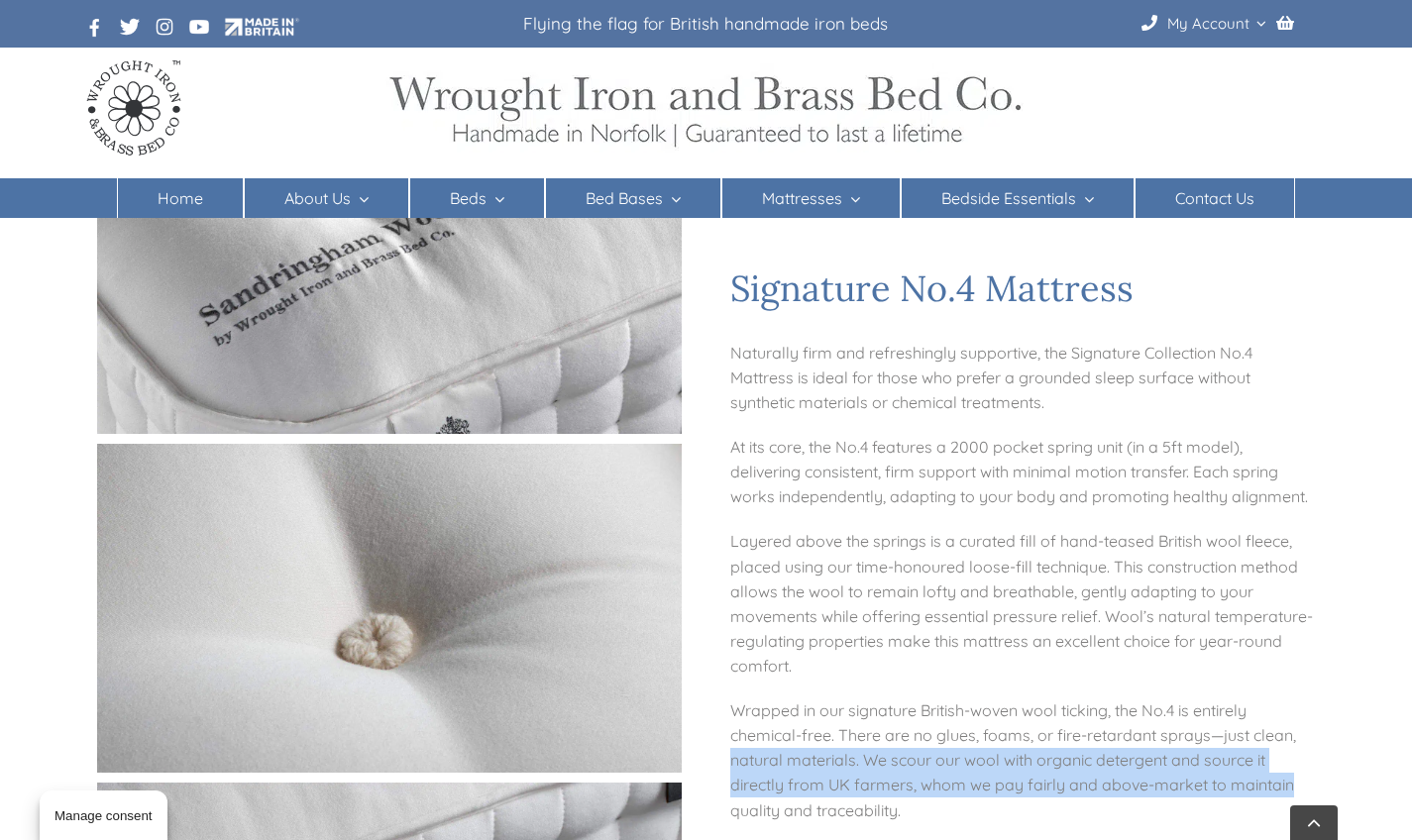 scroll, scrollTop: 485, scrollLeft: 0, axis: vertical 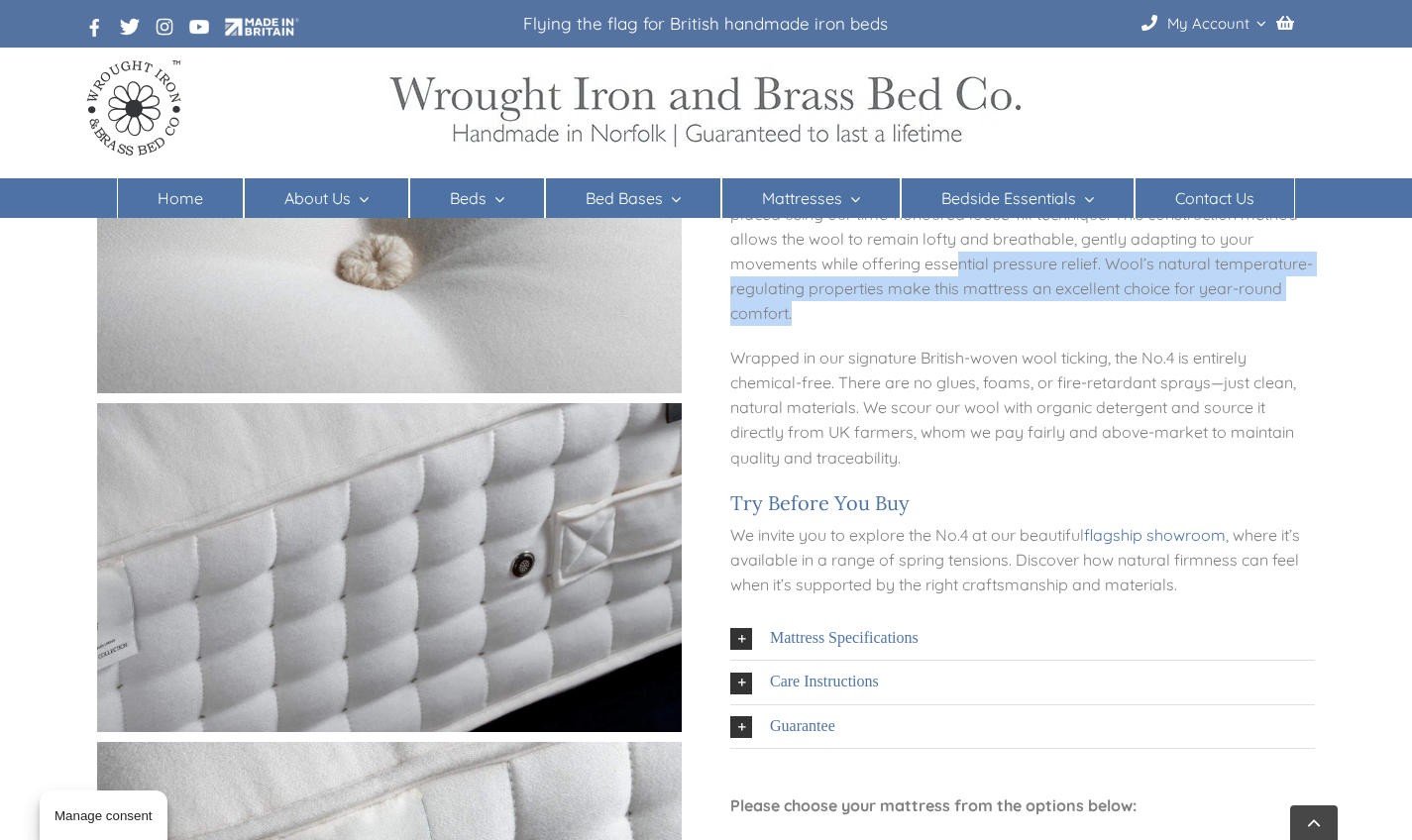 drag, startPoint x: 958, startPoint y: 272, endPoint x: 968, endPoint y: 300, distance: 29.732137 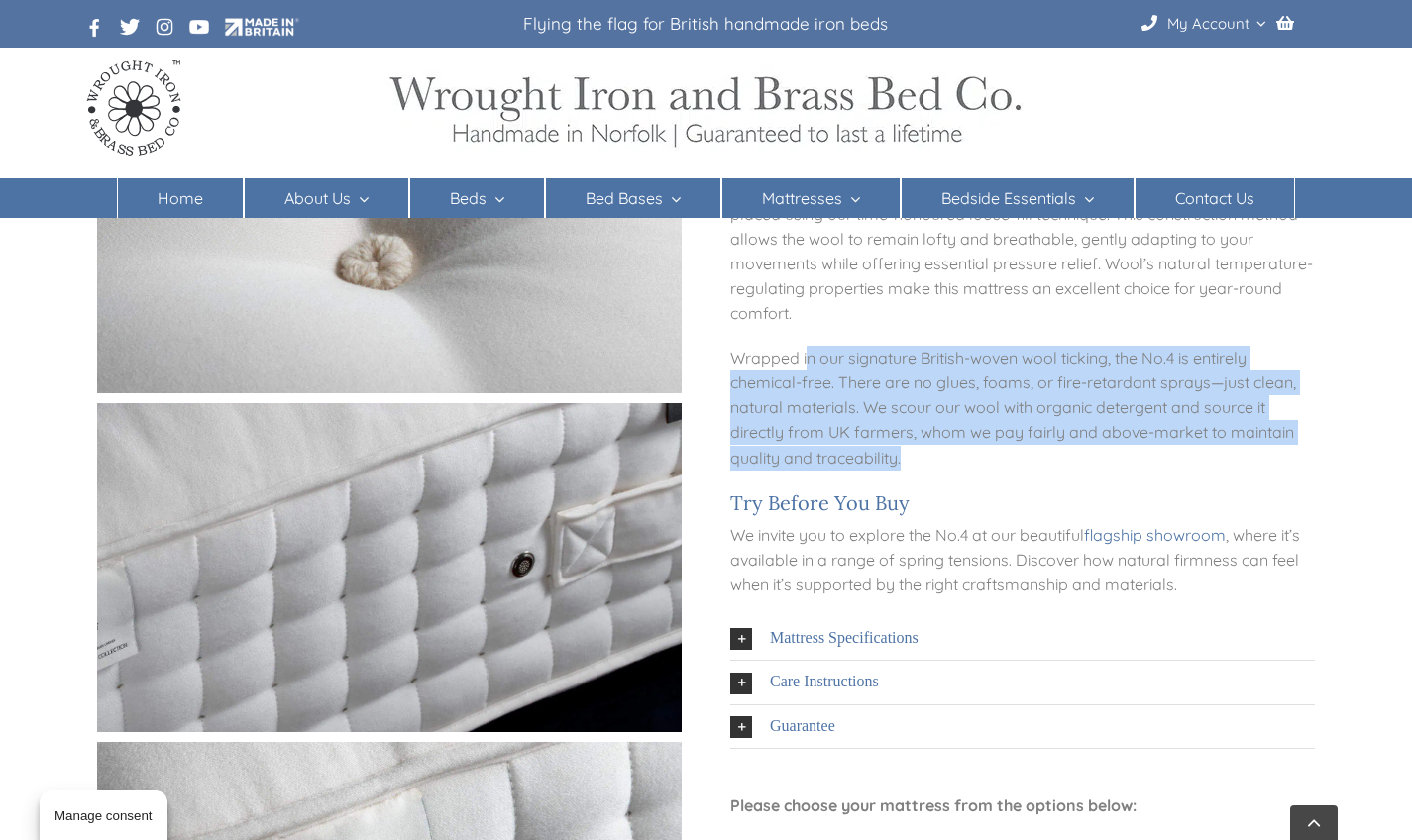 drag, startPoint x: 807, startPoint y: 359, endPoint x: 910, endPoint y: 463, distance: 146.373 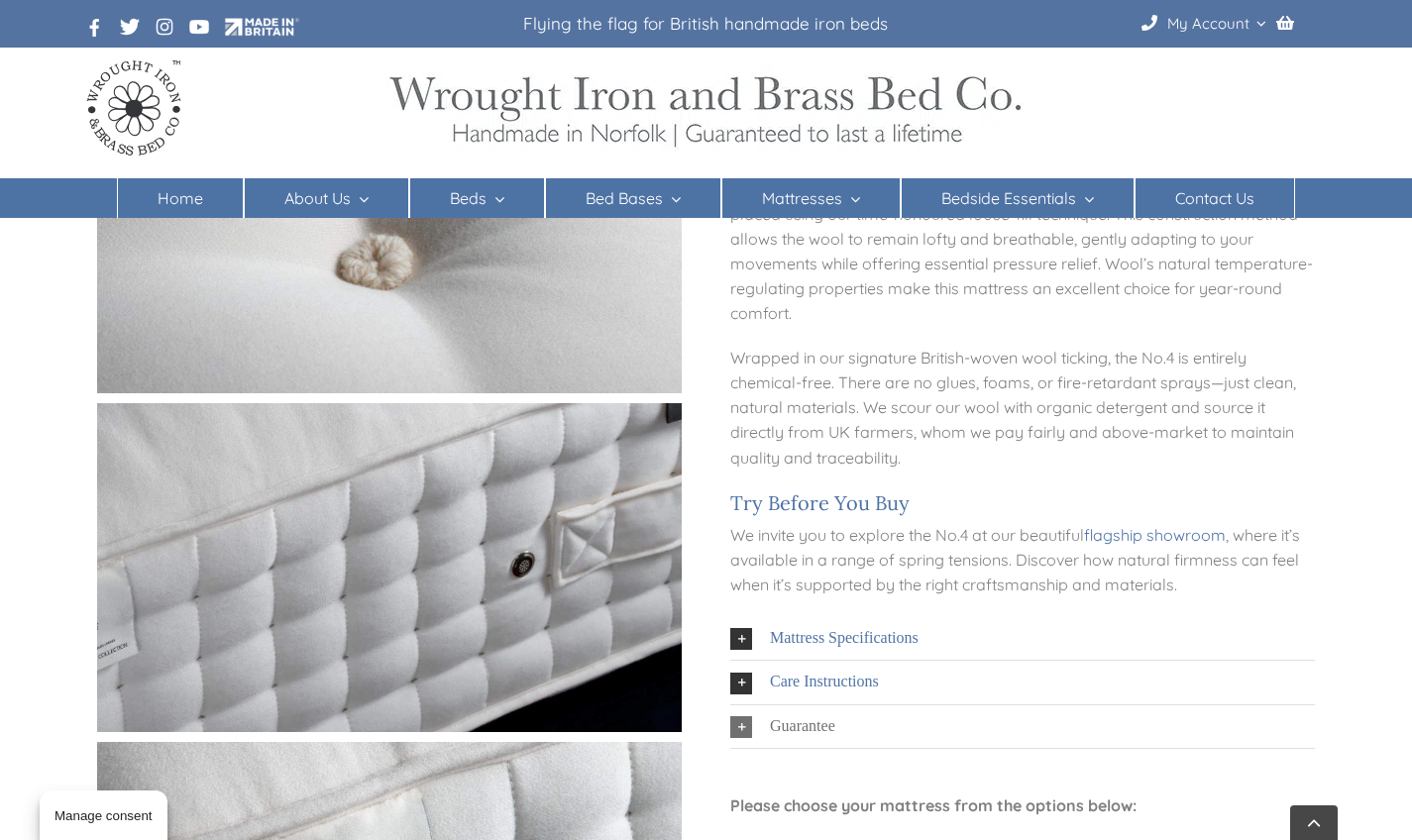 click on "Guarantee" at bounding box center (803, 725) 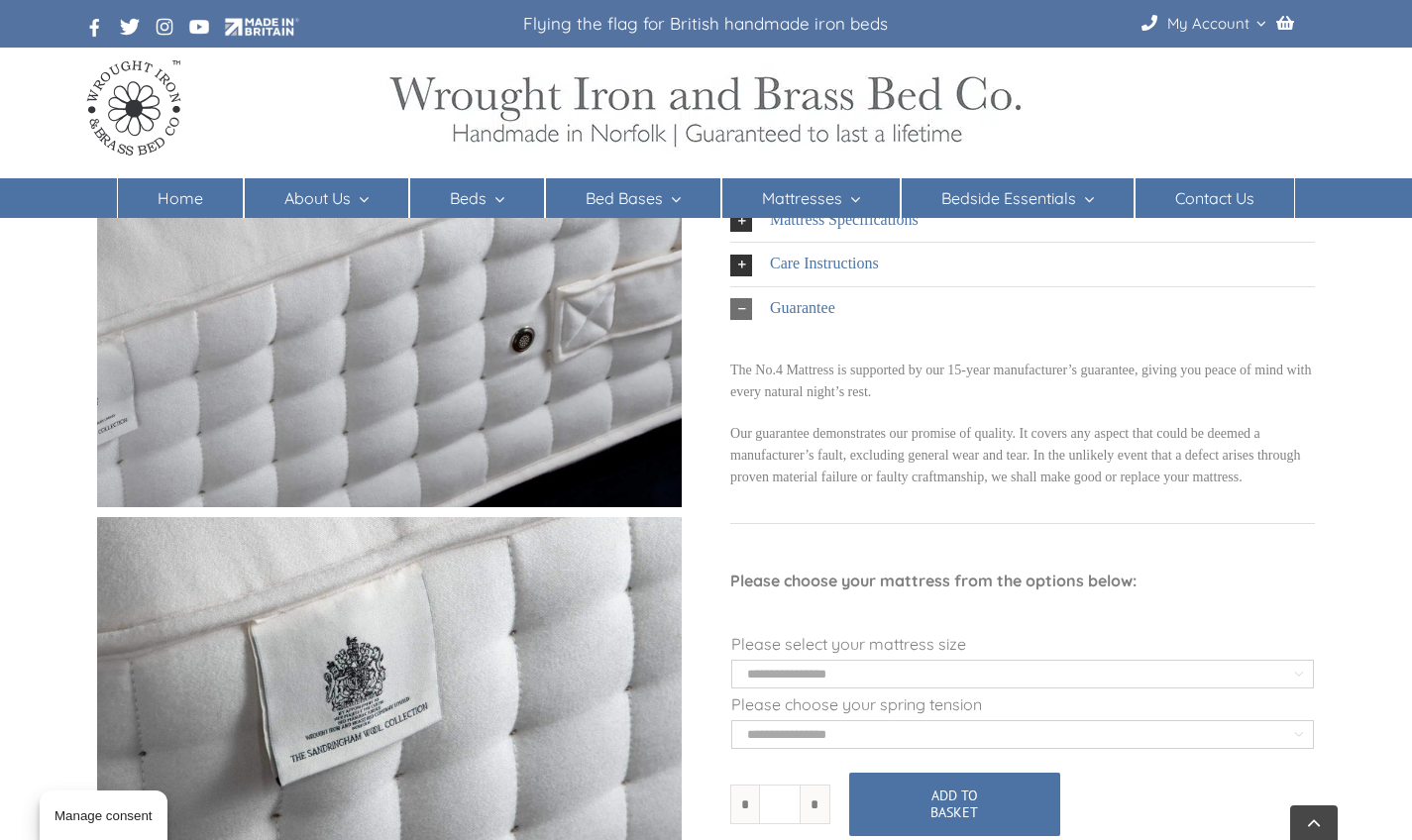 scroll, scrollTop: 1217, scrollLeft: 0, axis: vertical 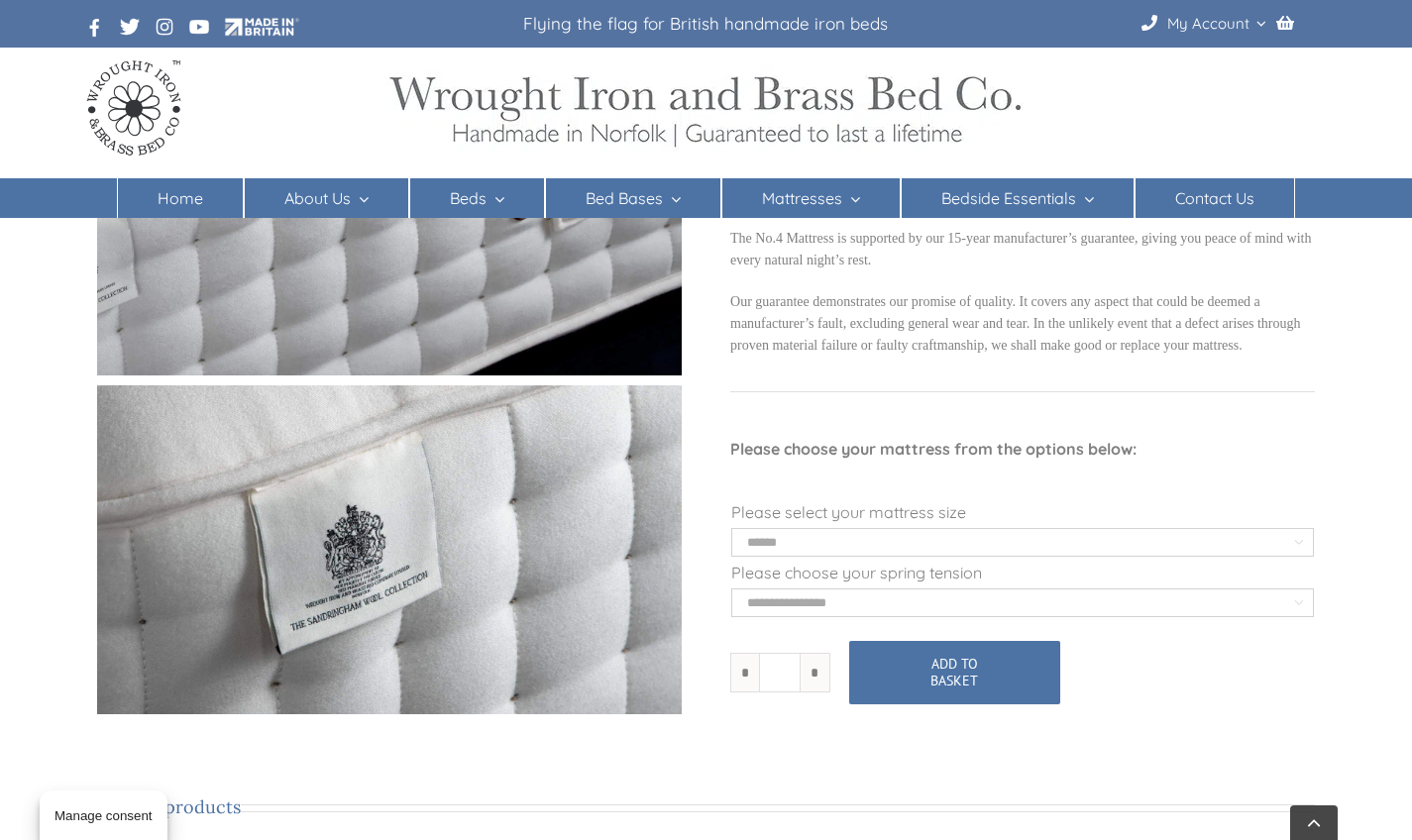 select on "******" 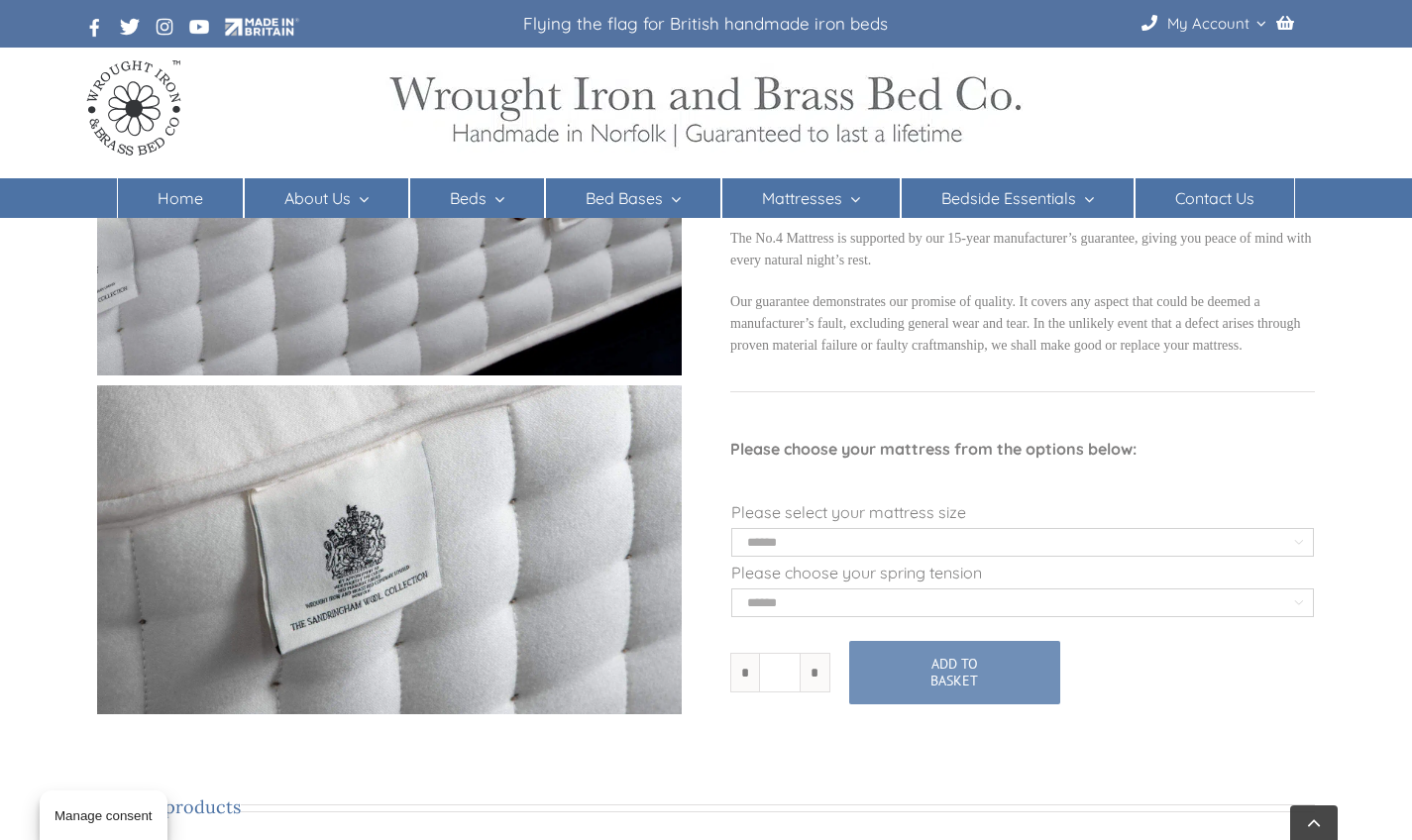select on "******" 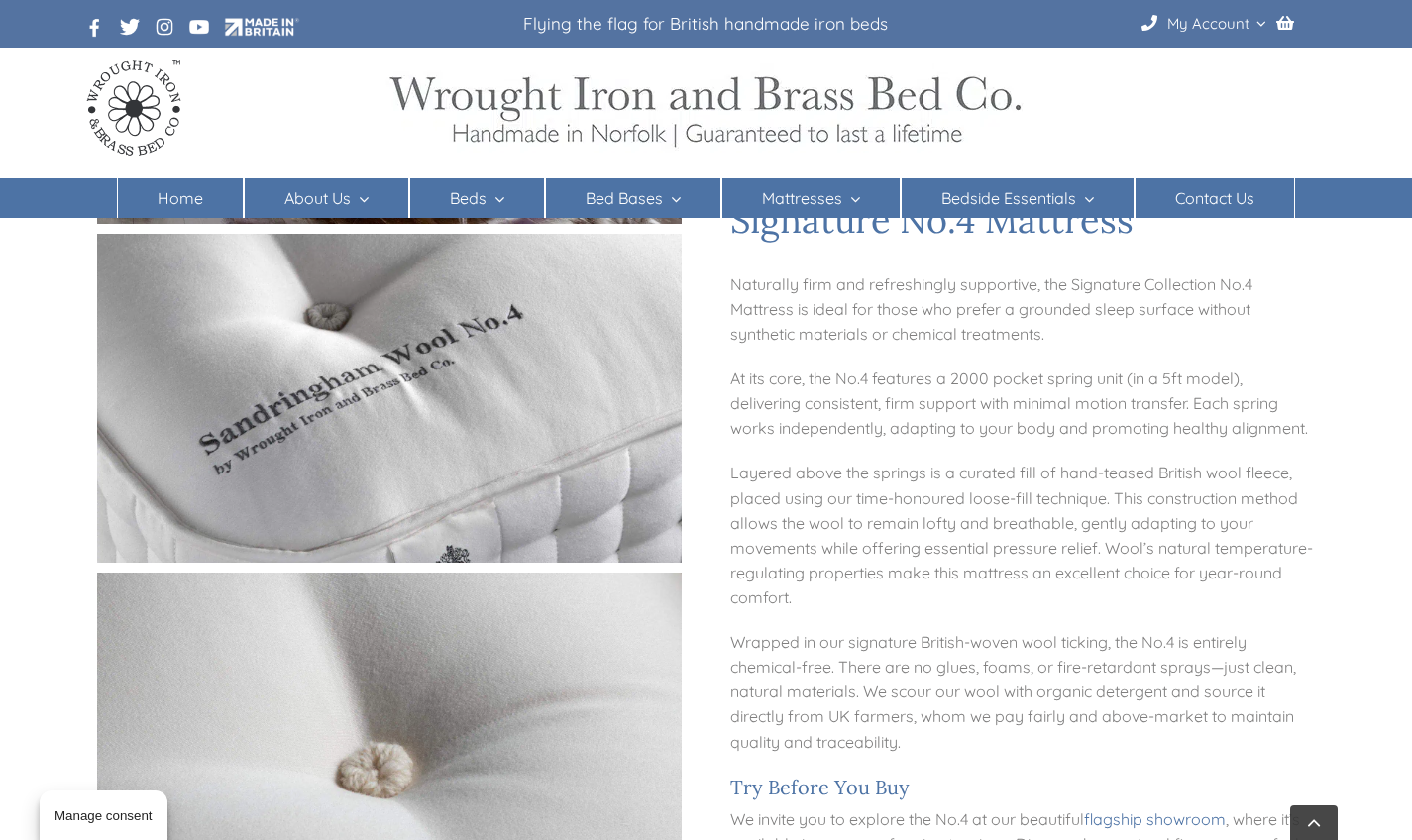 scroll, scrollTop: 0, scrollLeft: 0, axis: both 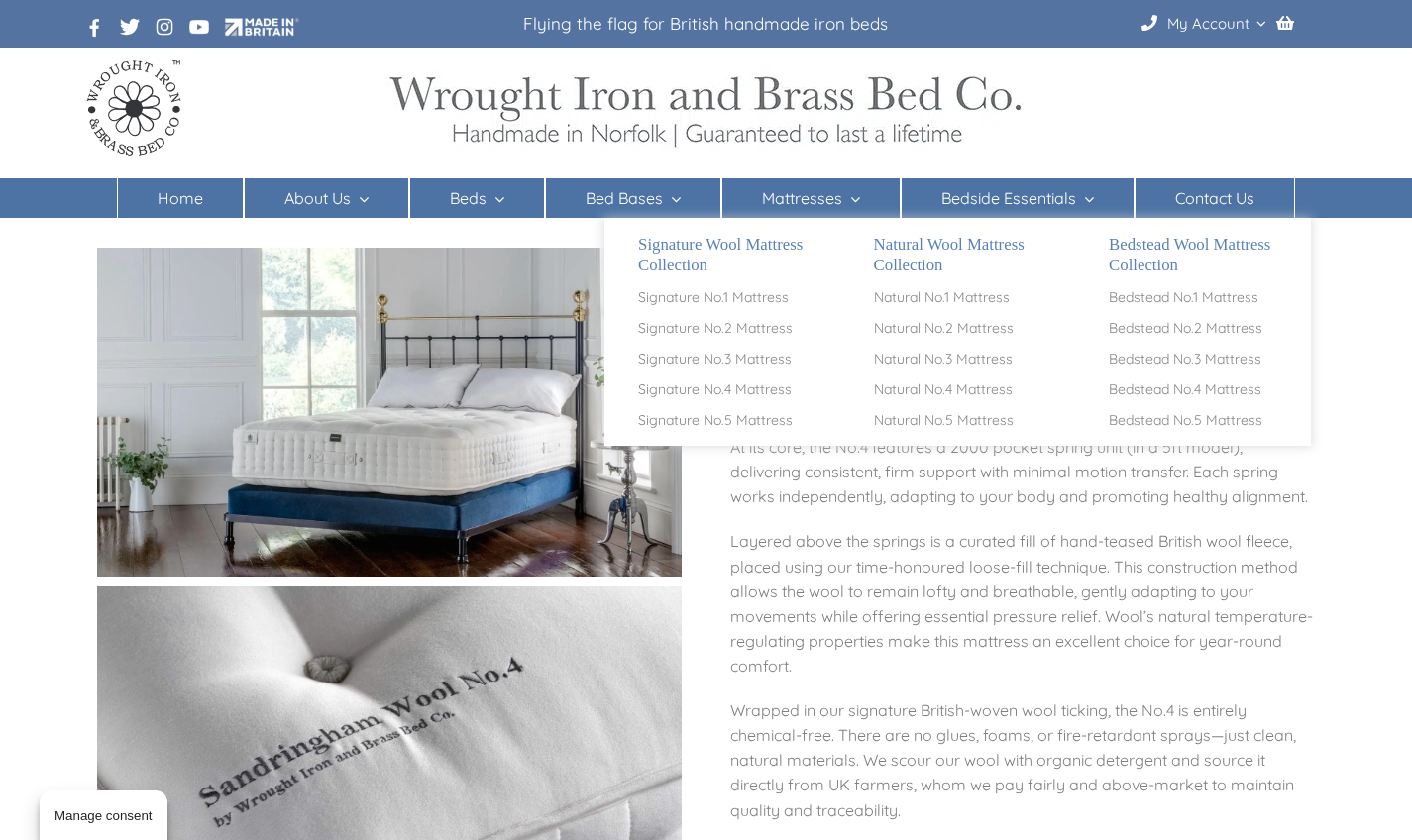 click at bounding box center [851, 199] 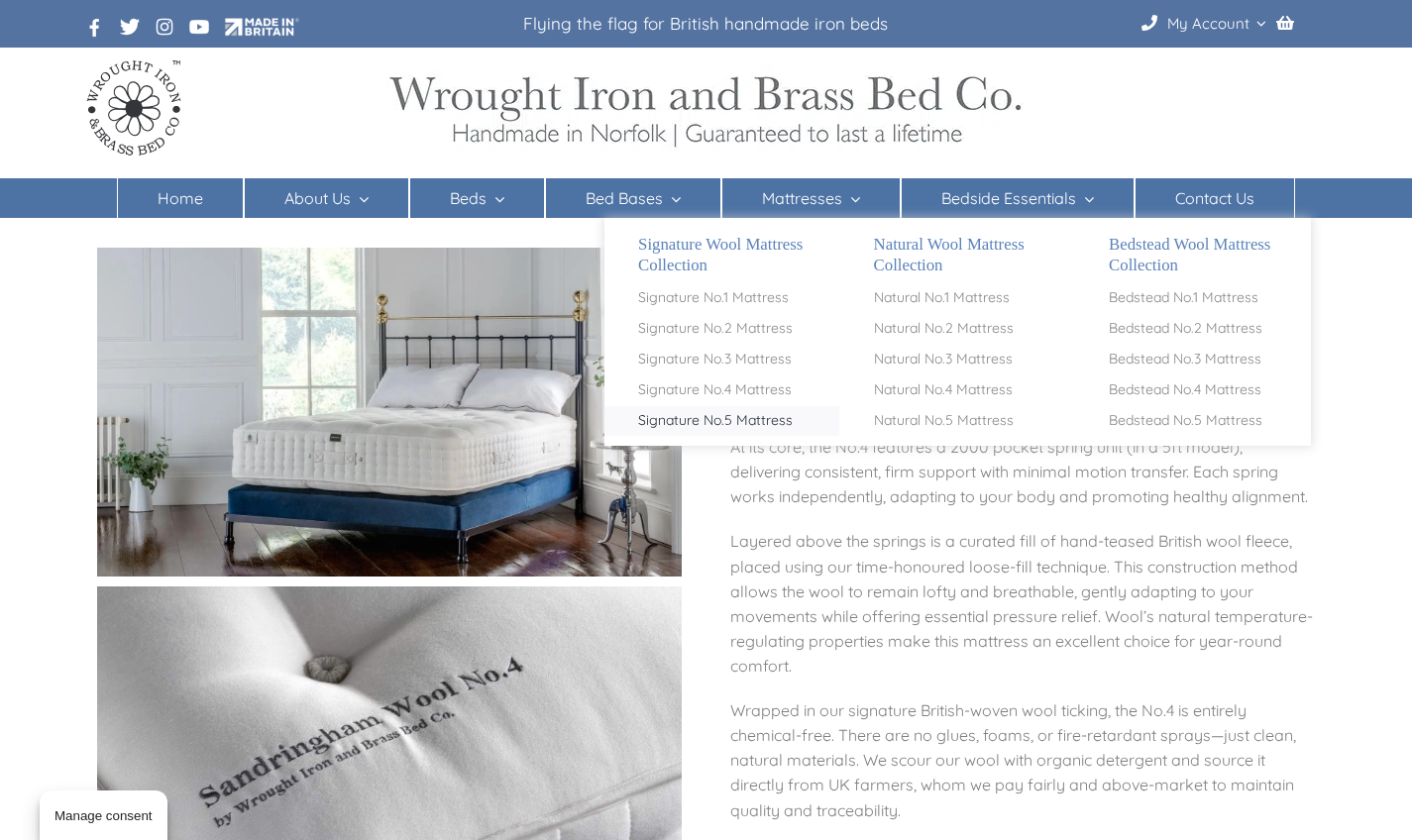 click on "Signature No.5 Mattress" at bounding box center (715, 421) 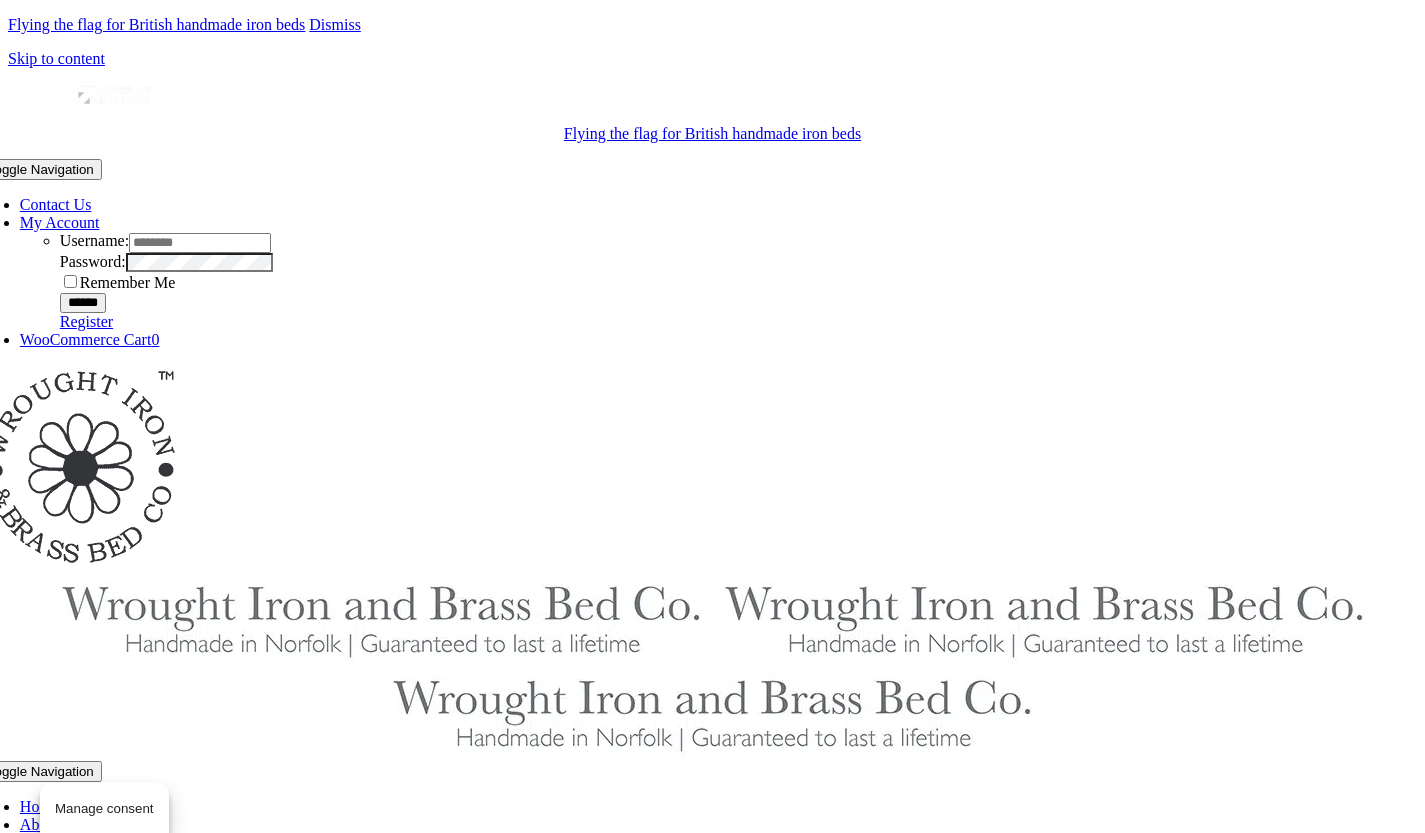scroll, scrollTop: 0, scrollLeft: 0, axis: both 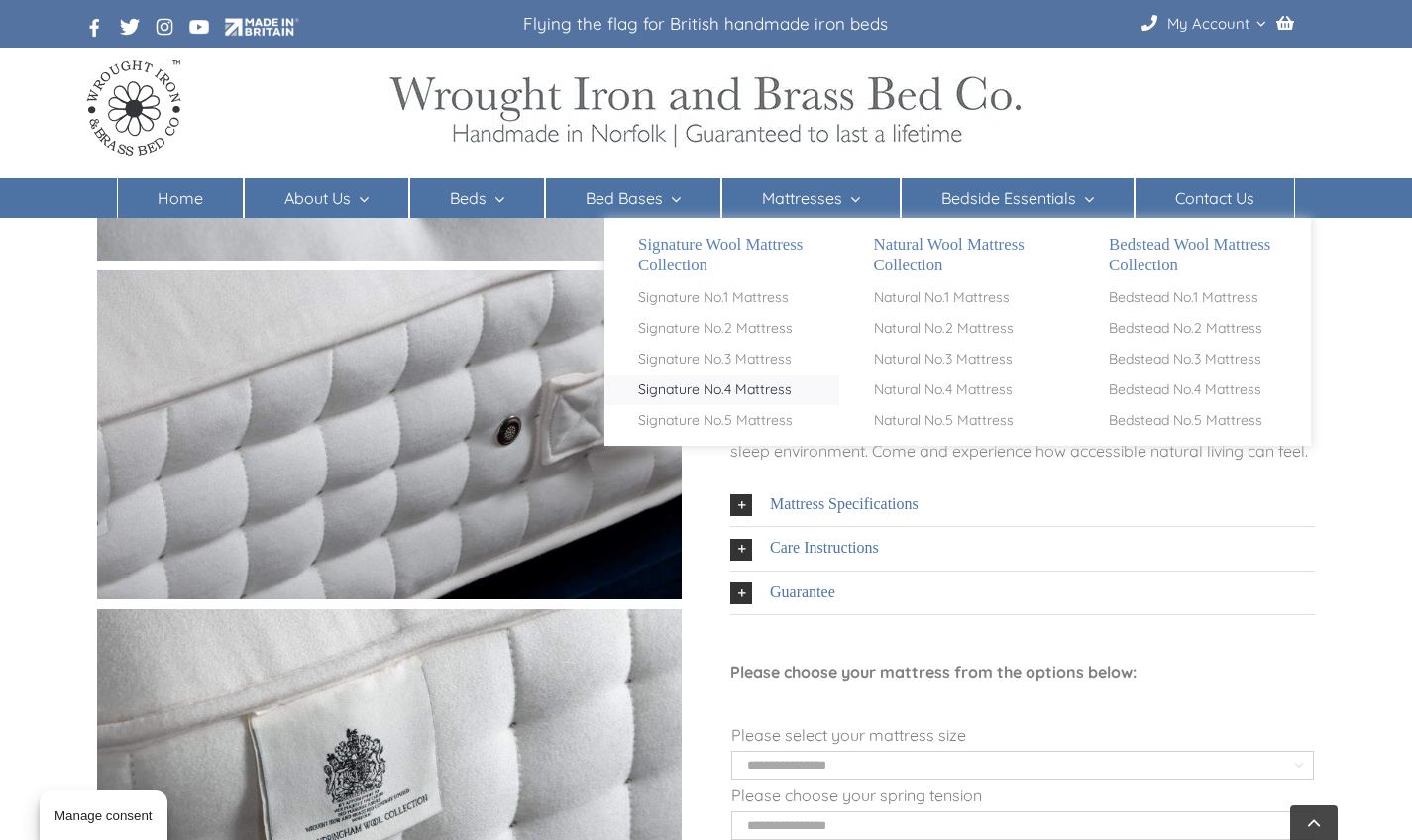click on "Signature No.4 Mattress" at bounding box center [714, 390] 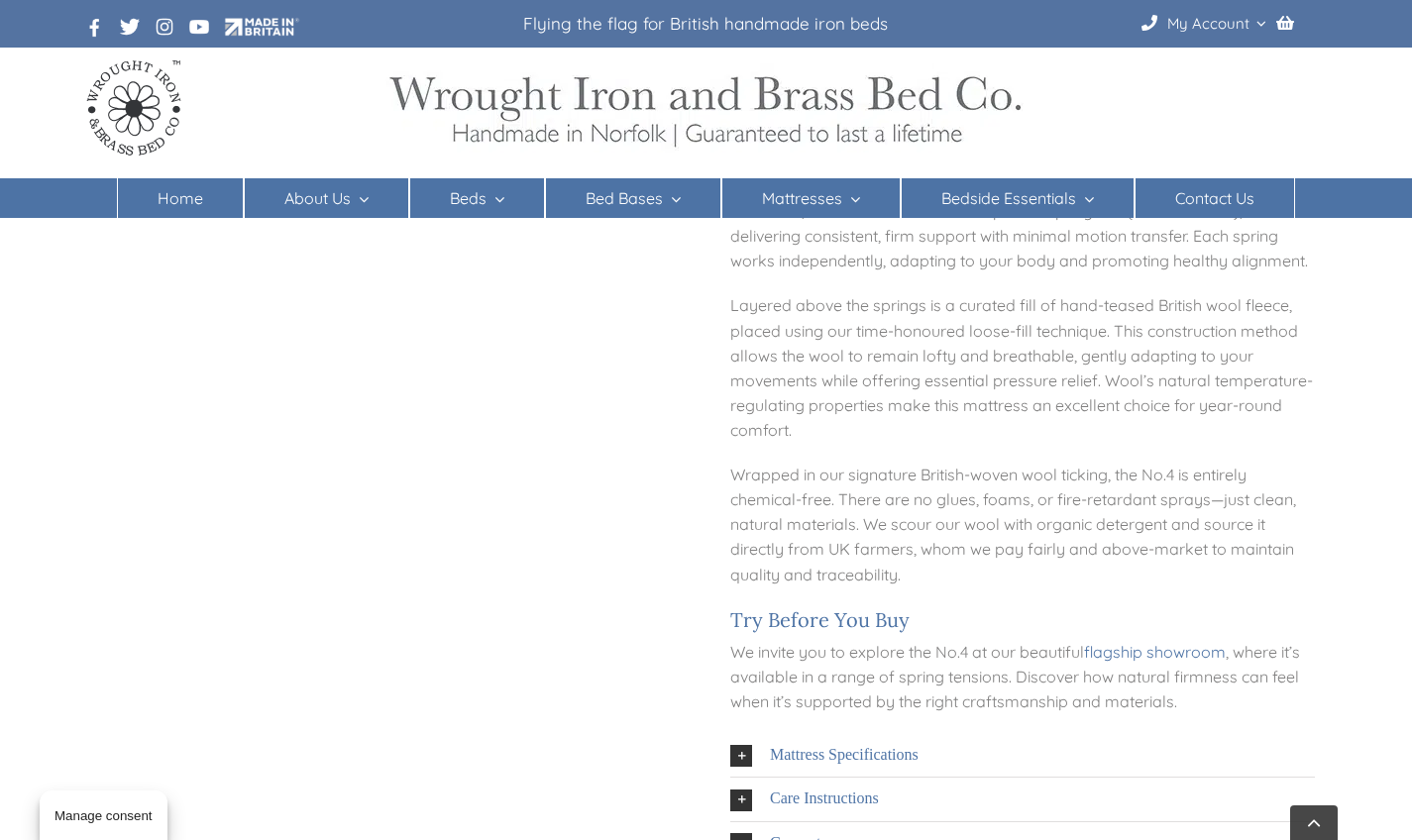 scroll, scrollTop: 810, scrollLeft: 0, axis: vertical 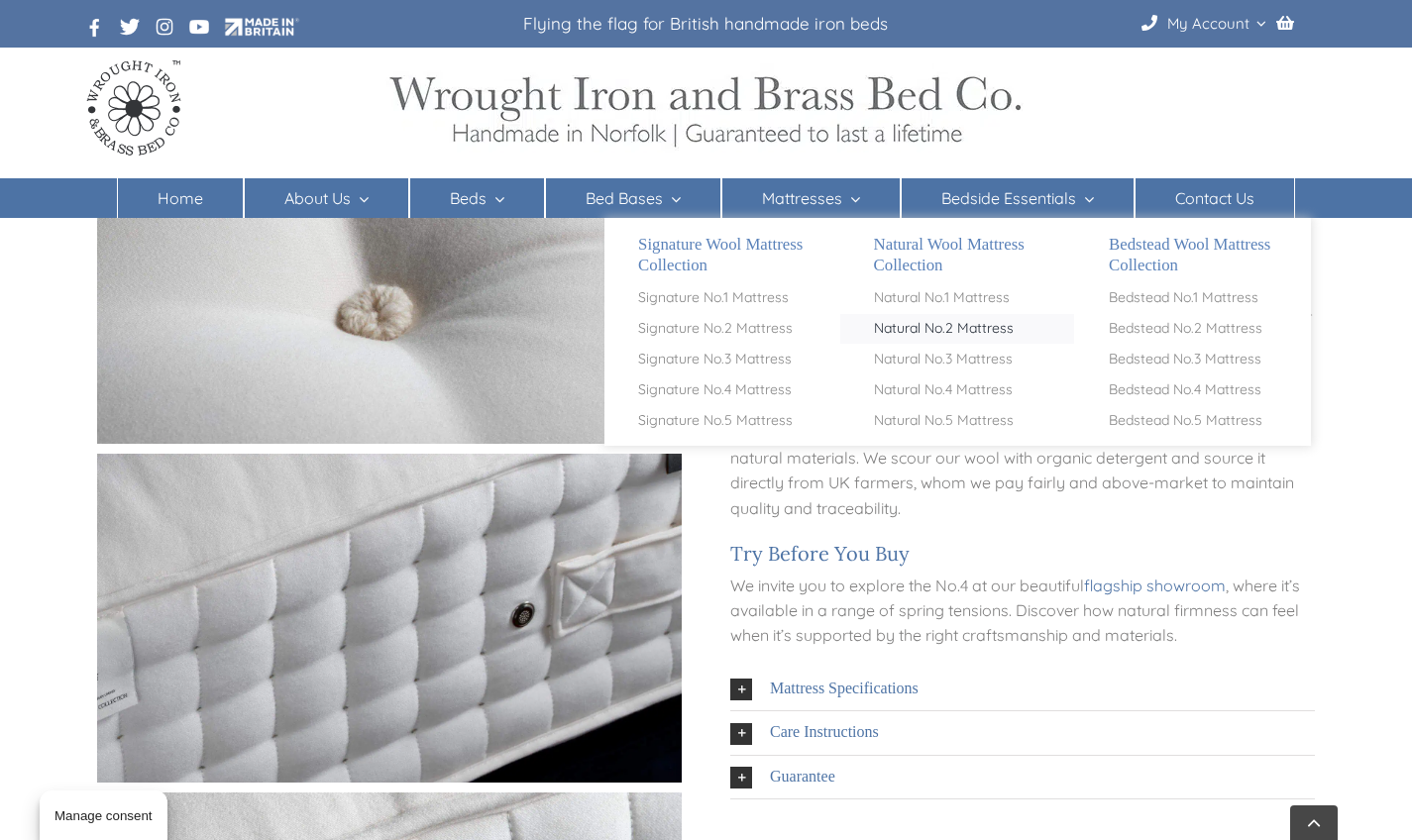 click on "Natural No.2 Mattress" at bounding box center (943, 329) 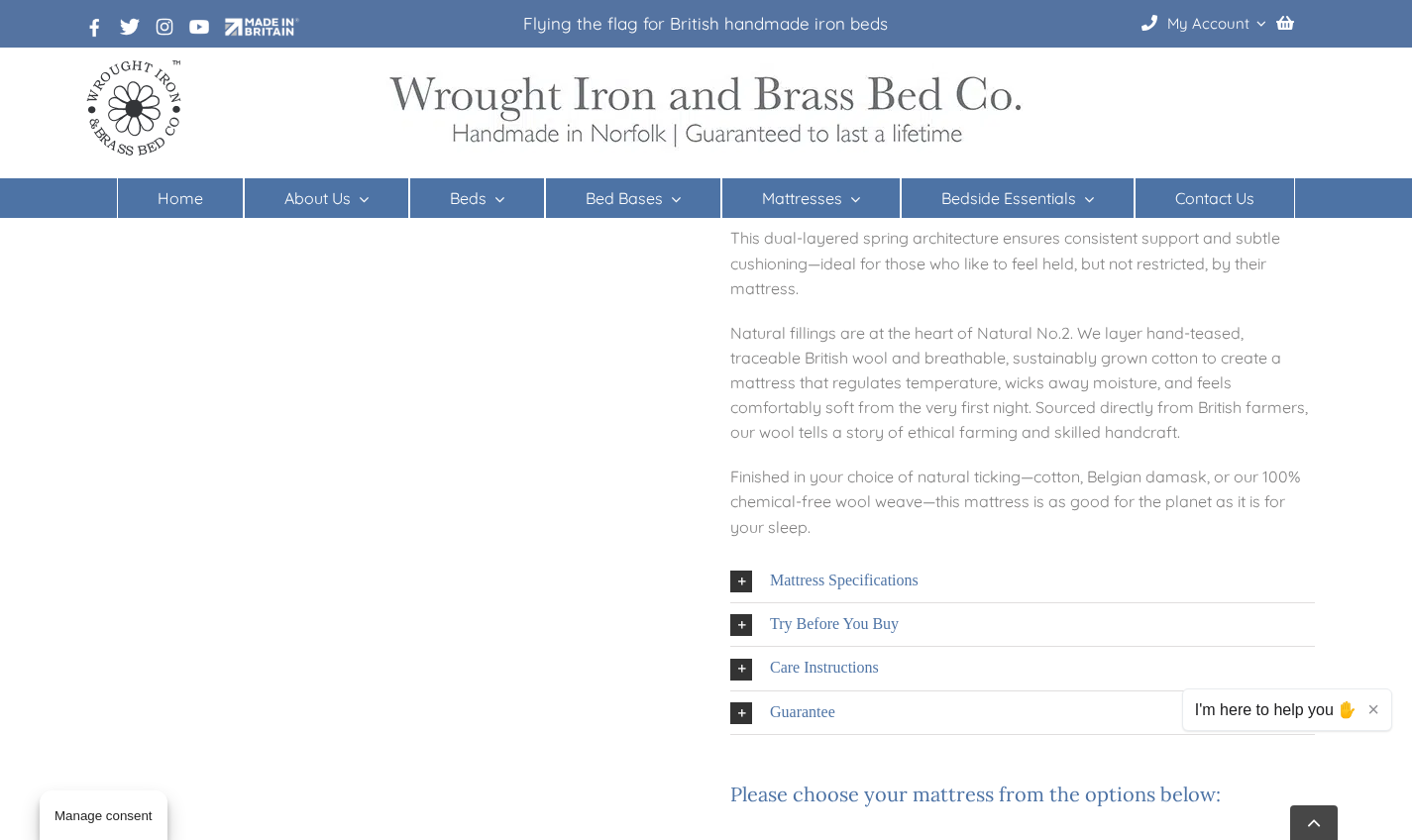 scroll, scrollTop: 1222, scrollLeft: 0, axis: vertical 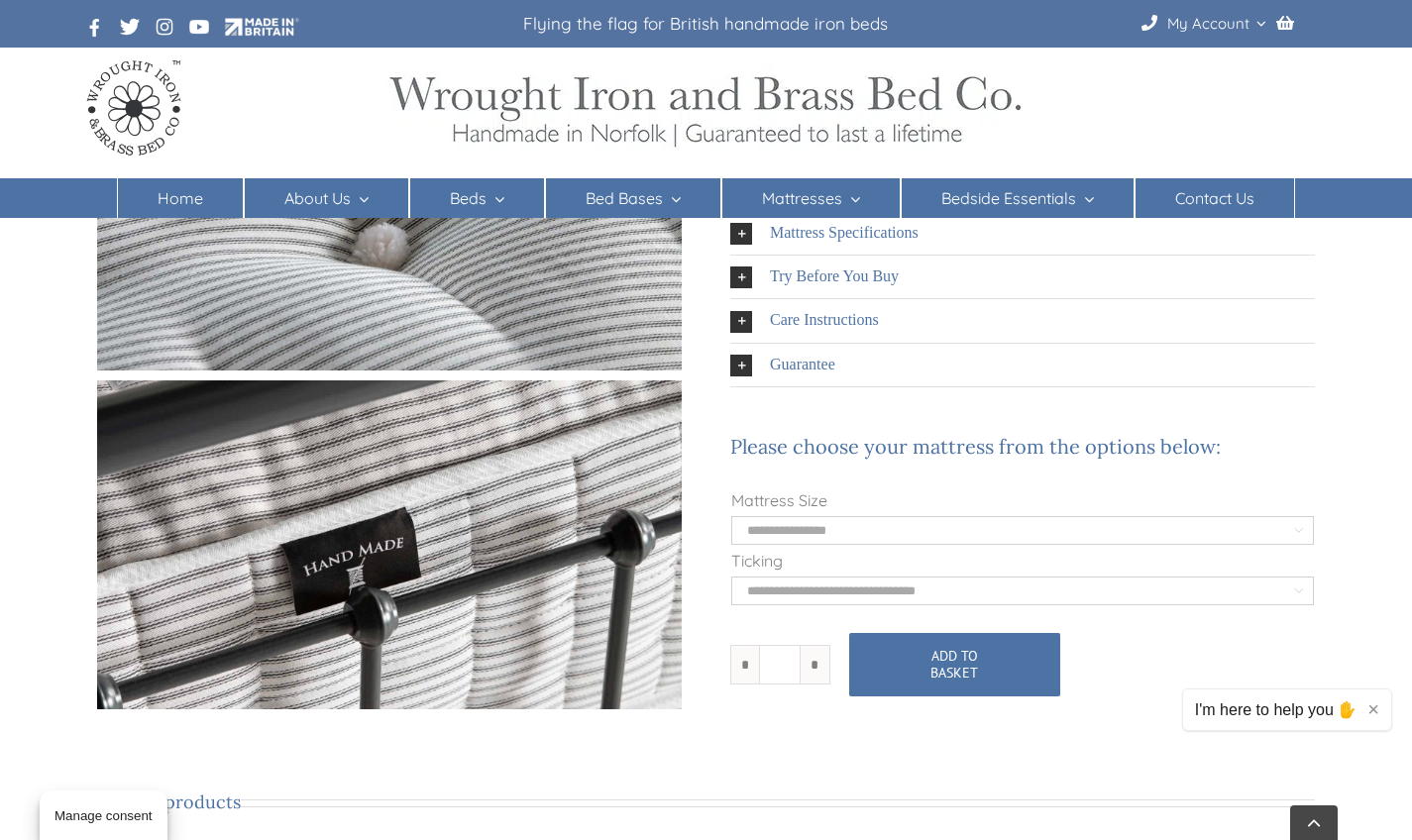 select on "**********" 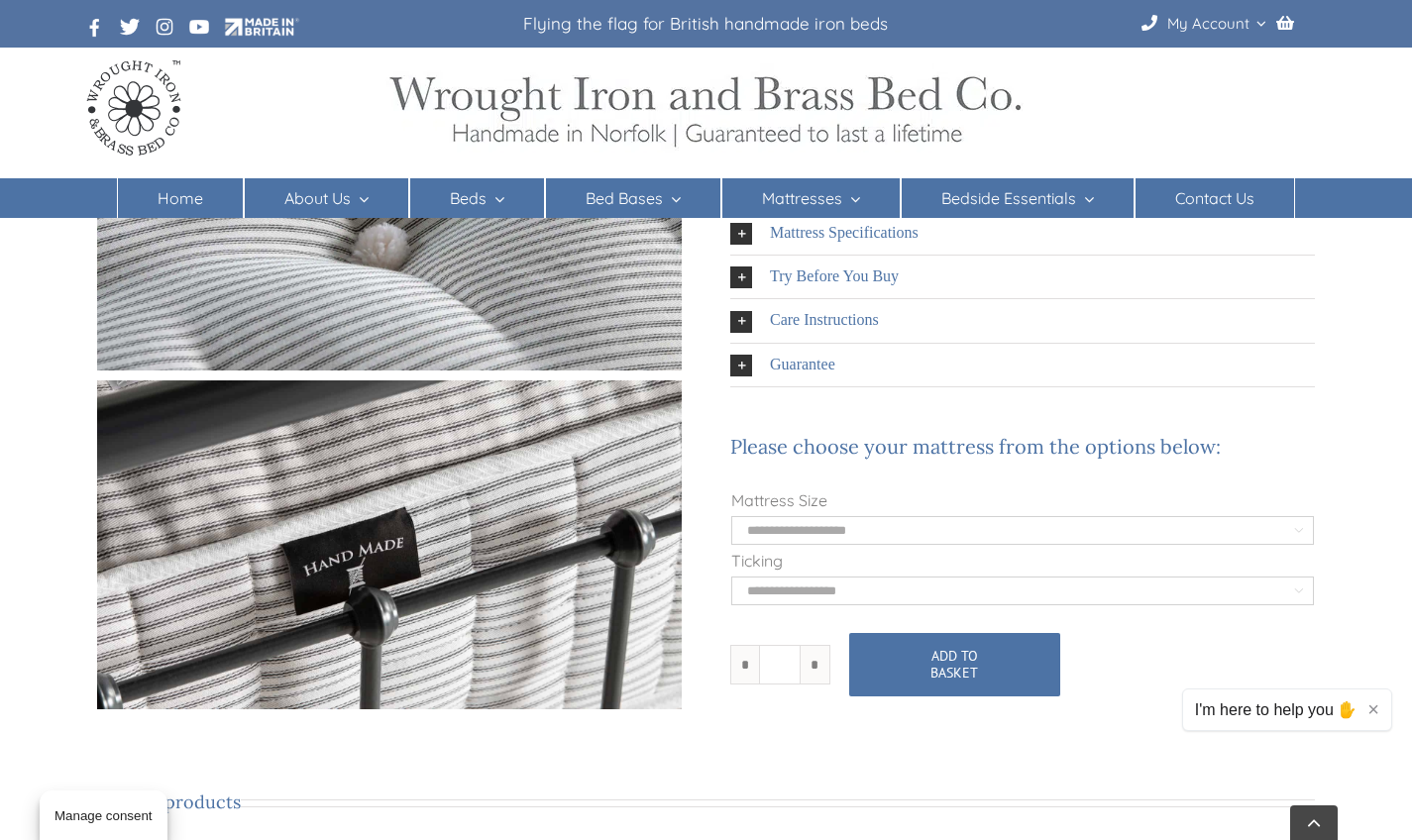 select on "**********" 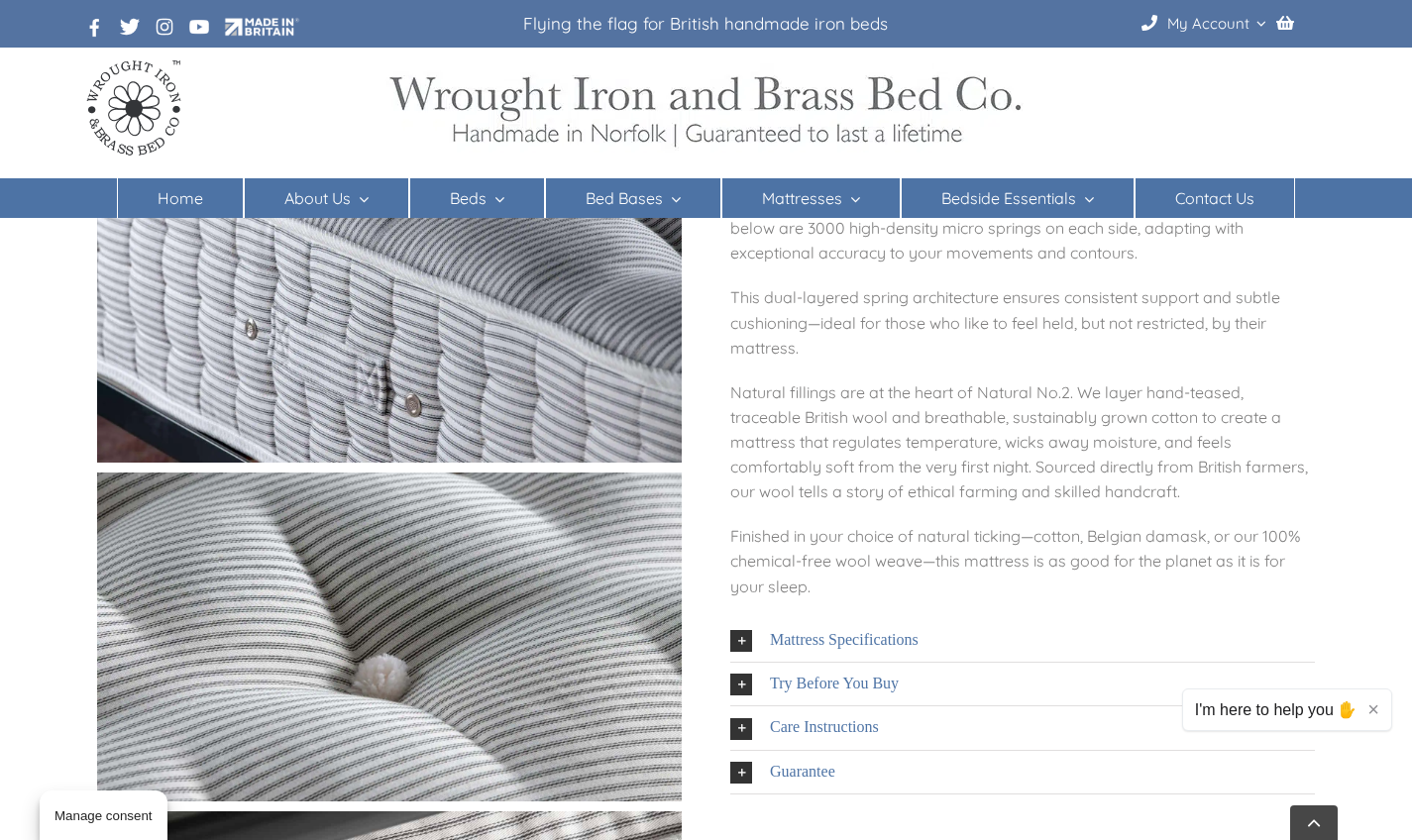 scroll, scrollTop: 755, scrollLeft: 0, axis: vertical 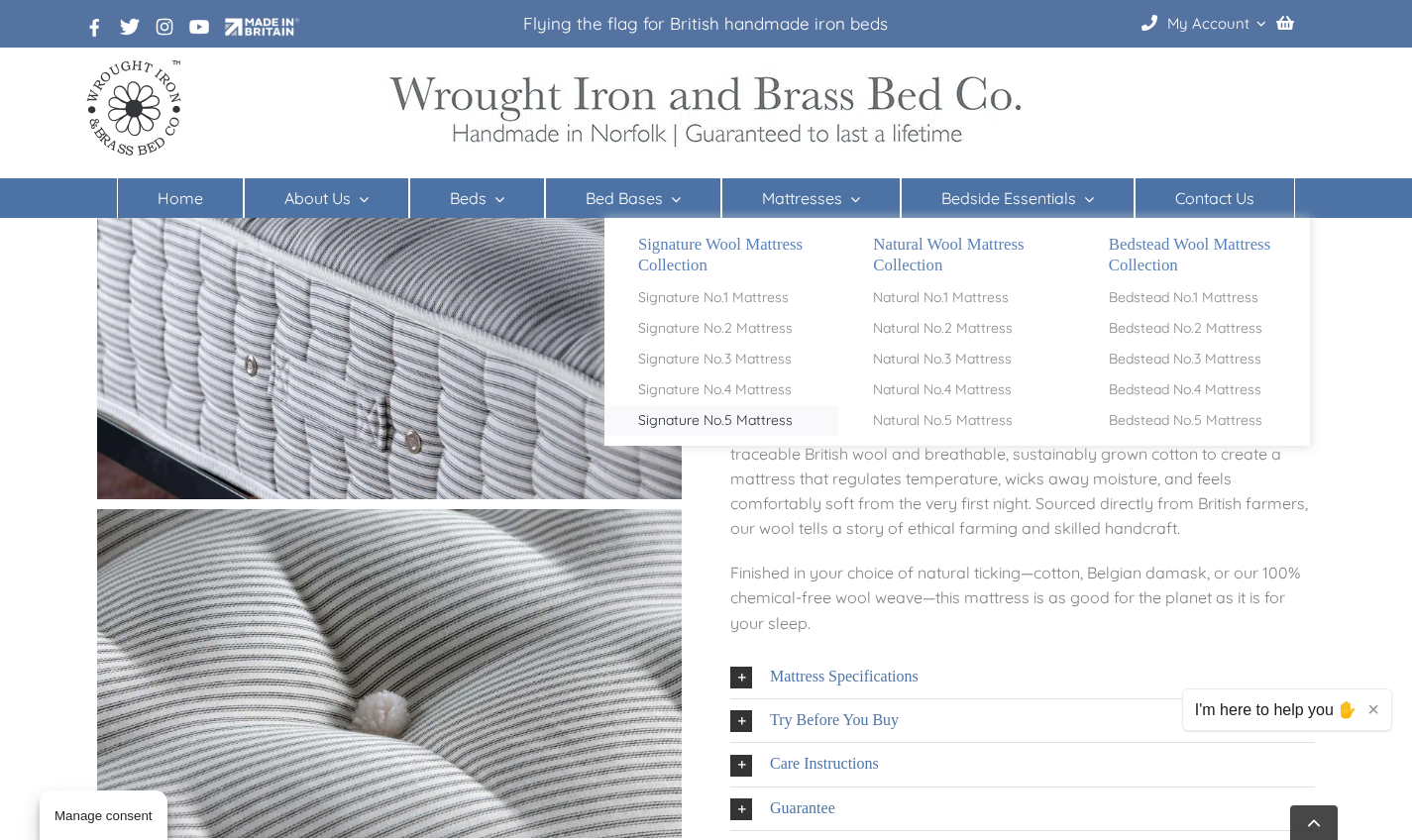 click on "Signature No.5 Mattress" at bounding box center (715, 421) 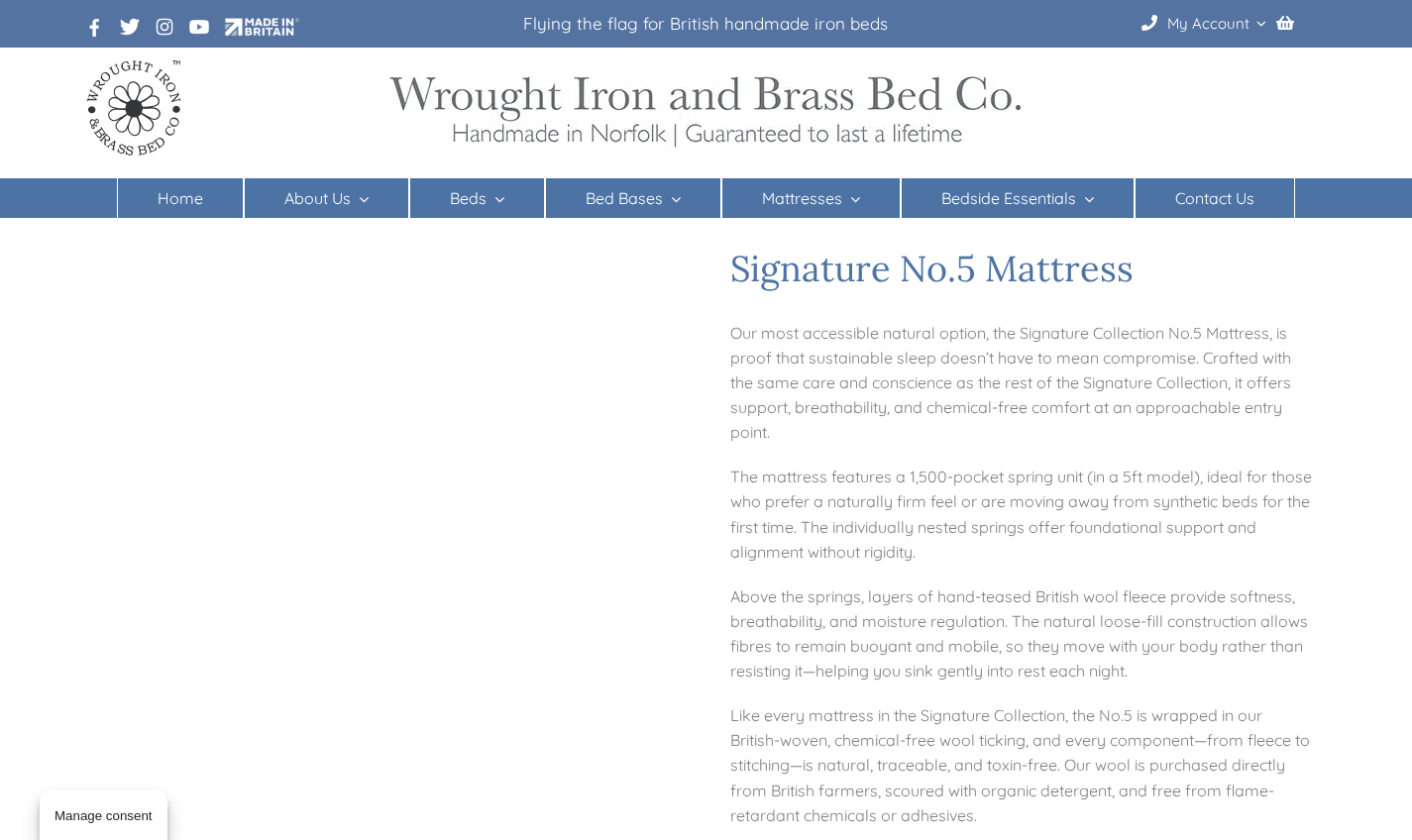 scroll, scrollTop: 0, scrollLeft: 0, axis: both 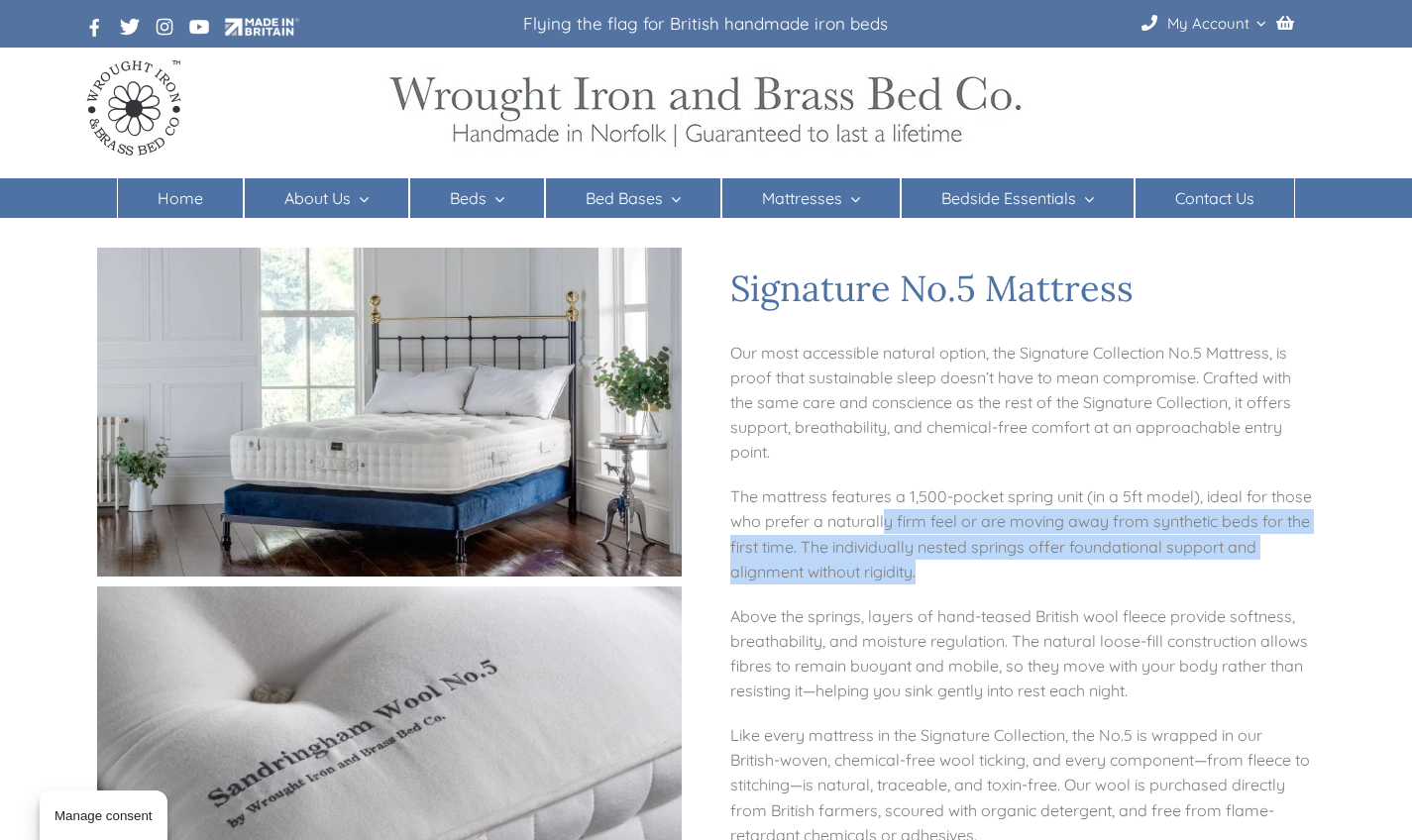 drag, startPoint x: 888, startPoint y: 519, endPoint x: 1015, endPoint y: 569, distance: 136.48809 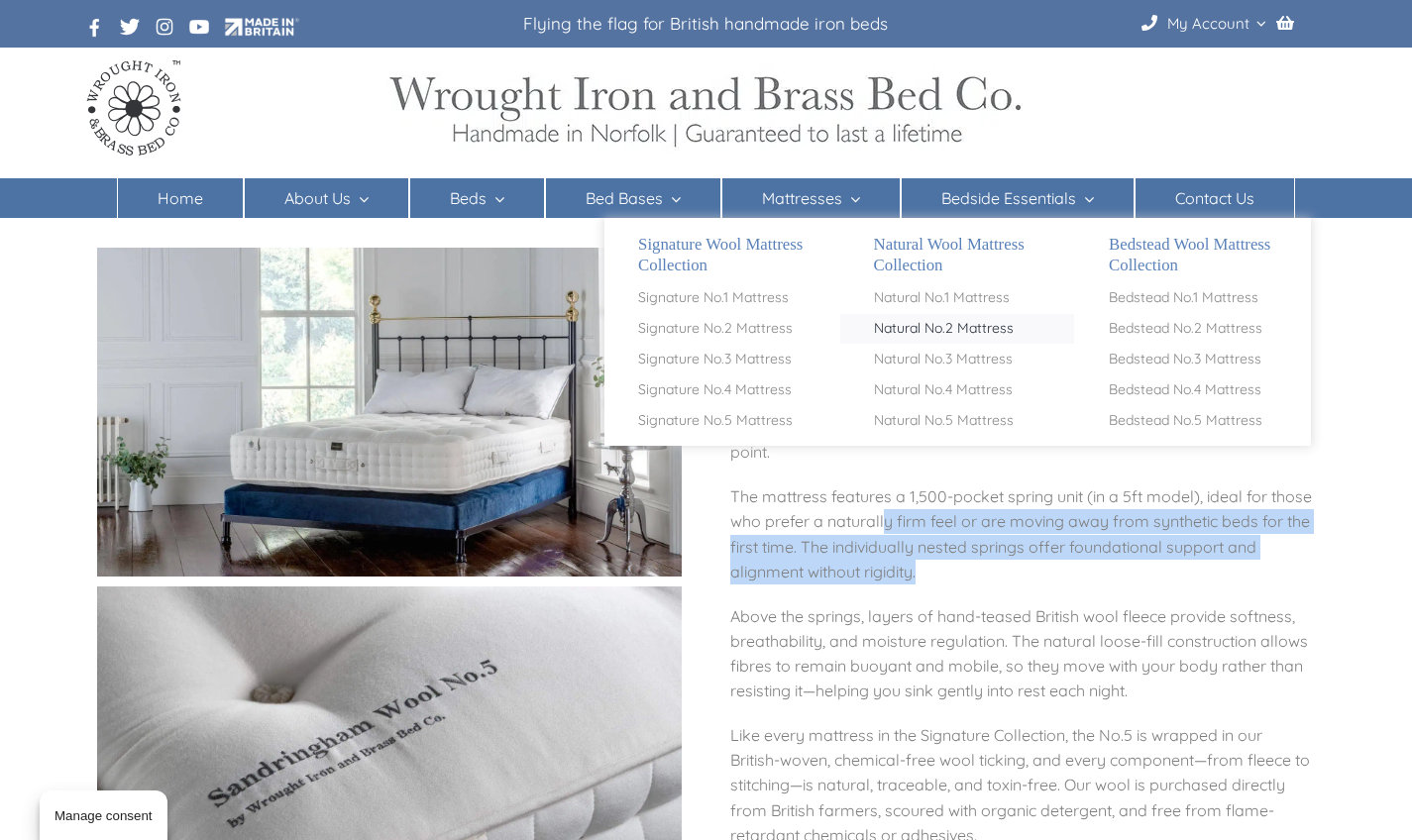 click on "Natural No.2 Mattress" at bounding box center [943, 329] 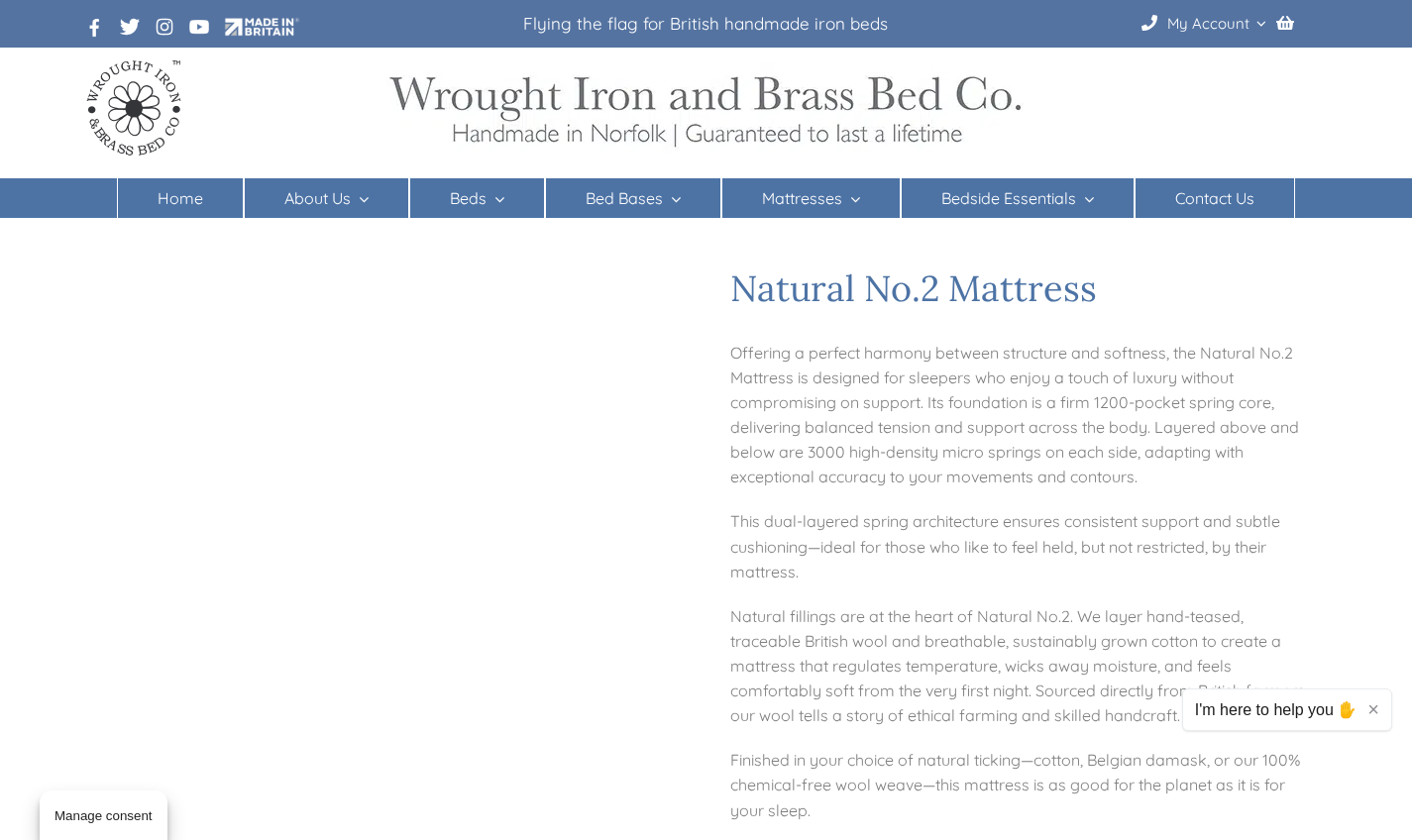 scroll, scrollTop: 39, scrollLeft: 0, axis: vertical 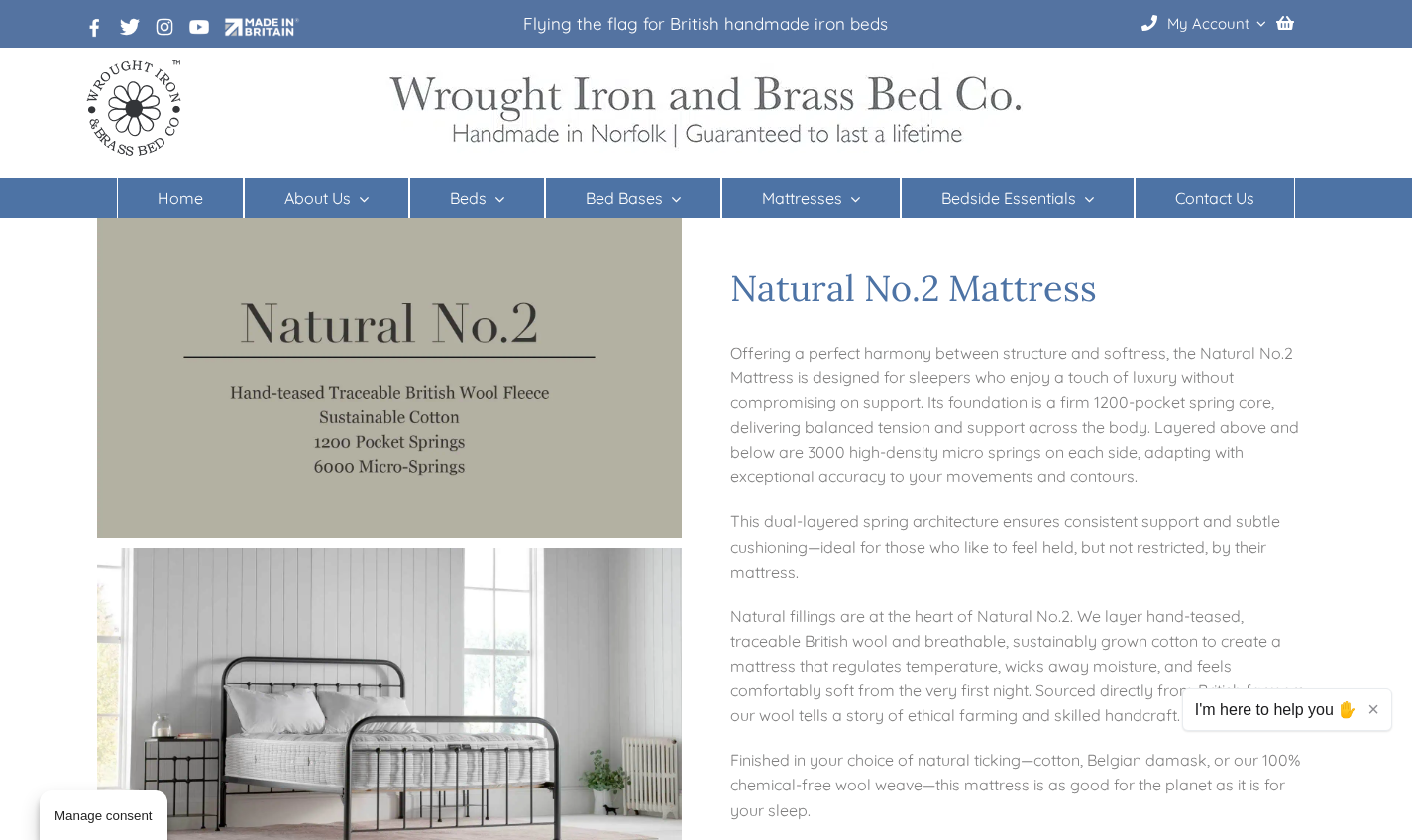 click on "×" at bounding box center [1373, 709] 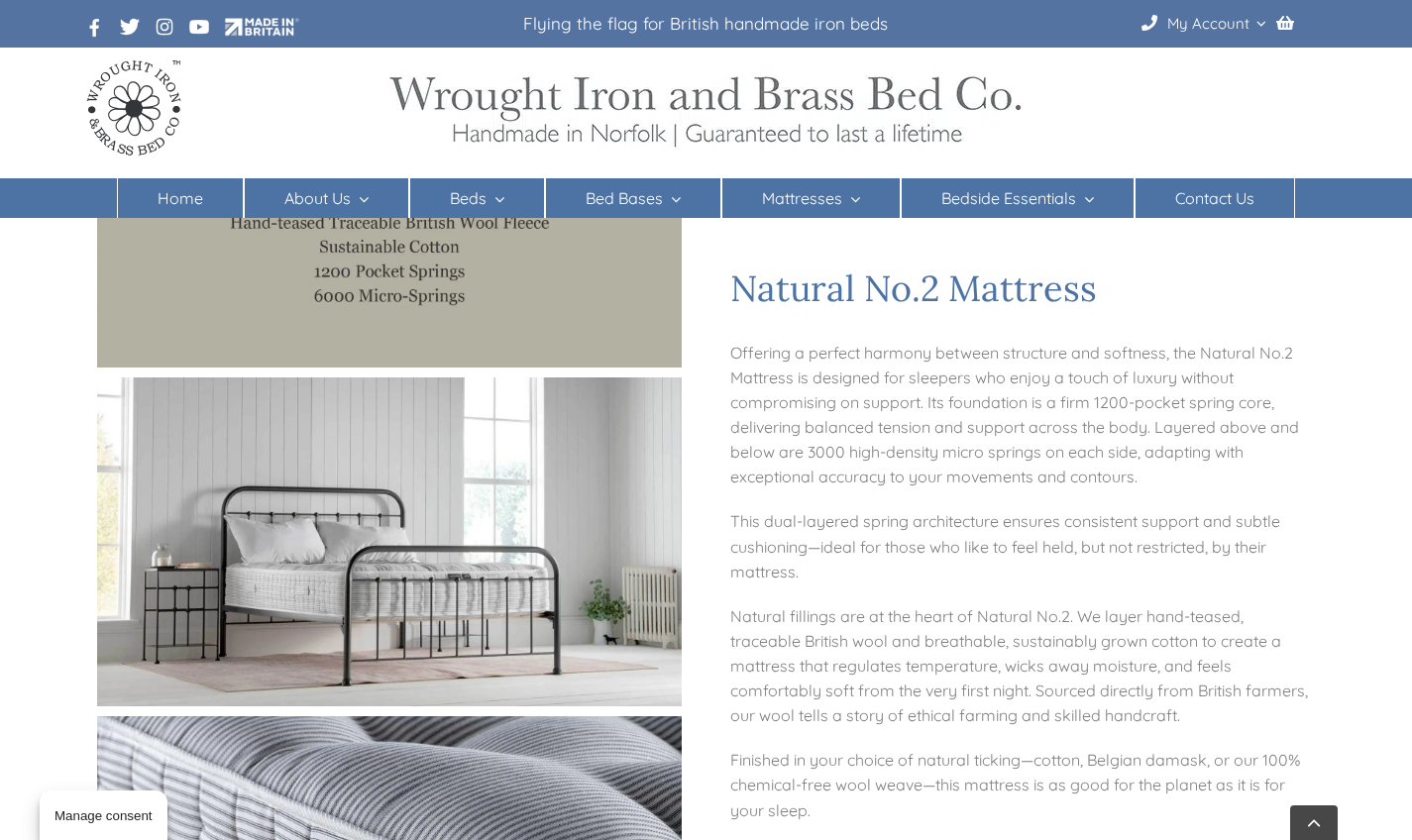 scroll, scrollTop: 213, scrollLeft: 0, axis: vertical 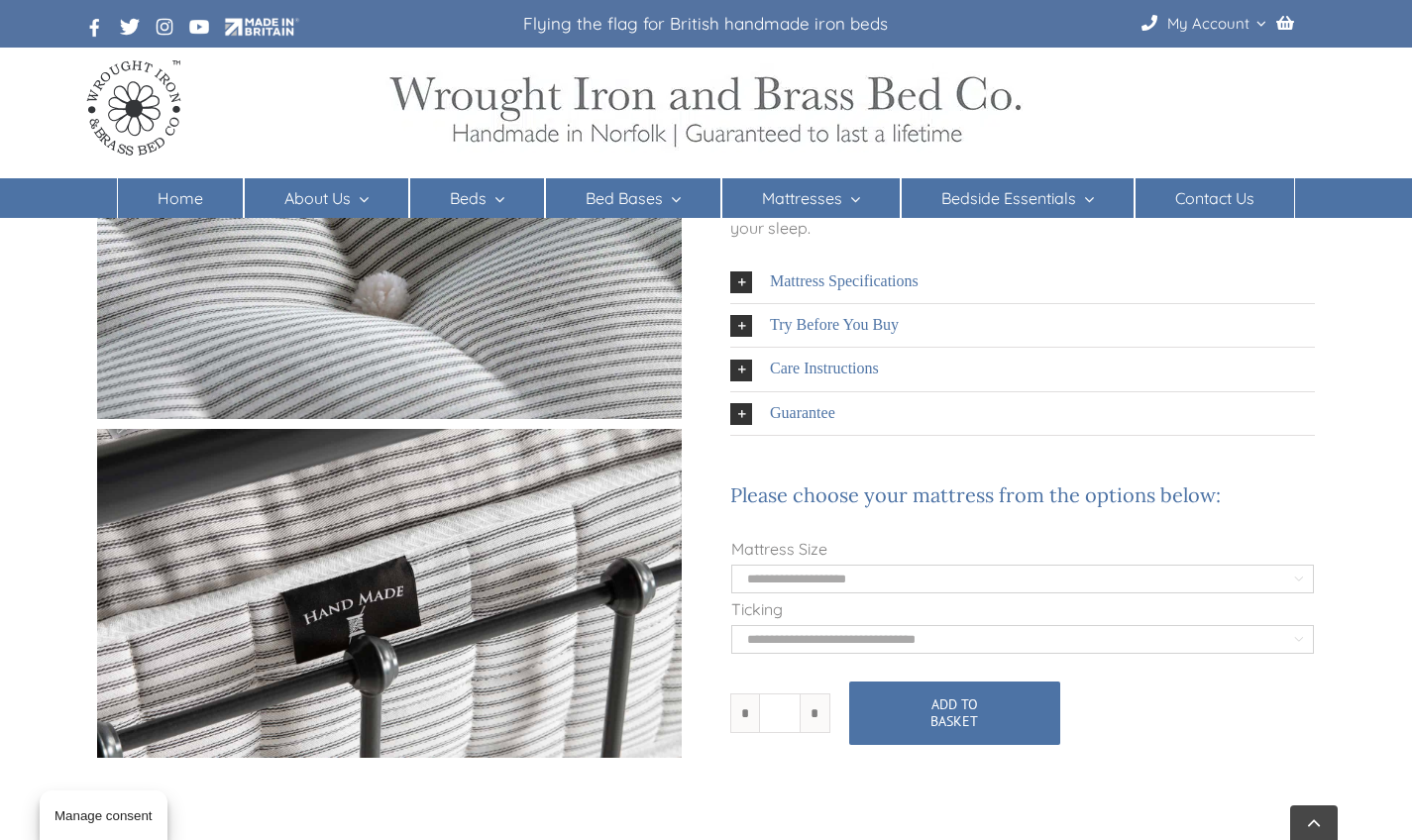 select on "**********" 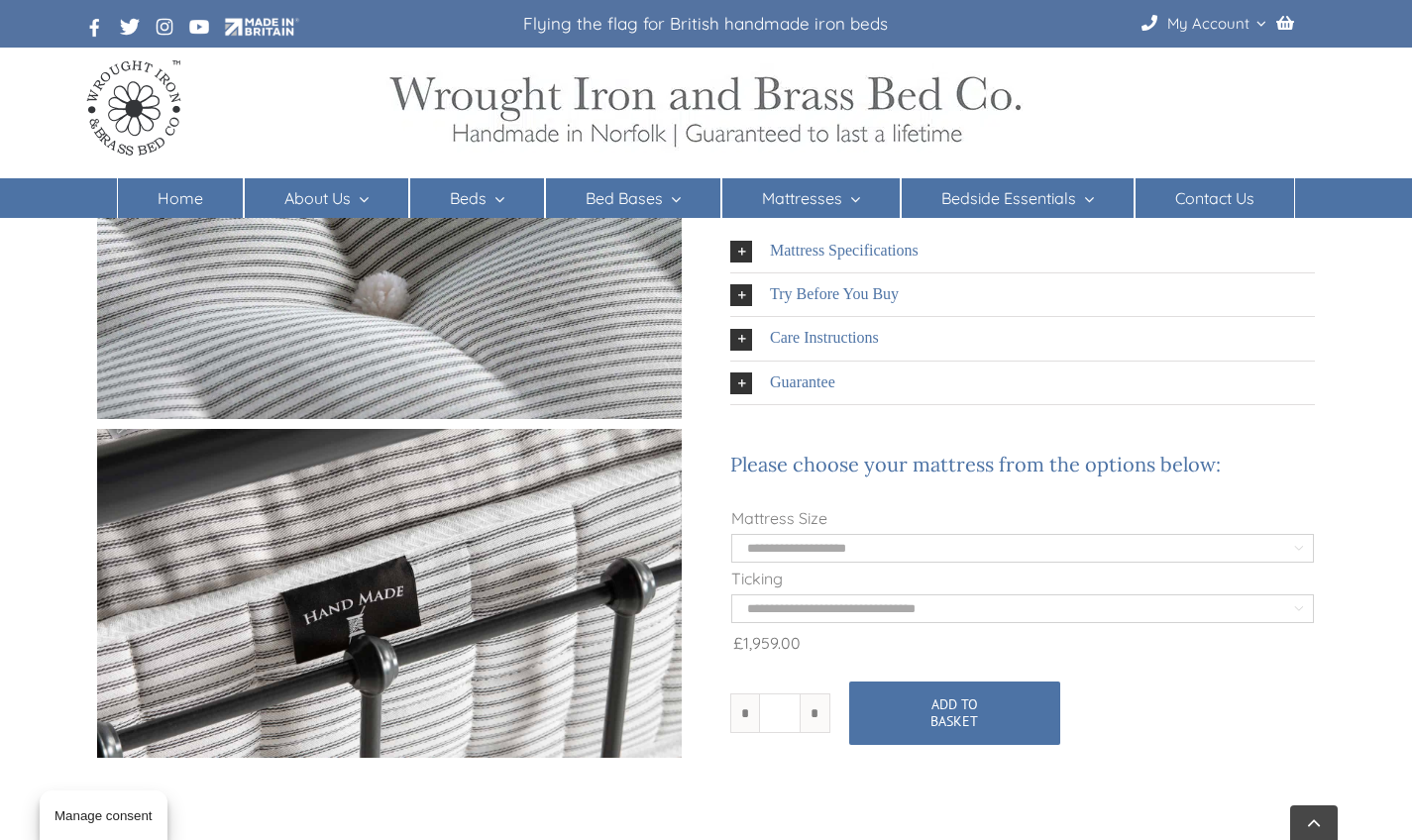 select on "**********" 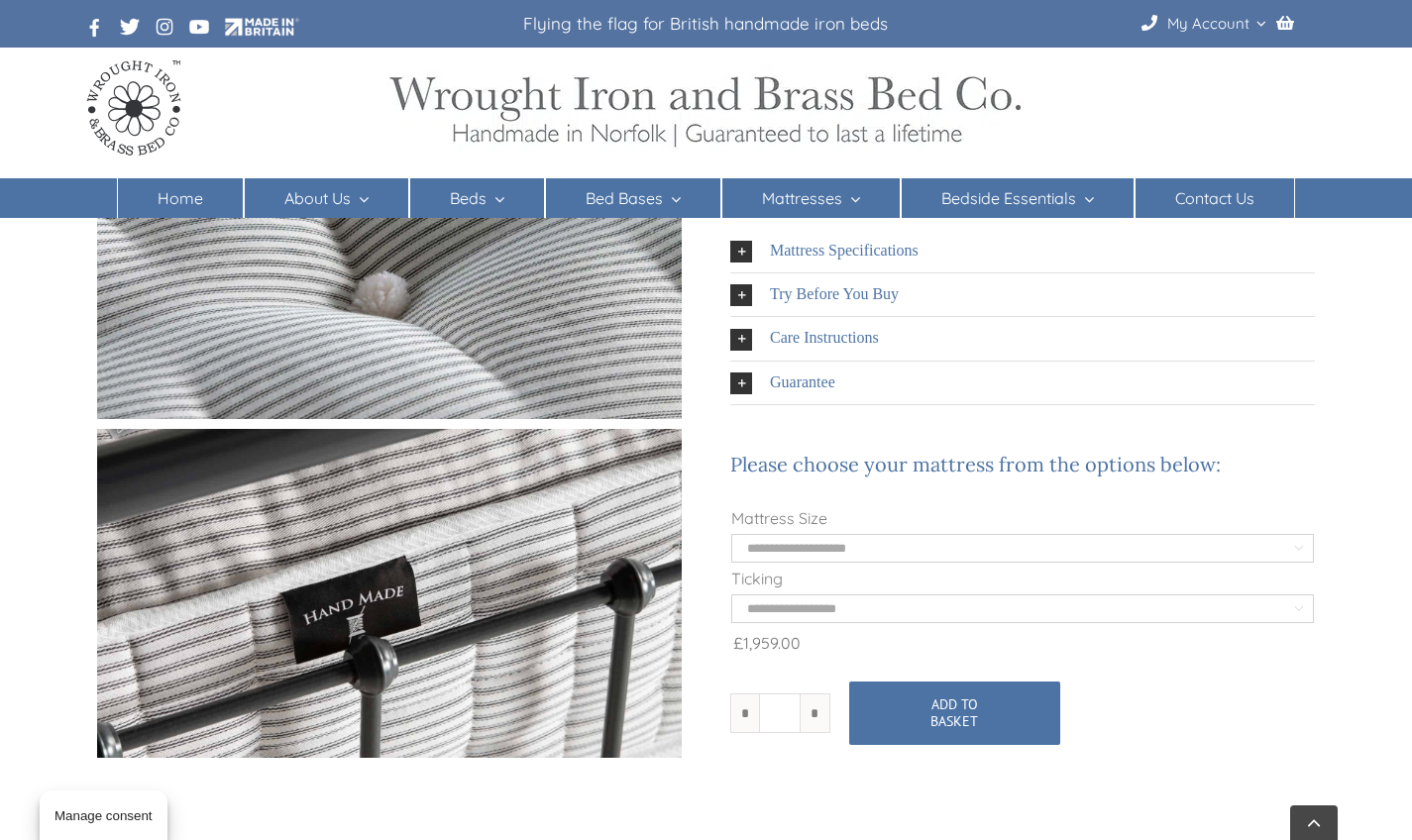 select on "**********" 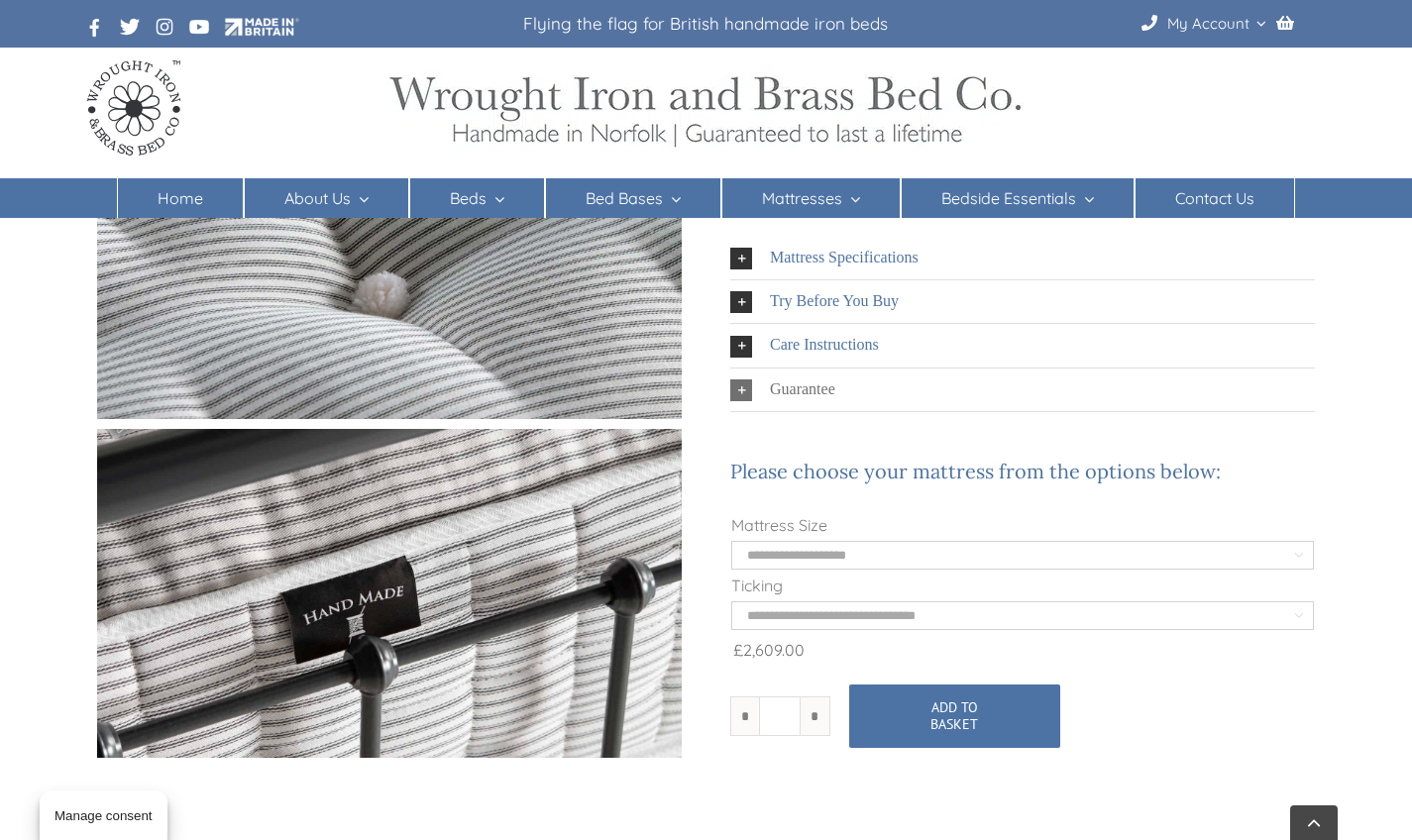 click on "Guarantee" at bounding box center [803, 388] 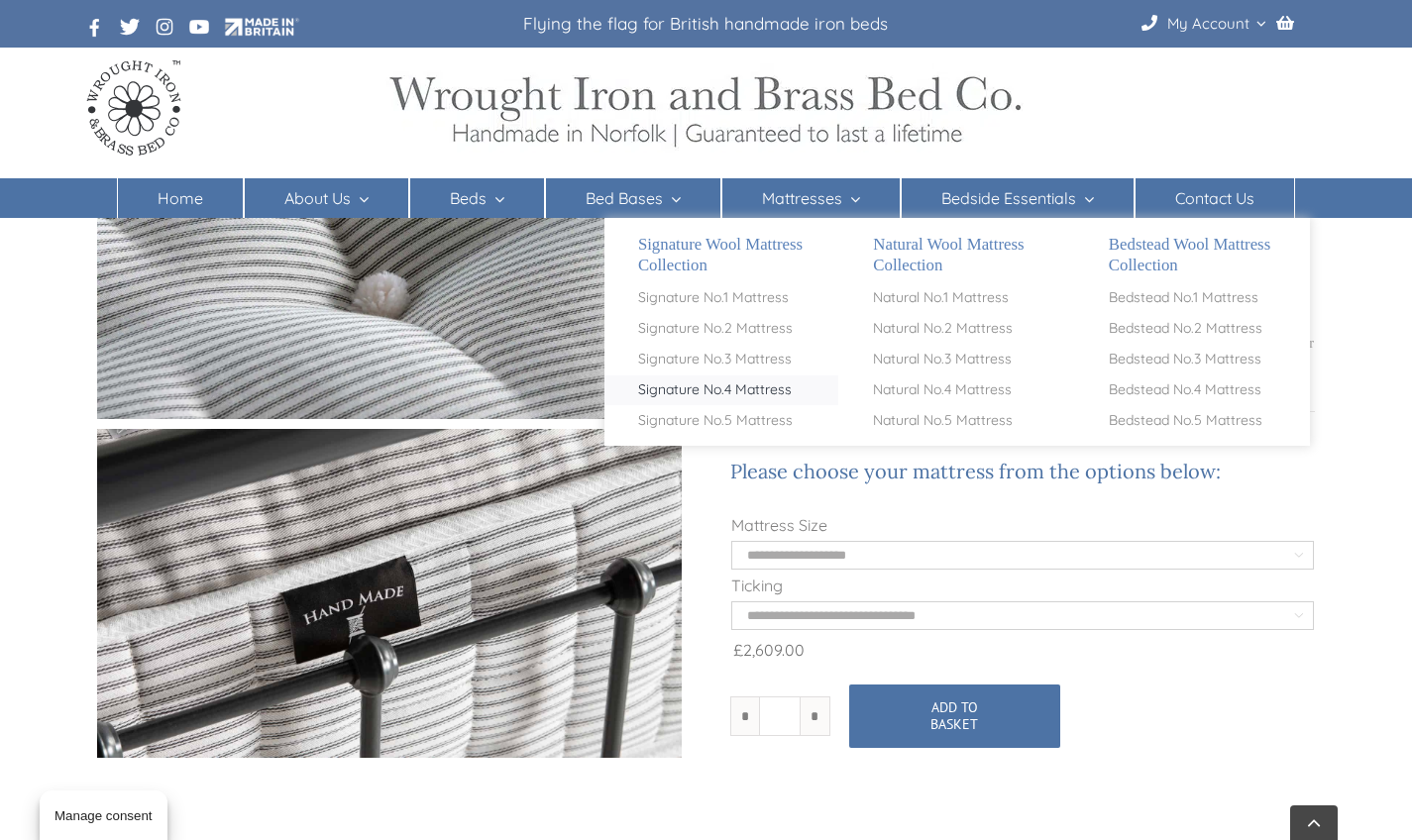 click on "Signature No.4 Mattress" at bounding box center (714, 390) 